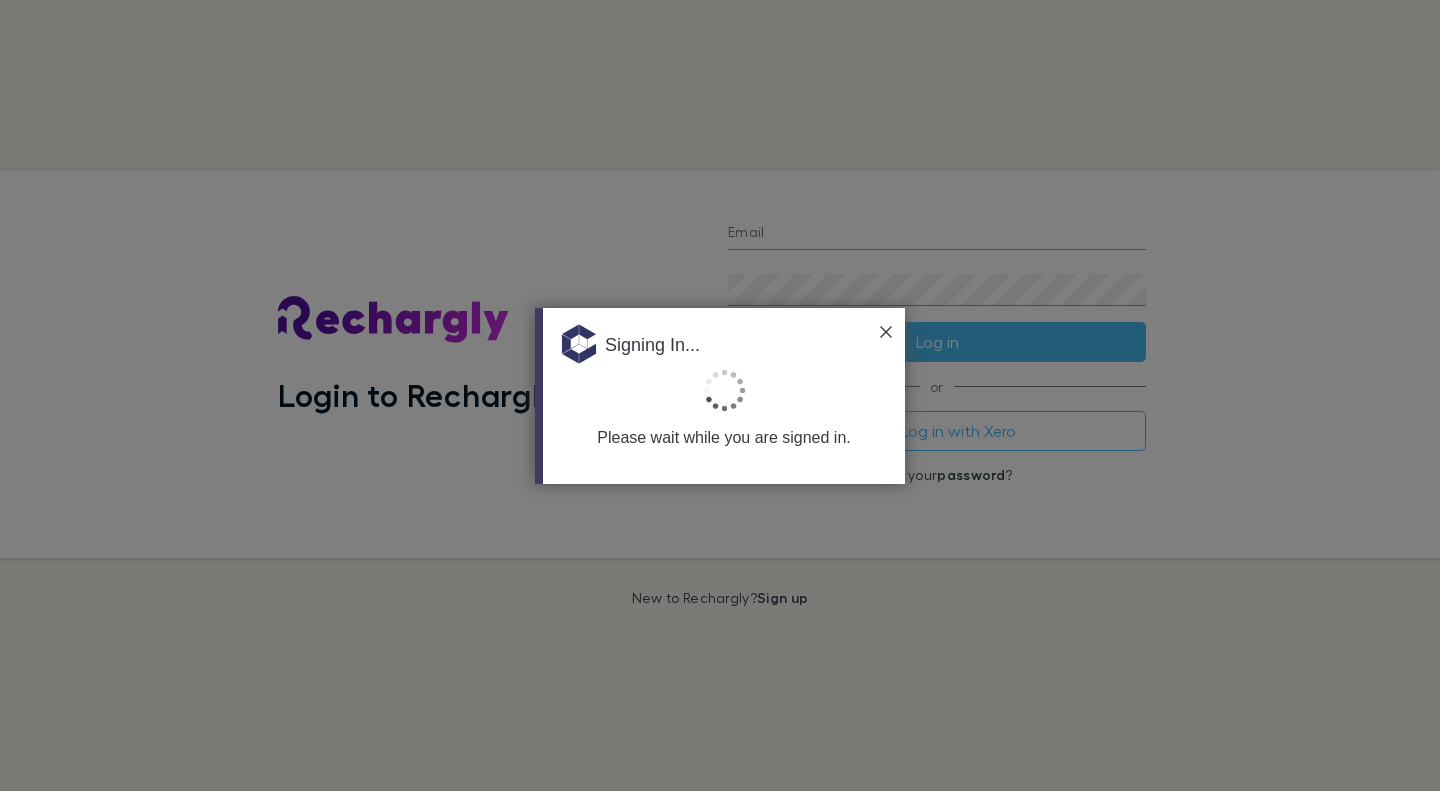 type on "**********" 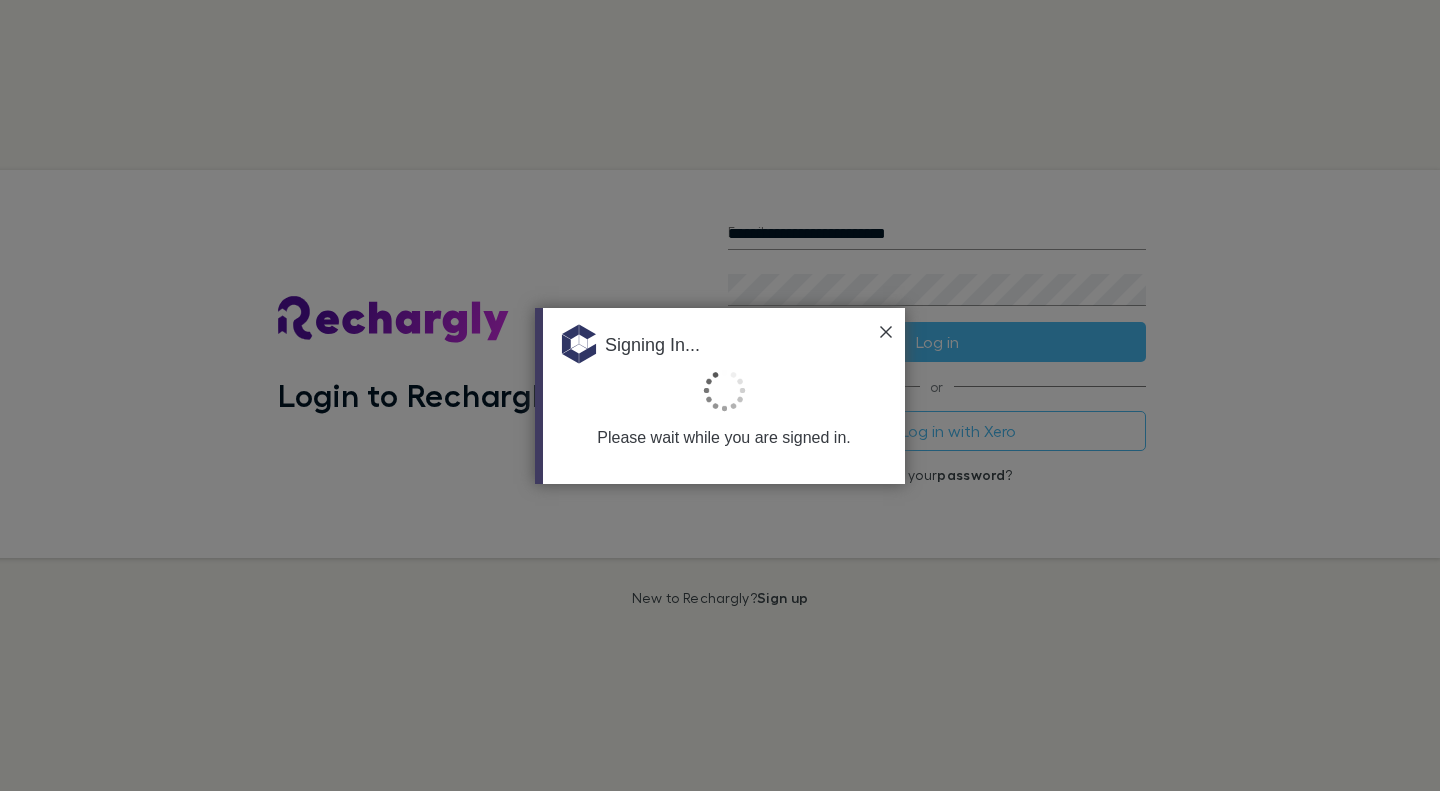 scroll, scrollTop: 0, scrollLeft: 0, axis: both 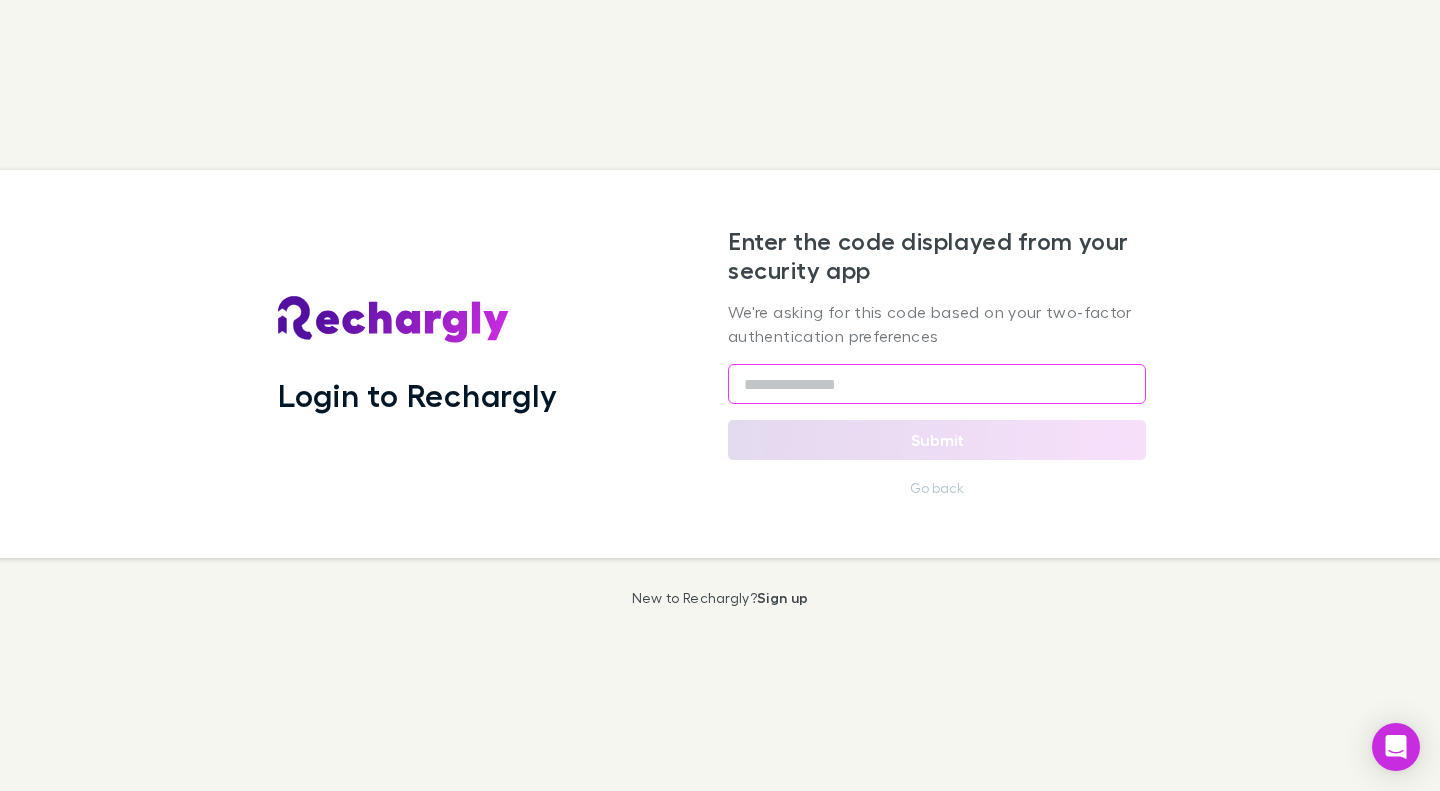 click at bounding box center (937, 384) 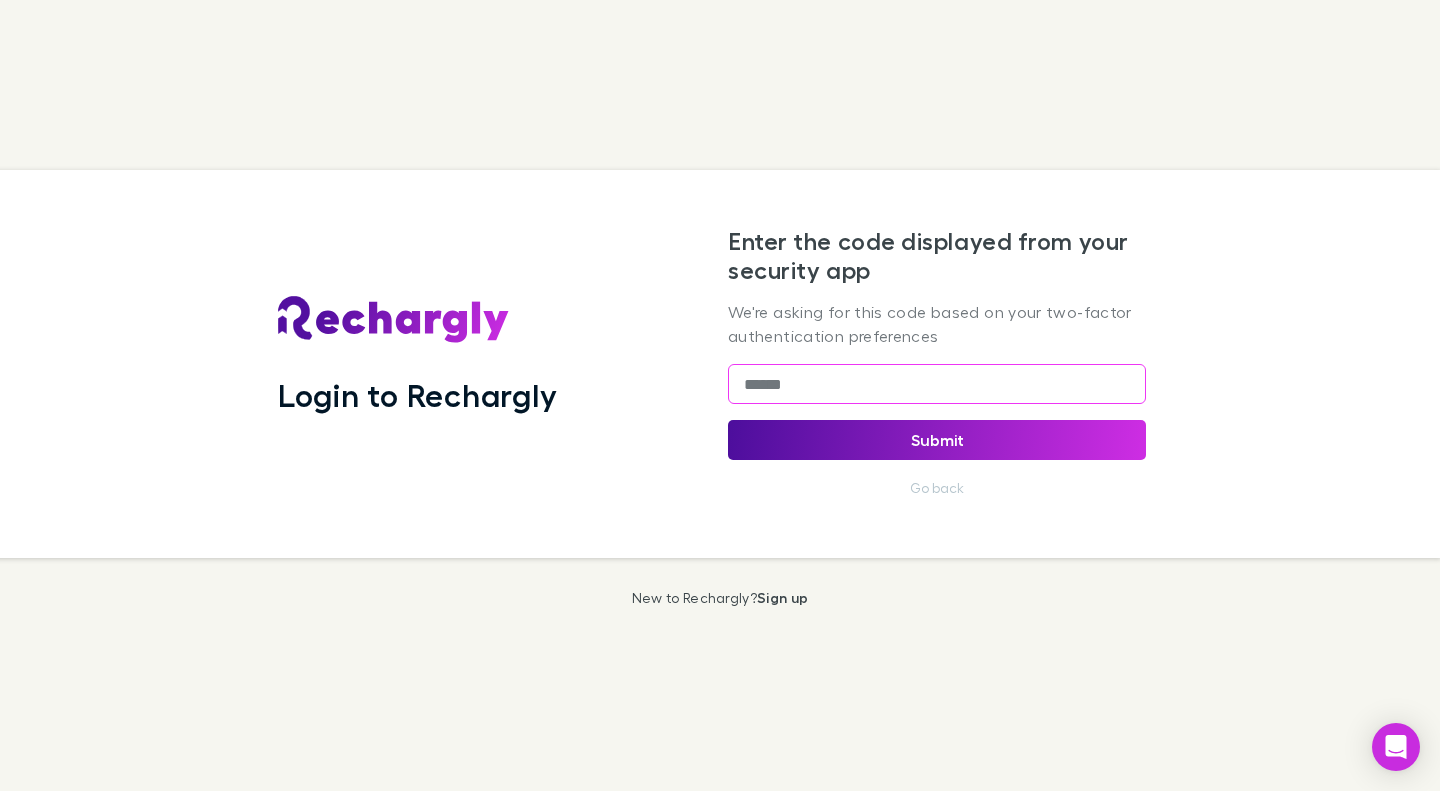 type on "******" 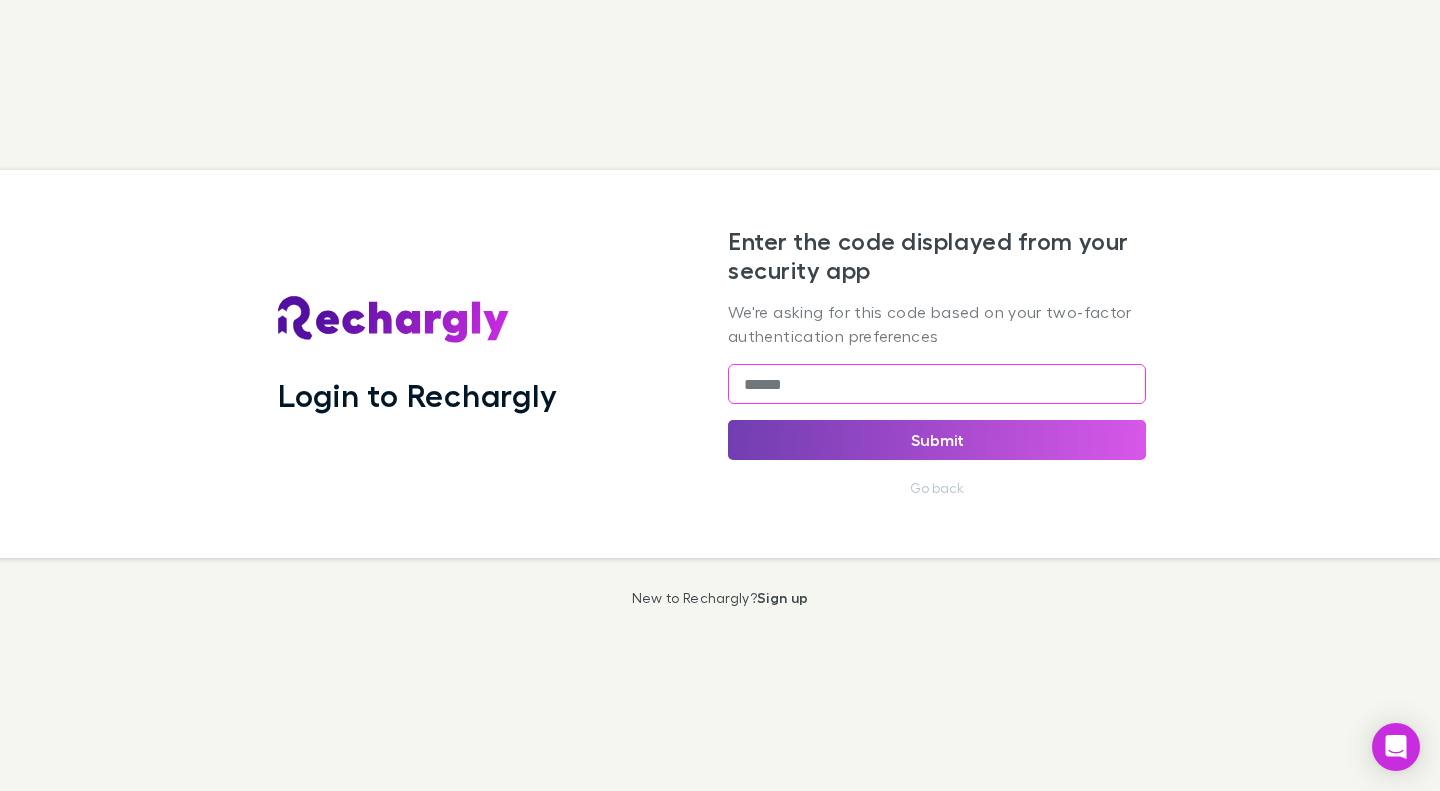 click on "Submit" at bounding box center (937, 440) 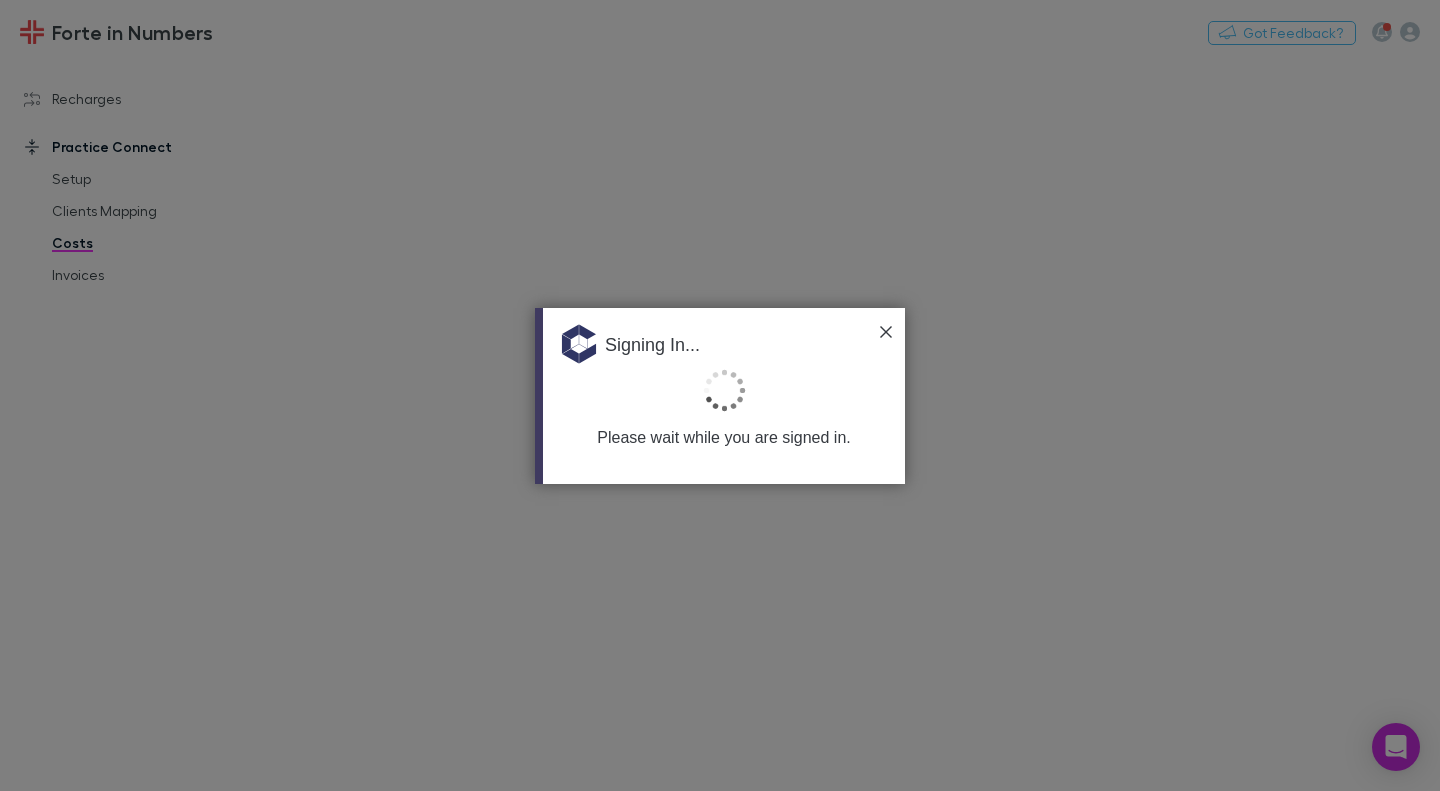 scroll, scrollTop: 0, scrollLeft: 0, axis: both 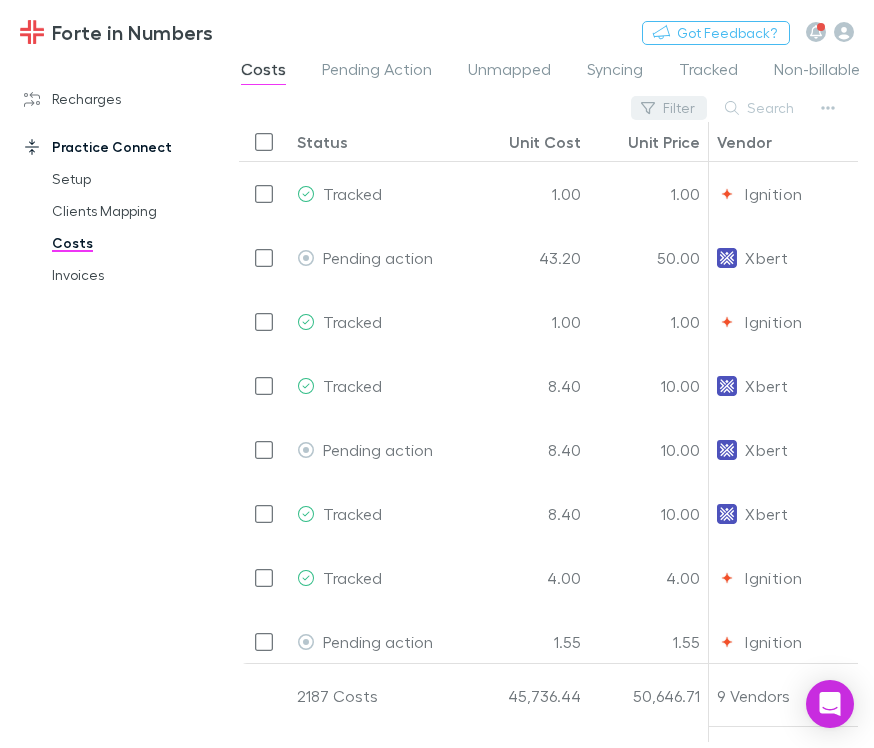 click on "Filter" at bounding box center [669, 108] 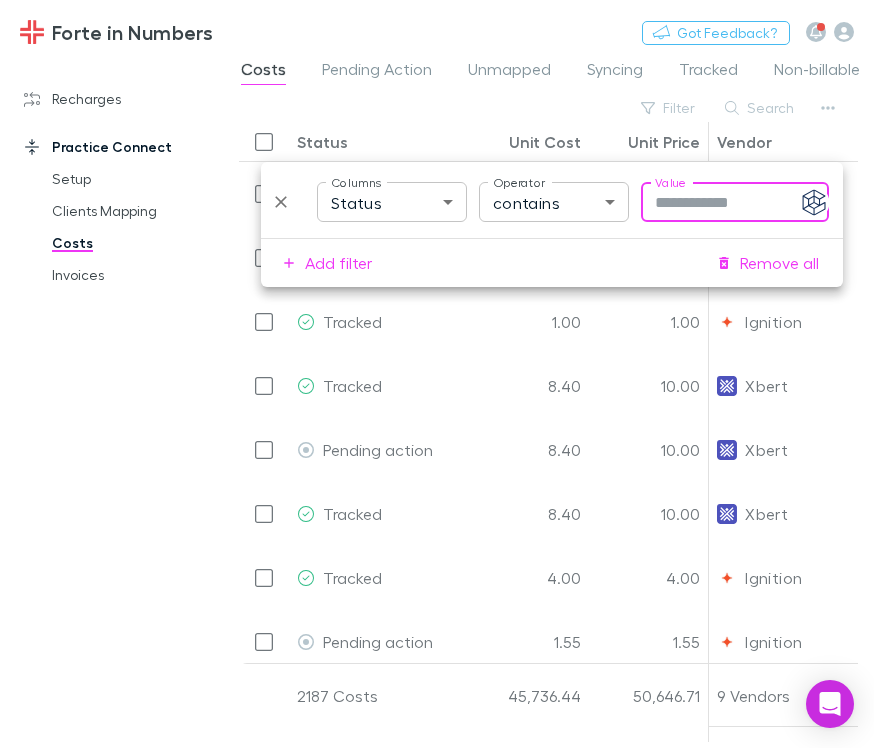 click on "Forte in Numbers Nothing Got Feedback? Recharges Setup Imports Charges Mapping Connections Billing Invoices Agreements Practice Connect Setup Clients Mapping Costs Invoices Costs Pending Action Unmapped Syncing Tracked Non-billable Don’t track Deleted Error Filter Search Status Unit Cost Unit Price Vendor Plan Billing Start and End Date Organisation Tracked 1.00 1.00 Ignition Monthly 01 [MONTH] - 30 [MONTH] 25 29 [MONTH] 2025 [LAST] [LAST] Pending action 43.20 50.00 Xbert Monthly 01 [MONTH] - 01 [MONTH] 25 20 [MONTH] 2025 [LAST] [LAST] Tracked 1.00 1.00 Ignition Monthly 01 [MONTH] - 30 [MONTH] 25 29 [MONTH] 2025 [LAST] [LAST] Tracked 8.40 10.00 Xbert [MONTH]-25 20 [MONTH] - 20 [MONTH] 25 19 [MONTH] 2025 [LAST] [LAST] Pty Ltd Pending action 8.40 10.00 Xbert Monthly 01 [MONTH] - 01 [MONTH] 25 20 [MONTH] 2025 (FIN) Dr [LAST] [LAST] - [LAST] [LAST] Tracked 8.40 10.00 Xbert monthly xbert 01 [MONTH] - 31 [MONTH] 25 30 [MONTH] 2025 [LAST] [LAST] Pty. Ltd Tracked 4.00 4.00 Ignition monthly ignition 01 [MONTH] - 31 [MONTH] 25 30 [MONTH] 2025 [LAST] [LAST] 1.55" at bounding box center (437, 374) 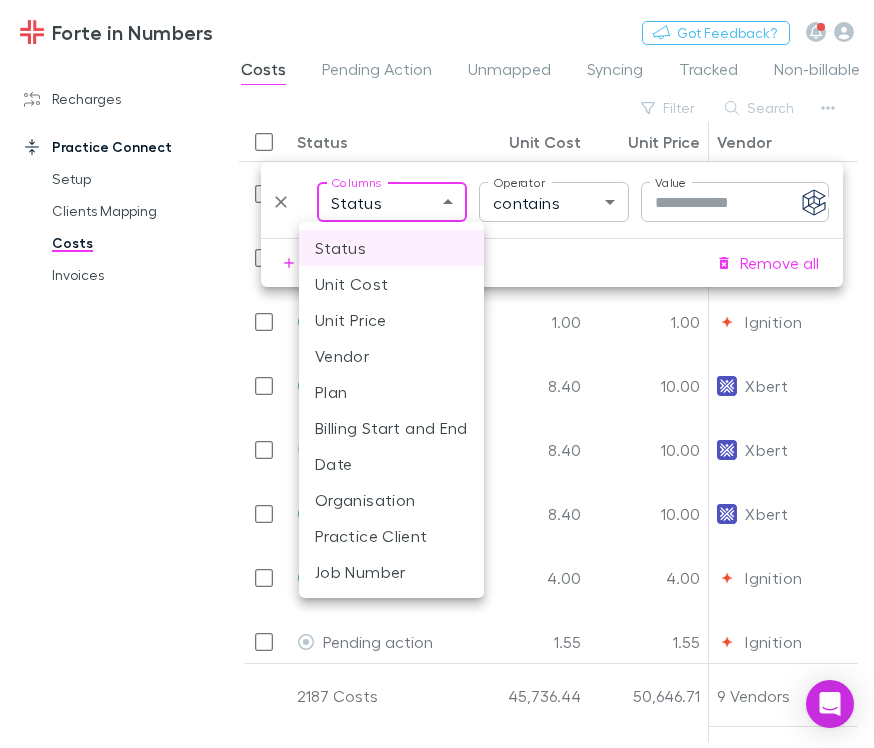 click on "Date" at bounding box center (391, 464) 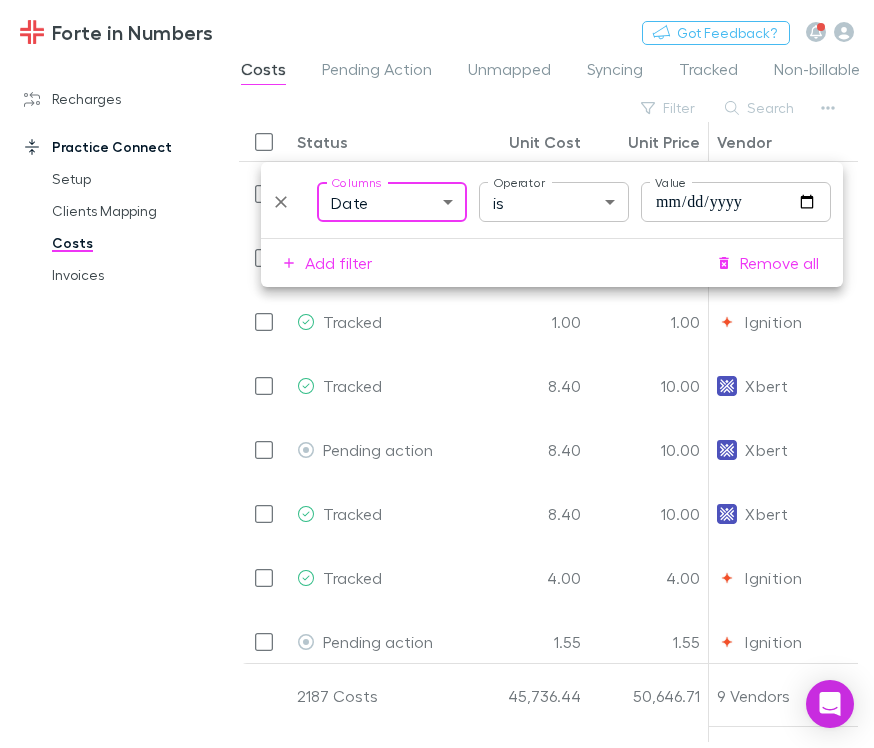click on "Forte in Numbers Nothing Got Feedback? Recharges Setup Imports Charges Mapping Connections Billing Invoices Agreements Practice Connect Setup Clients Mapping Costs Invoices Costs Pending Action Unmapped Syncing Tracked Non-billable Don’t track Deleted Error Filter Search Status Unit Cost Unit Price Vendor Plan Billing Start and End Date Organisation Tracked 1.00 1.00 Ignition Monthly 01 [MONTH] - 30 [MONTH] 25 29 [MONTH] 2025 [LAST] [LAST] Pending action 43.20 50.00 Xbert Monthly 01 [MONTH] - 01 [MONTH] 25 20 [MONTH] 2025 [LAST] [LAST] Tracked 1.00 1.00 Ignition Monthly 01 [MONTH] - 30 [MONTH] 25 29 [MONTH] 2025 [LAST] [LAST] Tracked 8.40 10.00 Xbert [MONTH]-25 20 [MONTH] - 20 [MONTH] 25 19 [MONTH] 2025 [LAST] [LAST] Pty Ltd Pending action 8.40 10.00 Xbert Monthly 01 [MONTH] - 01 [MONTH] 25 20 [MONTH] 2025 (FIN) Dr [LAST] [LAST] - [LAST] [LAST] Tracked 8.40 10.00 Xbert monthly xbert 01 [MONTH] - 31 [MONTH] 25 30 [MONTH] 2025 [LAST] [LAST] Pty. Ltd Tracked 4.00 4.00 Ignition monthly ignition 01 [MONTH] - 31 [MONTH] 25 30 [MONTH] 2025 [LAST] [LAST] 1.55" at bounding box center (437, 374) 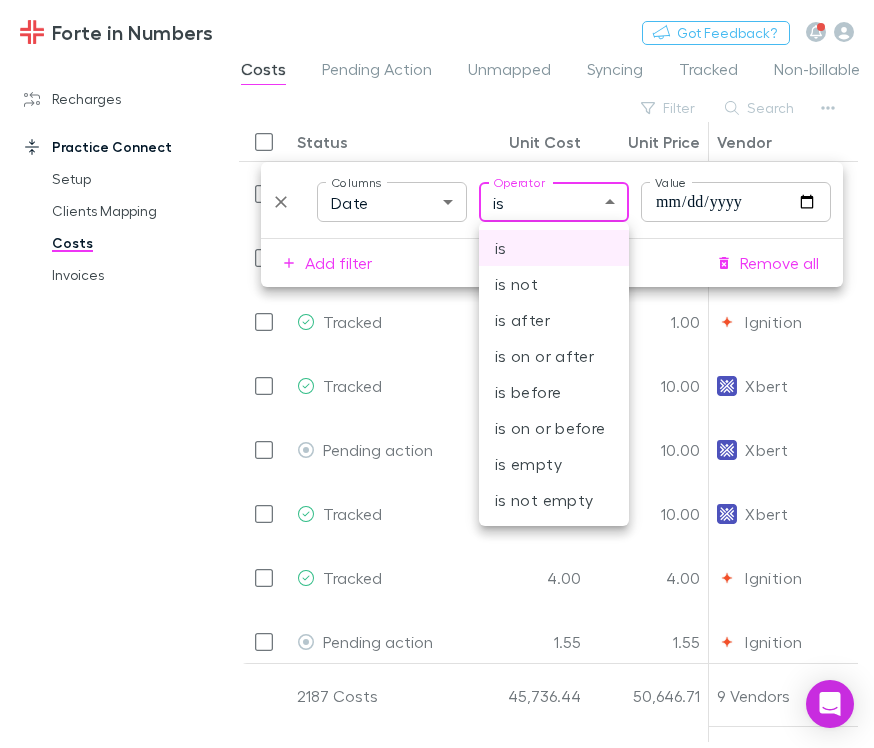click on "is on or after" at bounding box center (554, 356) 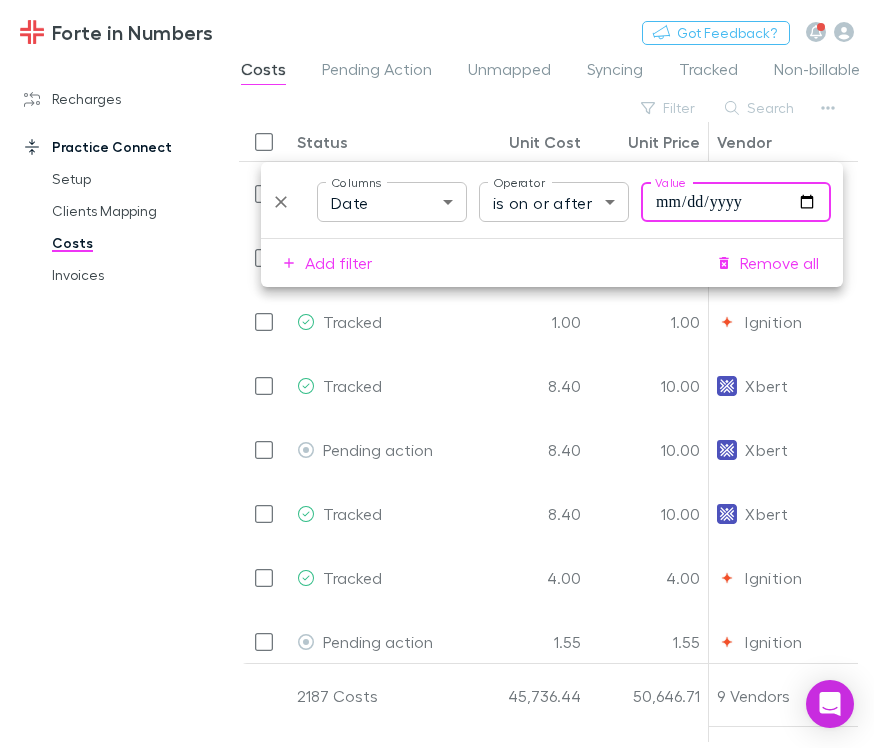 click on "Value" at bounding box center [736, 202] 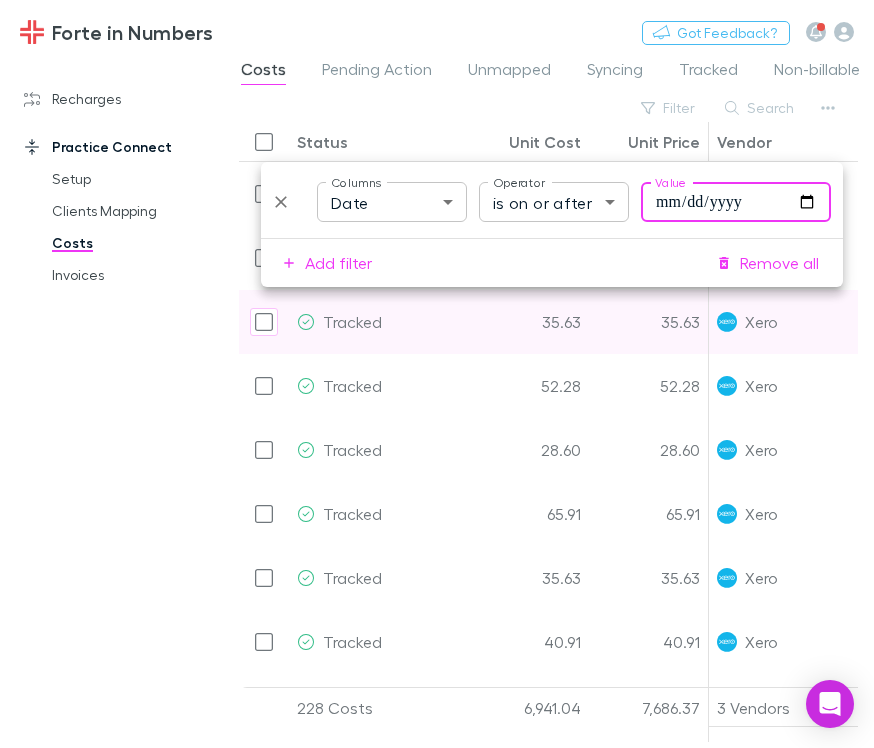 type on "**********" 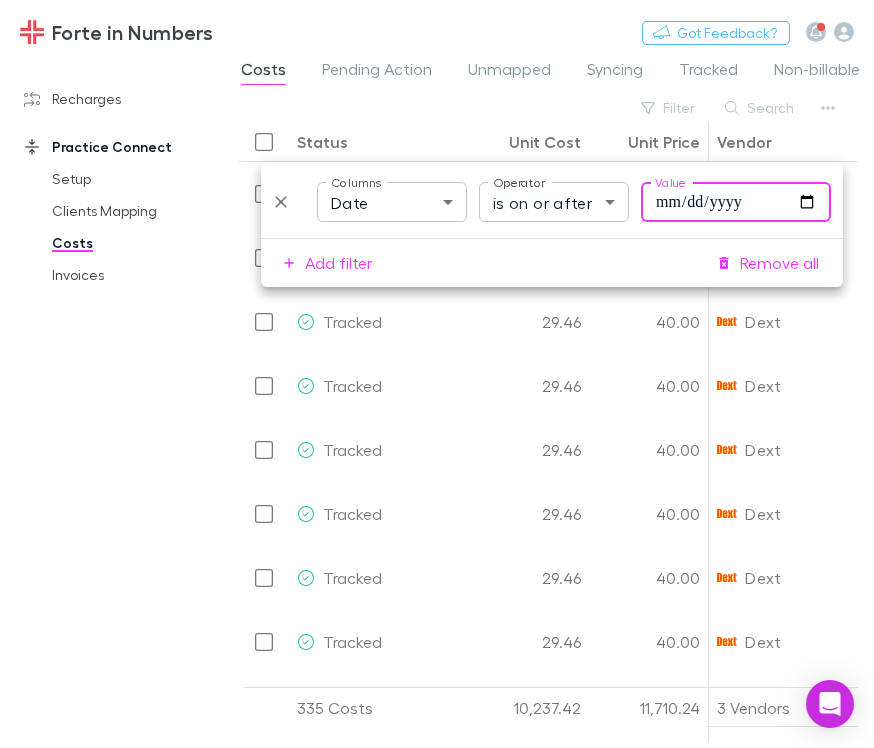 scroll, scrollTop: 23, scrollLeft: 0, axis: vertical 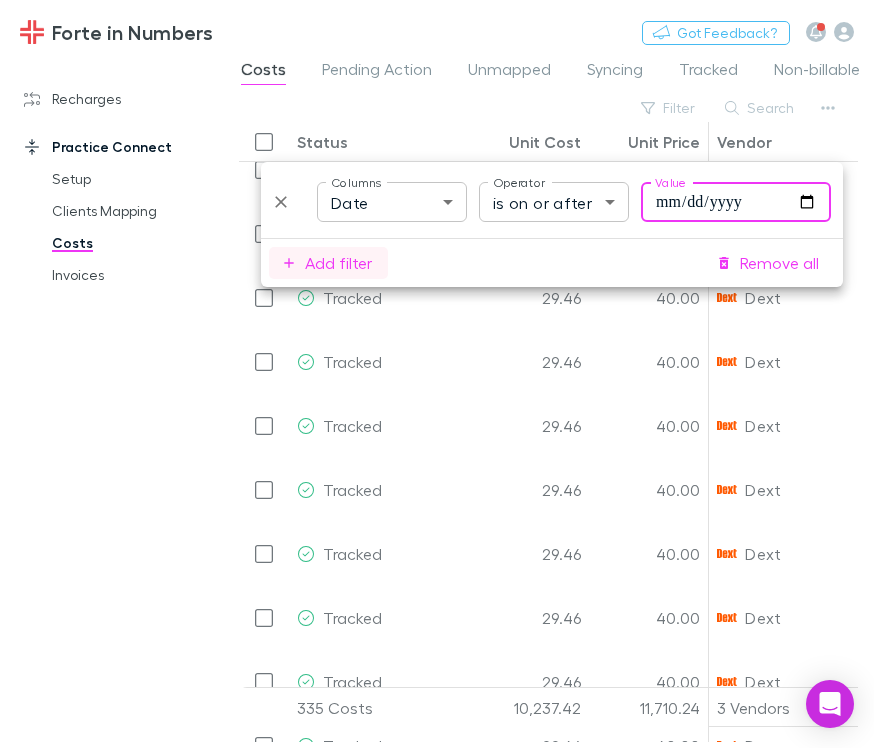 click on "Add filter" at bounding box center (328, 263) 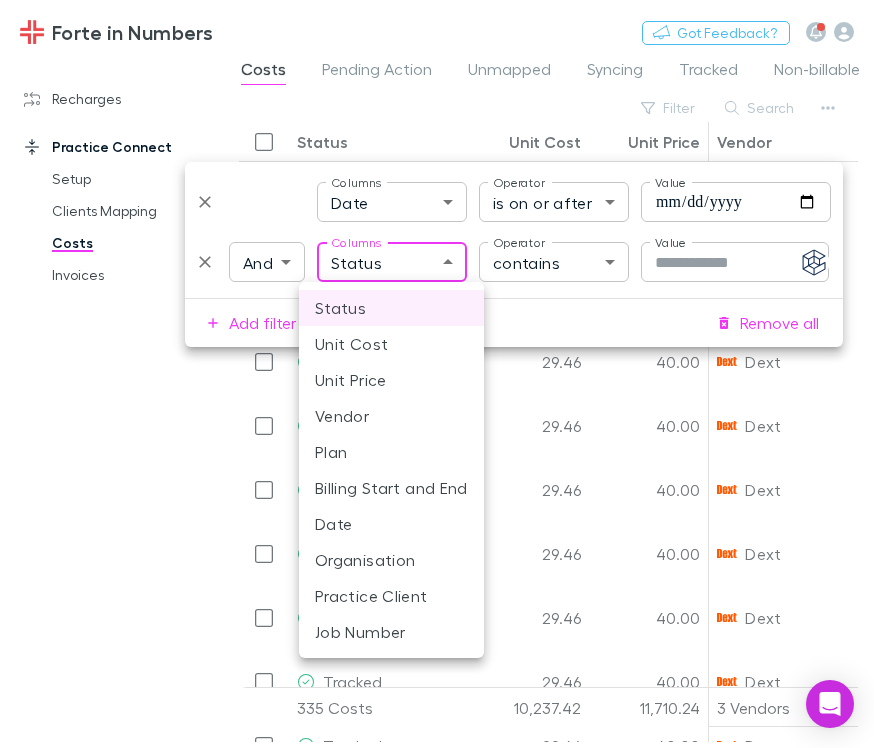 click on "Forte in Numbers Nothing Got Feedback? Recharges Setup Imports Charges Mapping Connections Billing Invoices Agreements Practice Connect Setup Clients Mapping Costs Invoices Costs Pending Action Unmapped Syncing Tracked Non-billable Don’t track Deleted Error Filter Search Status Unit Cost Unit Price Vendor Plan Billing Start and End Date Organisation Tracked 29.46 40.00 Dext Prepare 01 [MONTH] - 31 [MONTH] 25 01 [MONTH] 2025 [COMPANY] Pty Ltd Tracked 29.46 40.00 Dext Prepare 01 [MONTH] - 31 [MONTH] 25 01 [MONTH] 2025 [ORGANIZATION] Tracked 29.46 40.00 Dext Prepare 01 [MONTH] - 31 [MONTH] 25 01 [MONTH] 2025 [LOCATION] Deli Tracked 29.46 40.00 Dext Prepare 01 [MONTH] - 31 [MONTH] 25 01 [MONTH] 2025 [COMPANY] PTY LTD Tracked 29.46 40.00 Dext Prepare 01 [MONTH] - 31 [MONTH] 25 01 [MONTH] 2025 [LOCATION] ENT Tracked 29.46 40.00 Dext Prepare 01 [MONTH] - 31 [MONTH] 25 01 [MONTH] 2025 [LOCATION] Clinic Tracked 29.46 40.00 Dext Prepare 01 [MONTH] - 31 [MONTH] 25 01 [MONTH] 2025 [COMPANY] Pty Ltd Tracked 29.46 40.00 Dext" at bounding box center (437, 374) 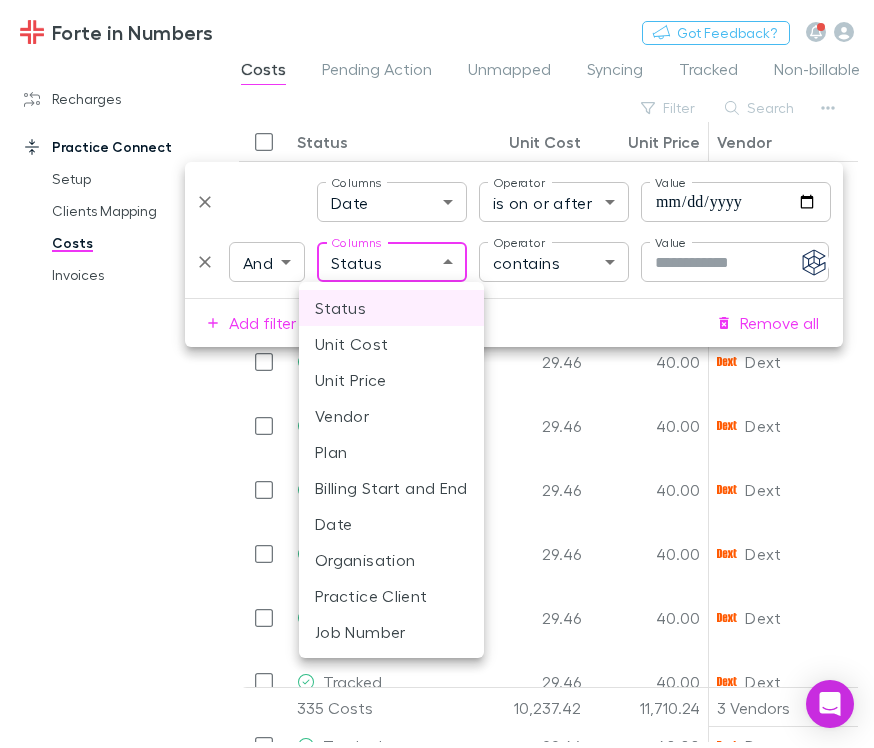 click on "Vendor" at bounding box center (391, 416) 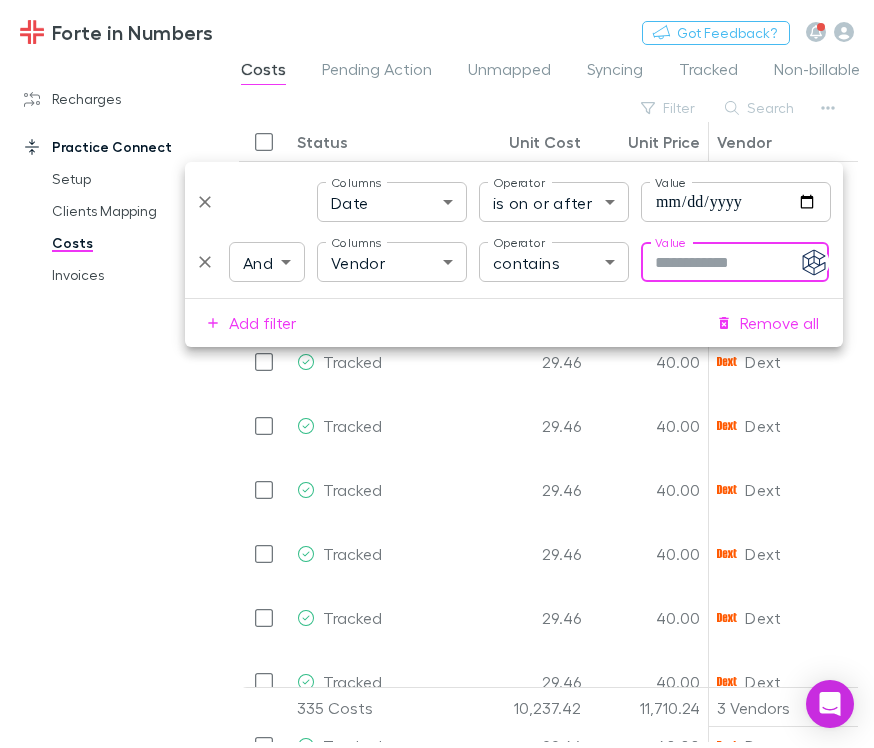 click on "Value" at bounding box center [735, 262] 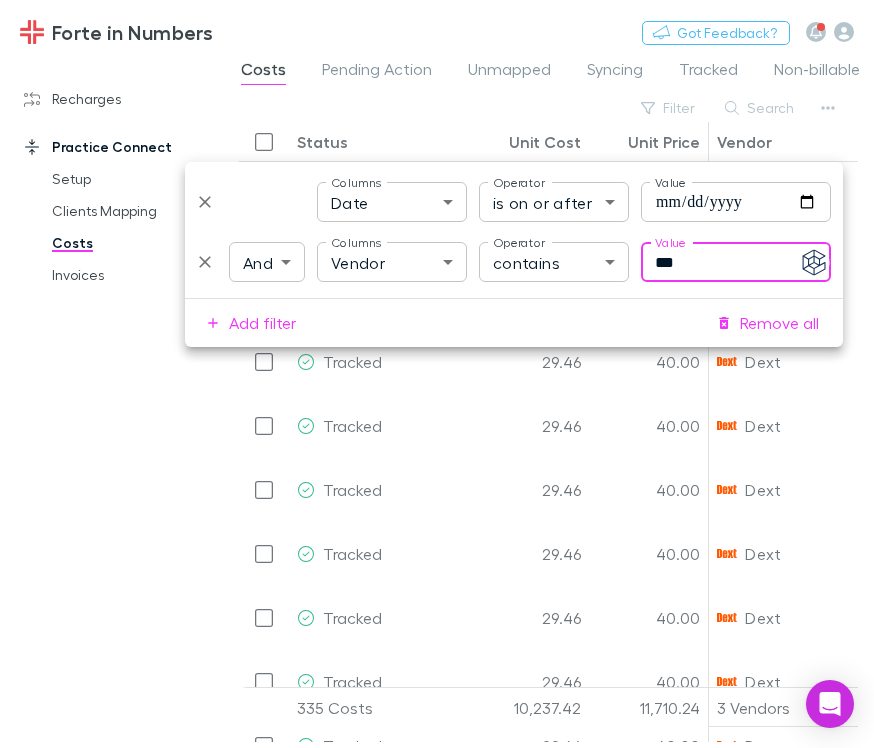 type on "****" 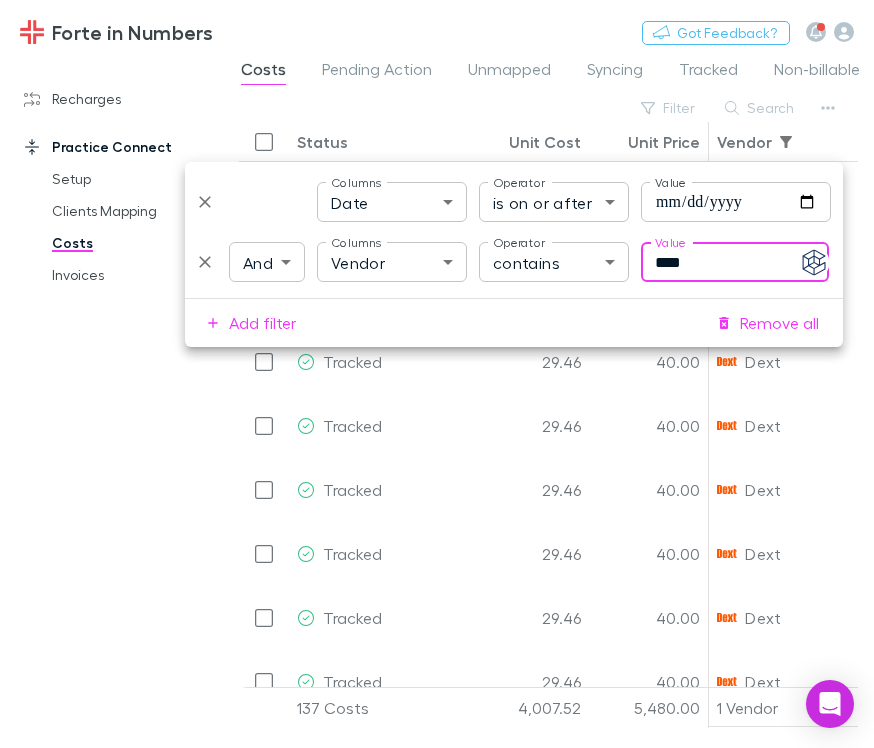 scroll, scrollTop: 0, scrollLeft: 0, axis: both 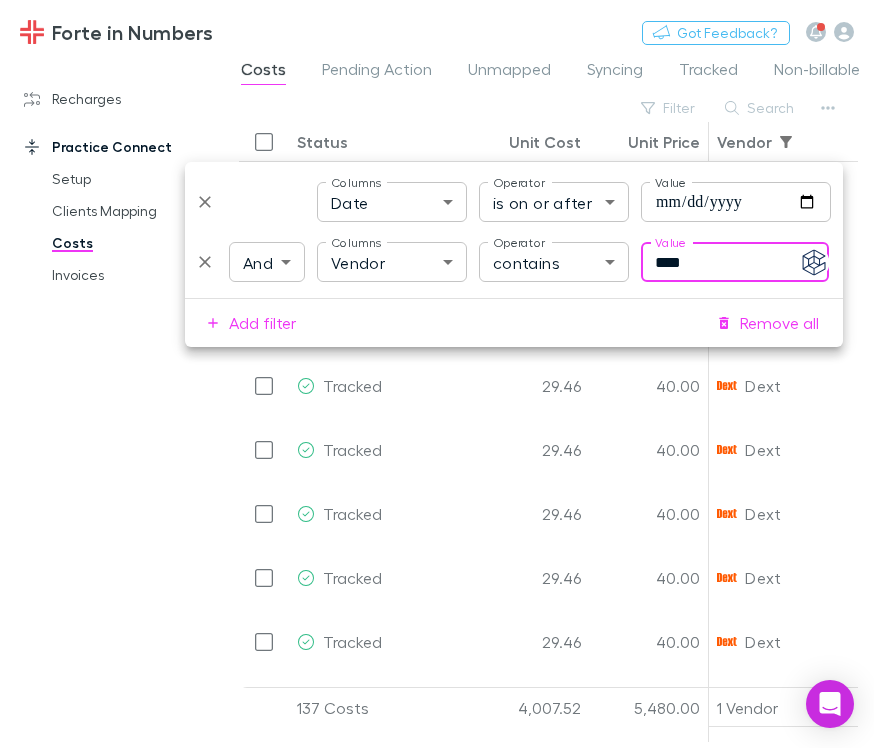 click on "Recharges Setup Imports Charges Mapping Connections Billing Invoices Agreements Practice Connect Setup Clients Mapping Costs Invoices" at bounding box center (119, 397) 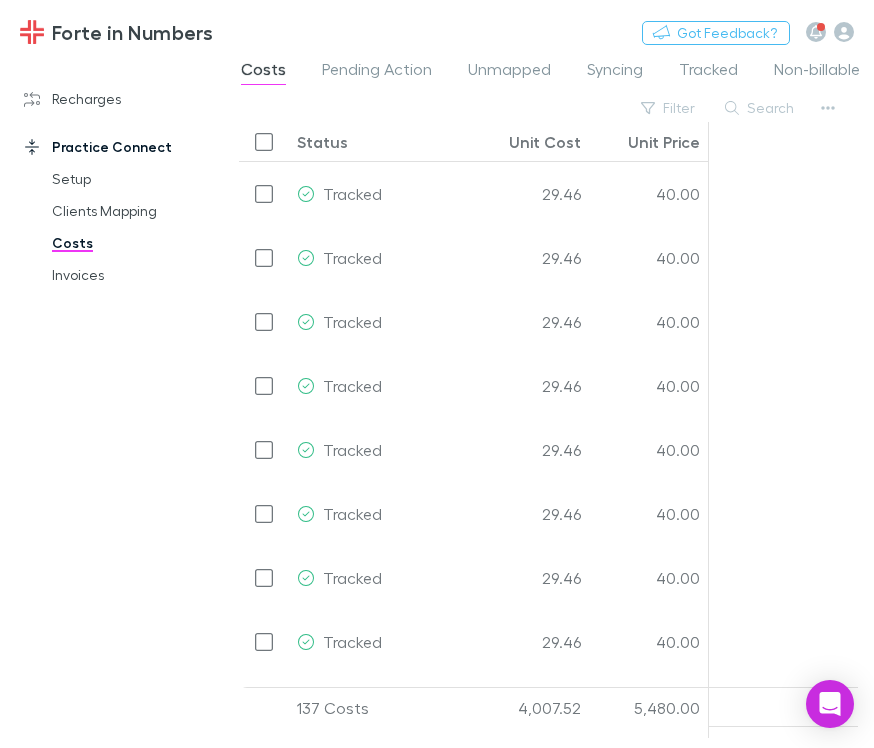 scroll, scrollTop: 0, scrollLeft: 471, axis: horizontal 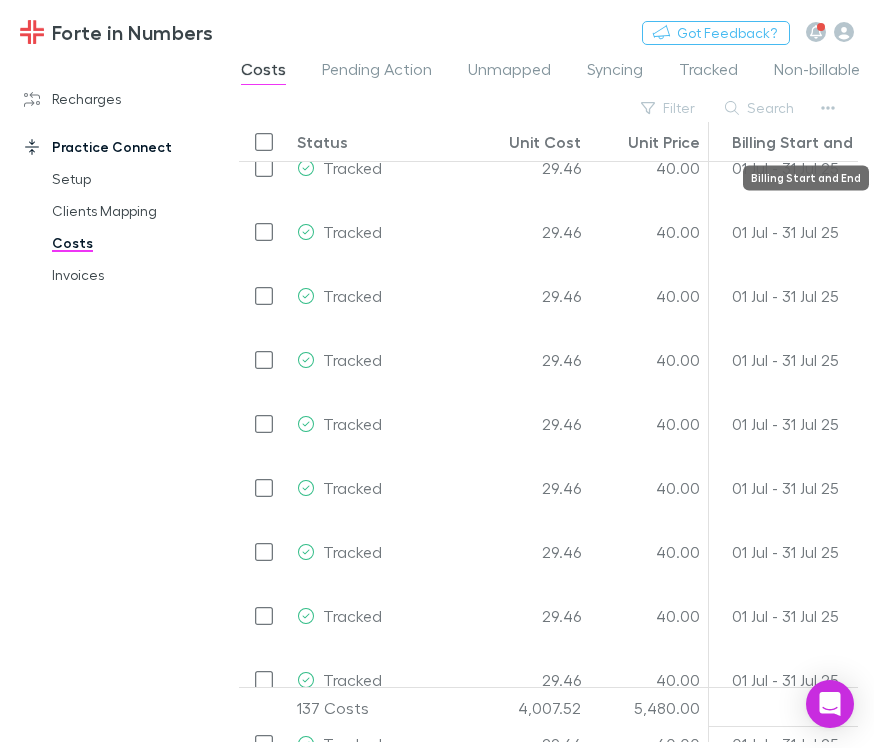 click on "Billing Start and End" at bounding box center [808, 142] 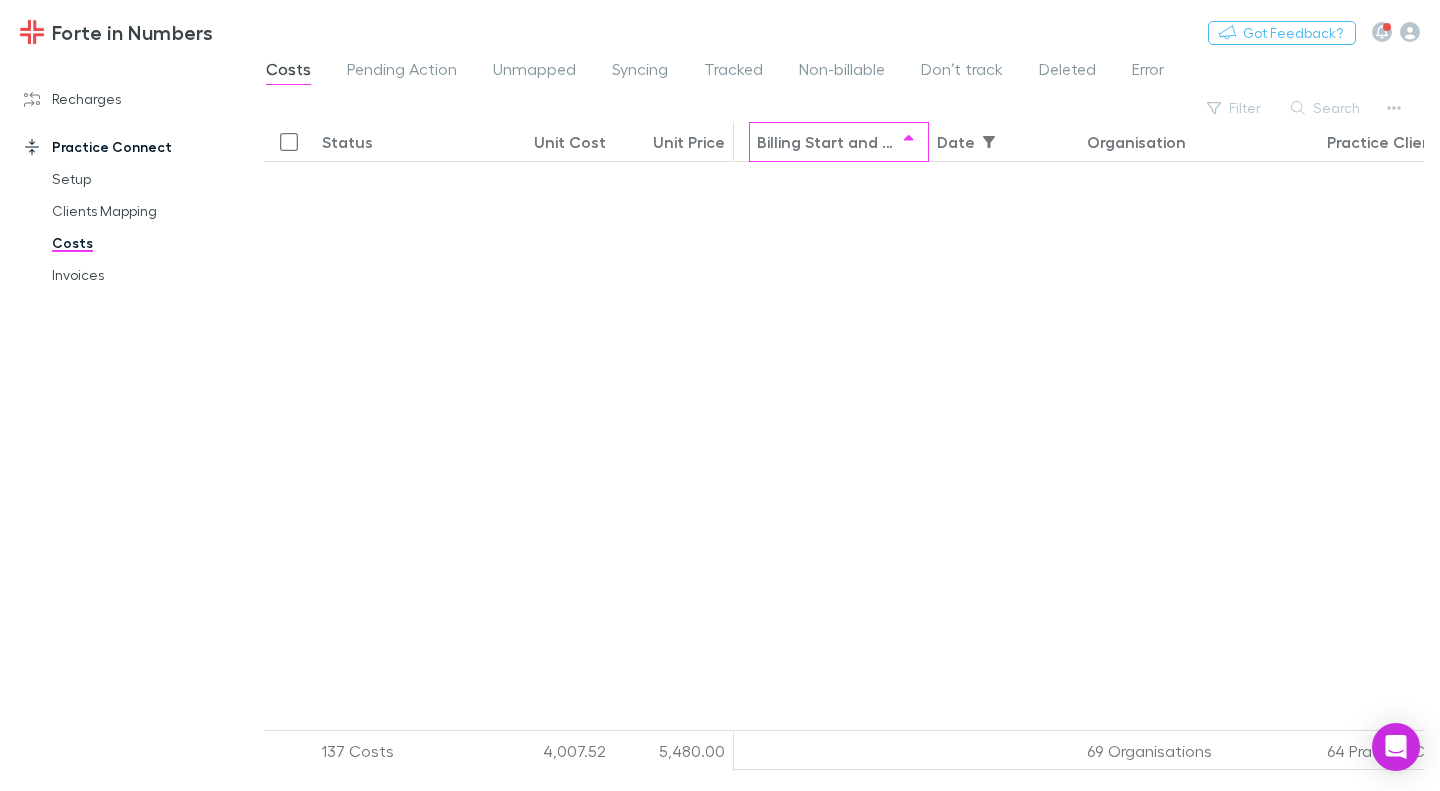 scroll, scrollTop: 0, scrollLeft: 405, axis: horizontal 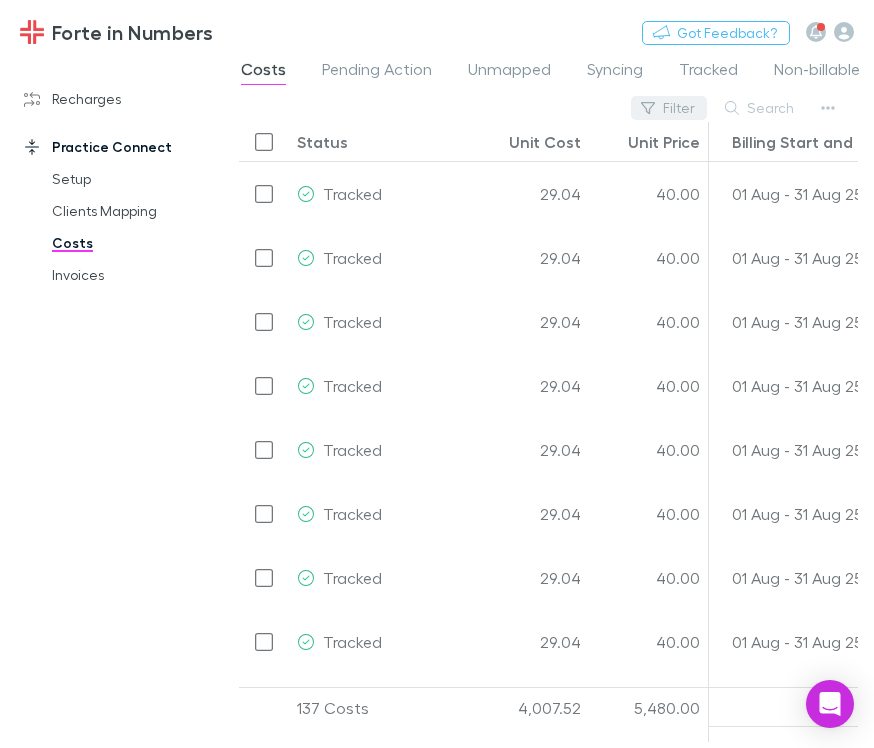 click on "Filter" at bounding box center [669, 108] 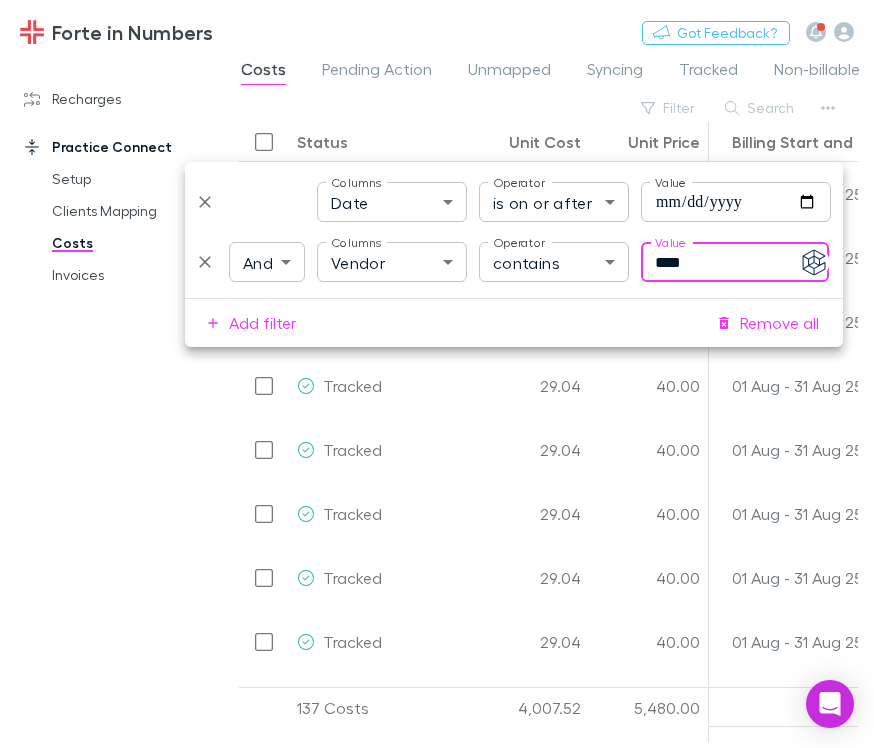 drag, startPoint x: 691, startPoint y: 263, endPoint x: 468, endPoint y: 256, distance: 223.10983 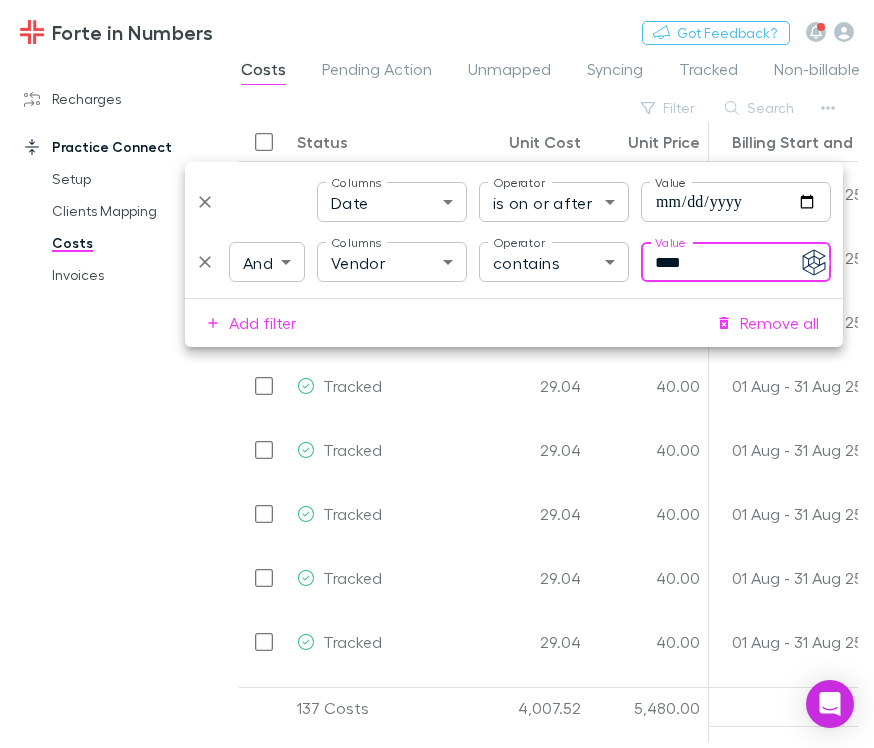 type on "****" 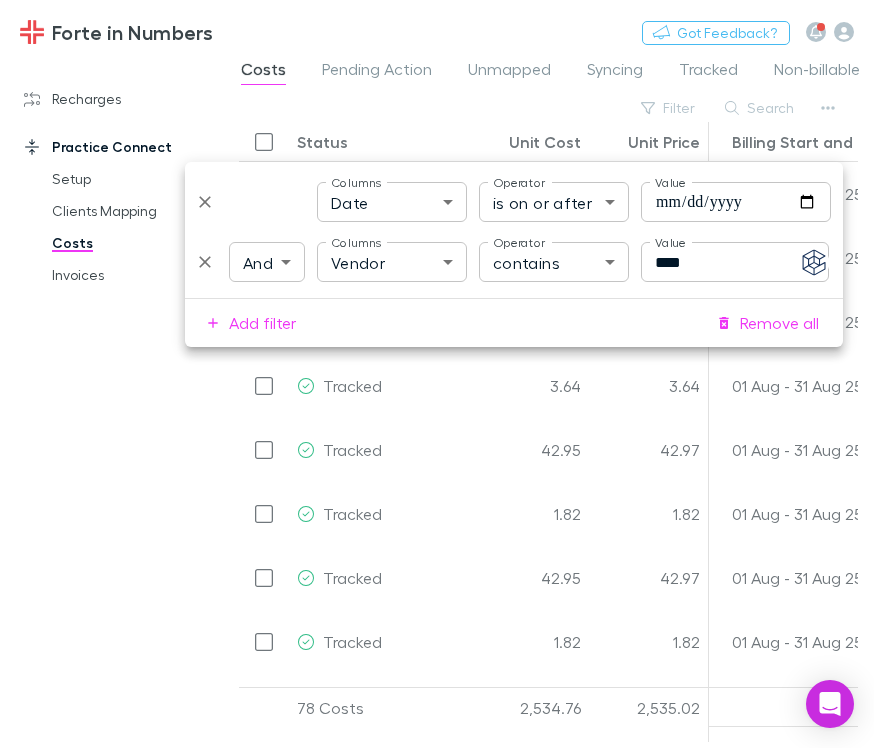click on "Recharges Setup Imports Charges Mapping Connections Billing Invoices Agreements Practice Connect Setup Clients Mapping Costs Invoices" at bounding box center [119, 397] 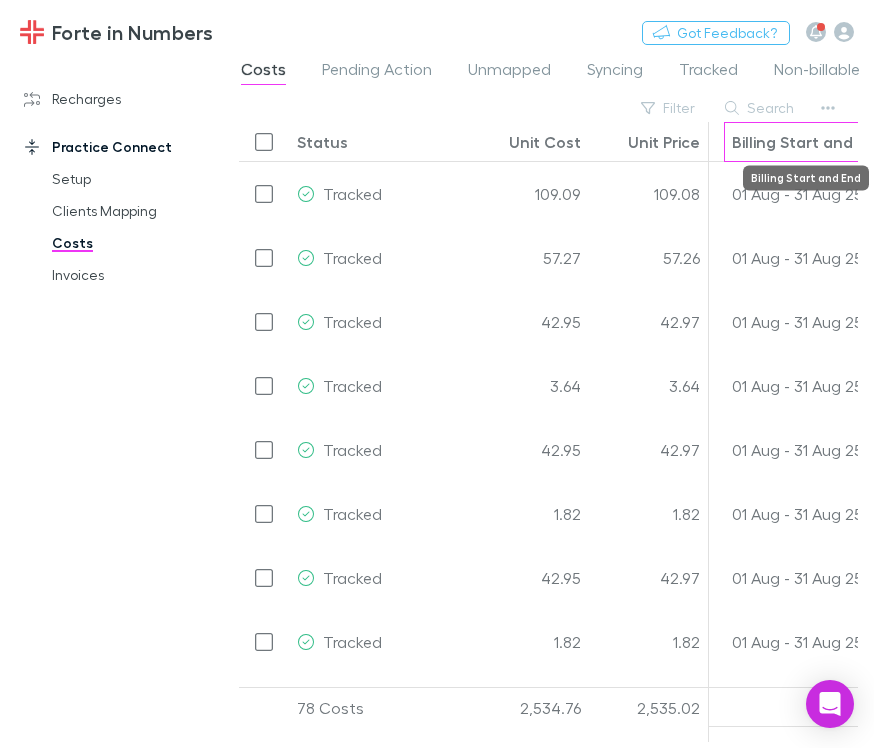 click on "Billing Start and End" at bounding box center [801, 142] 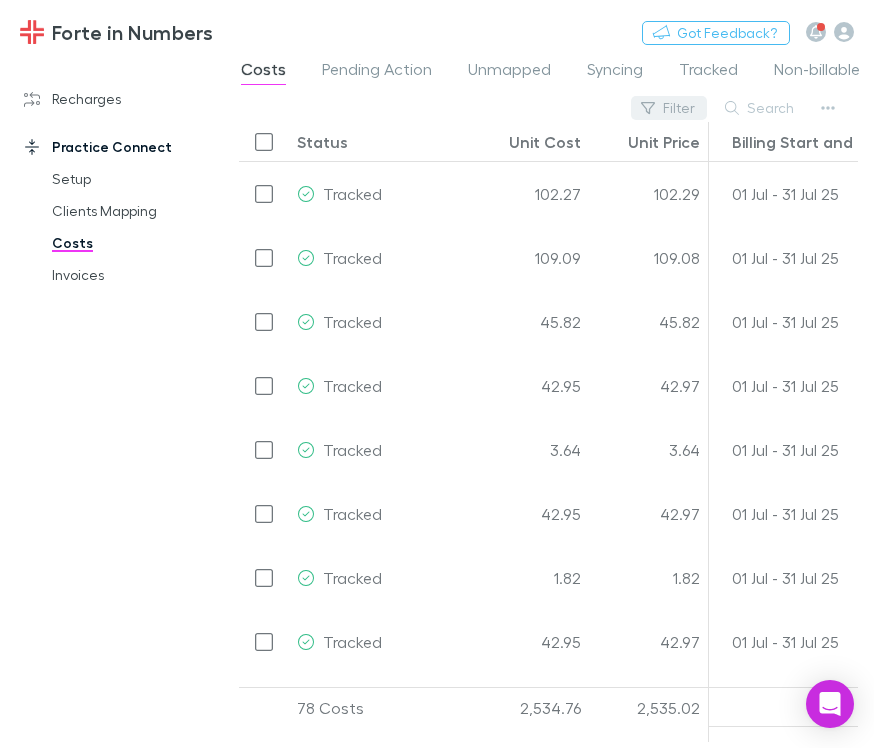 click on "Filter" at bounding box center [669, 108] 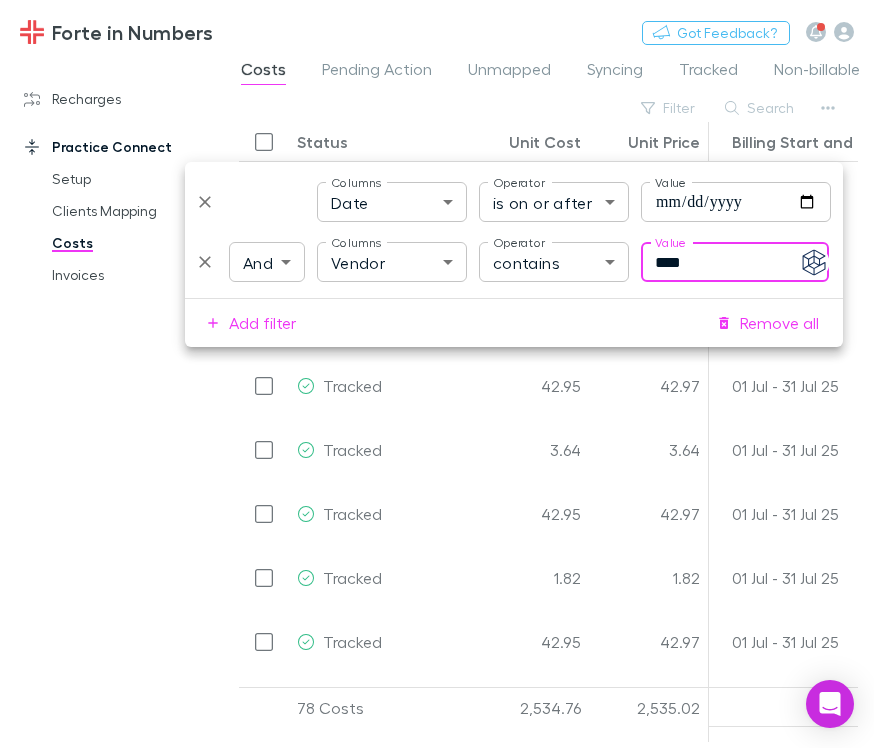 drag, startPoint x: 706, startPoint y: 265, endPoint x: 503, endPoint y: 259, distance: 203.08865 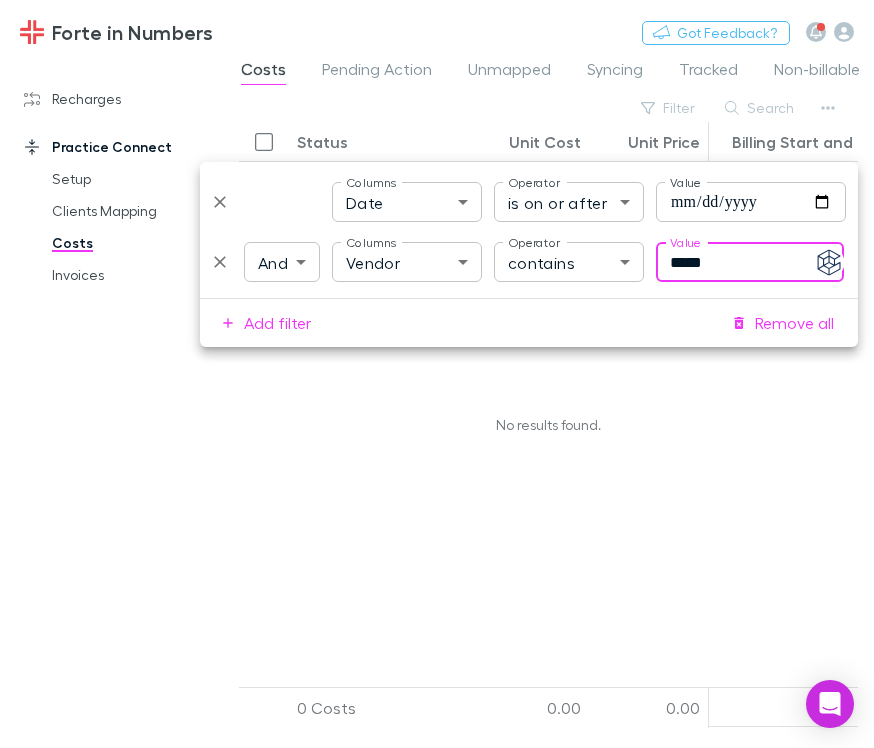 type on "*****" 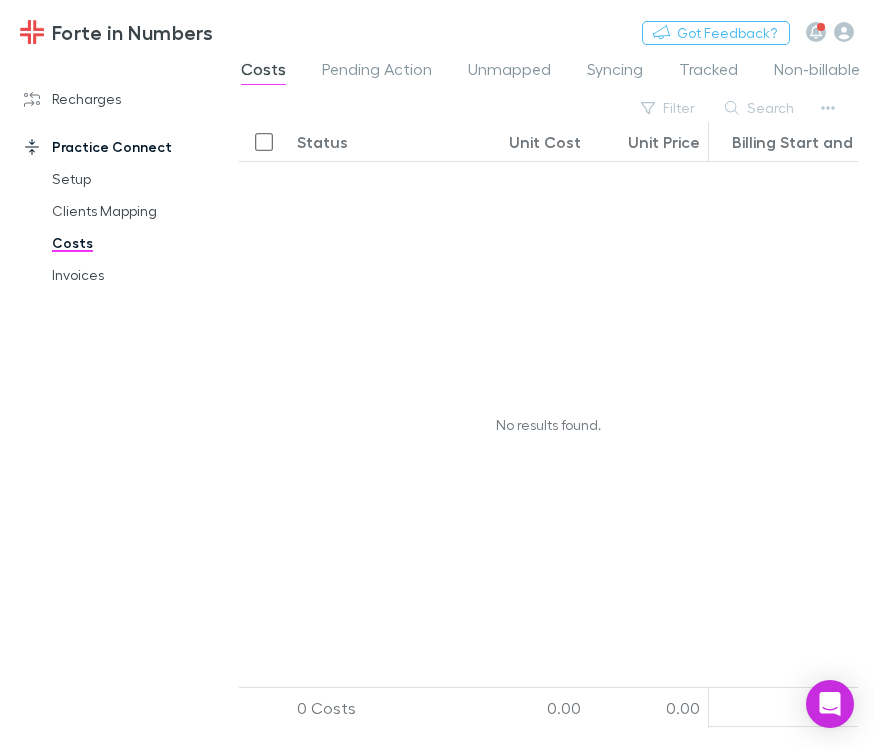 click on "No results found." at bounding box center (548, 424) 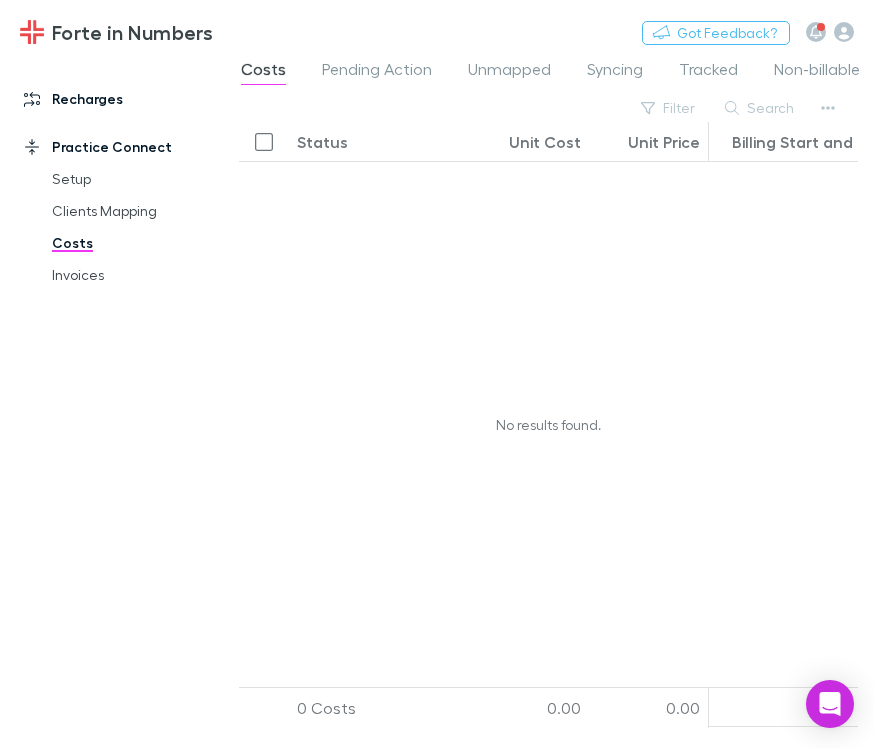 click on "Recharges" at bounding box center (119, 99) 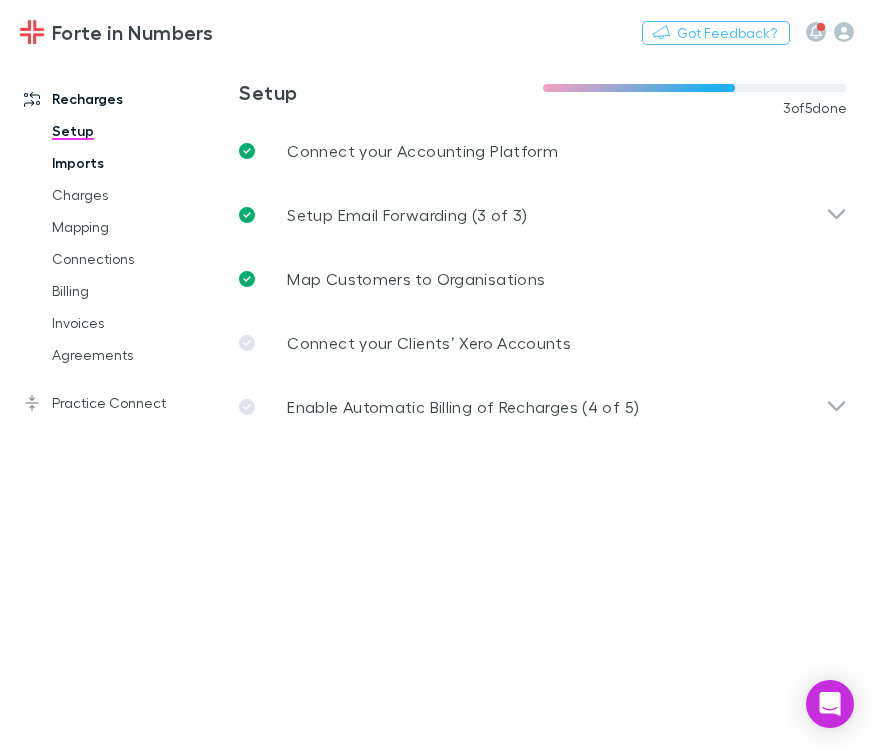 click on "Imports" at bounding box center [133, 163] 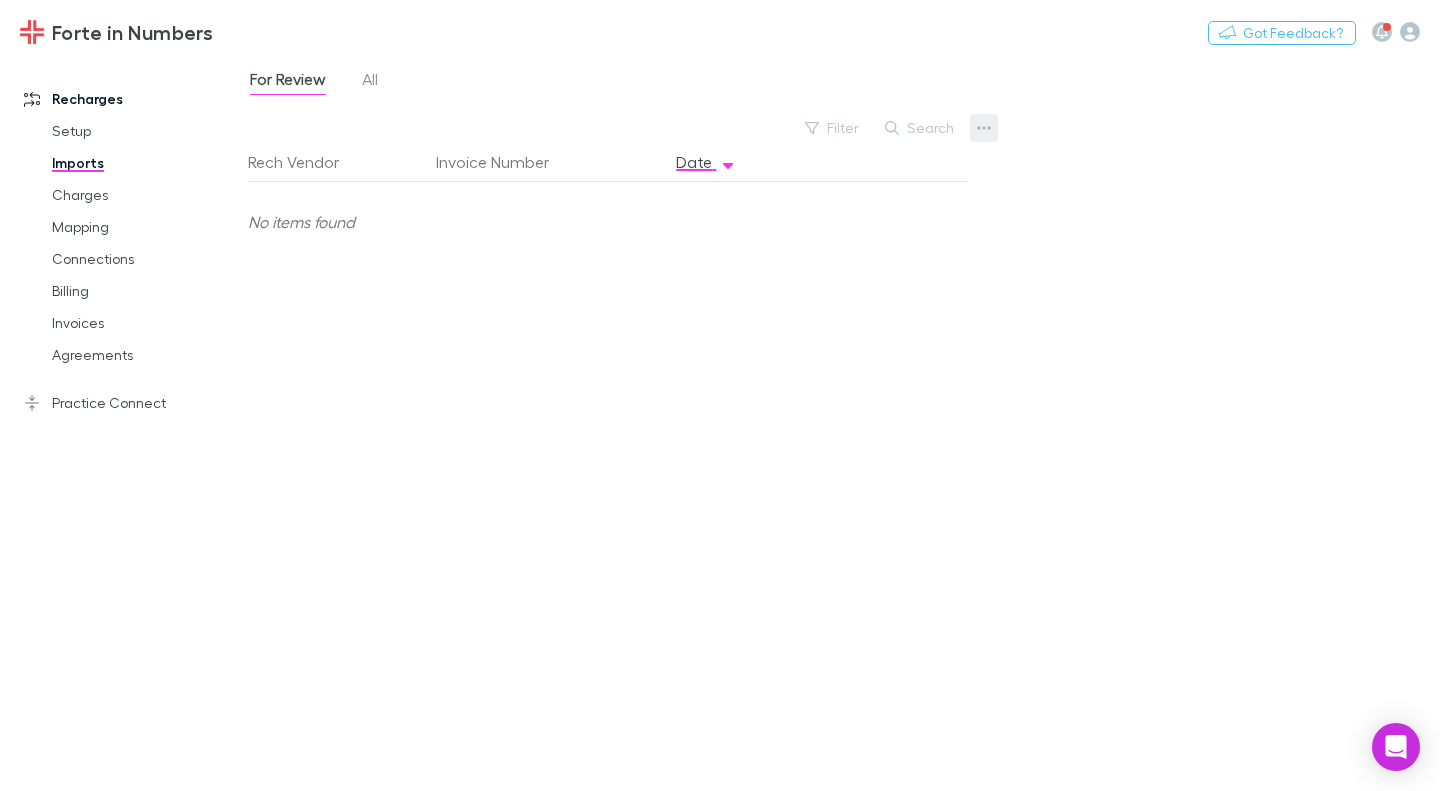 click 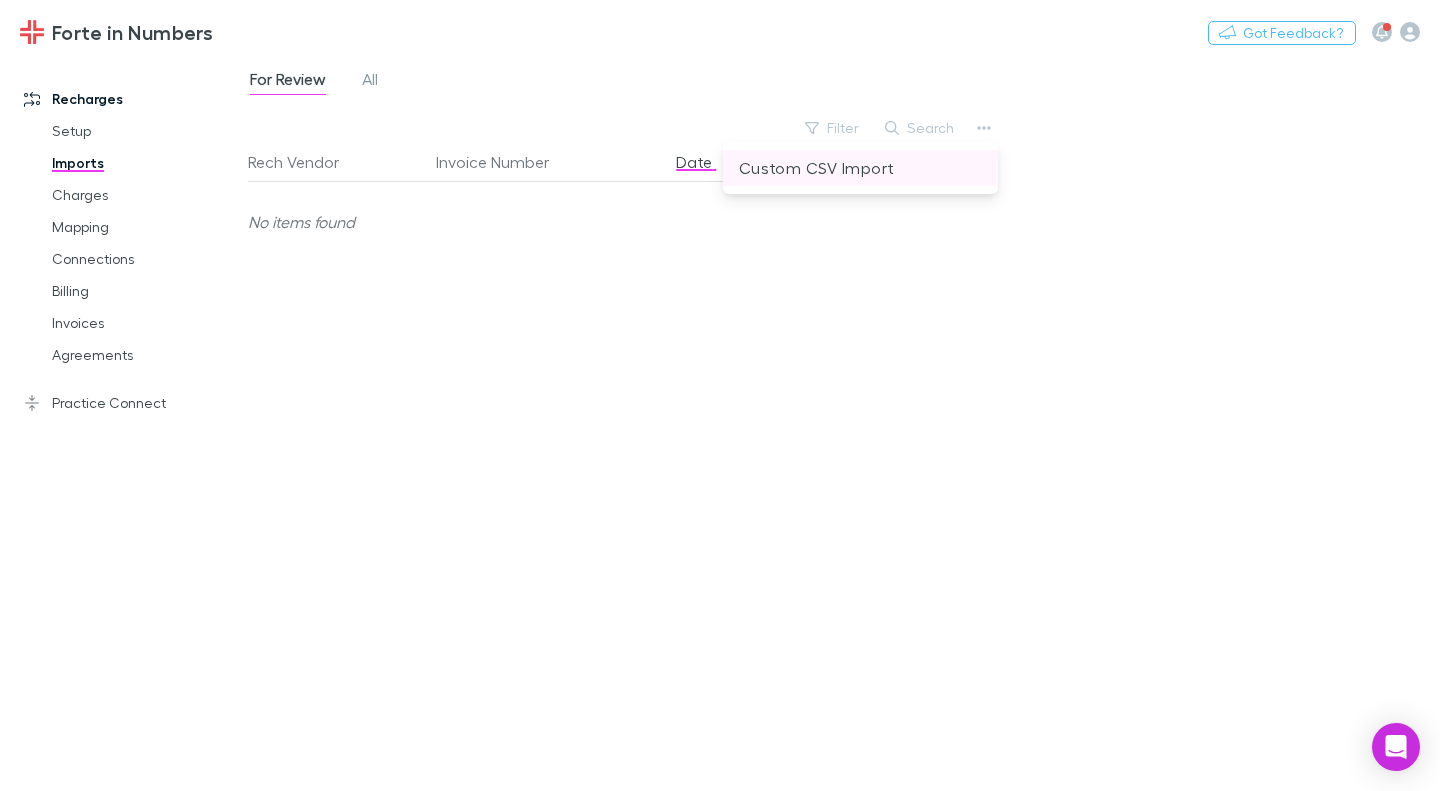 click on "Custom CSV Import" at bounding box center [860, 168] 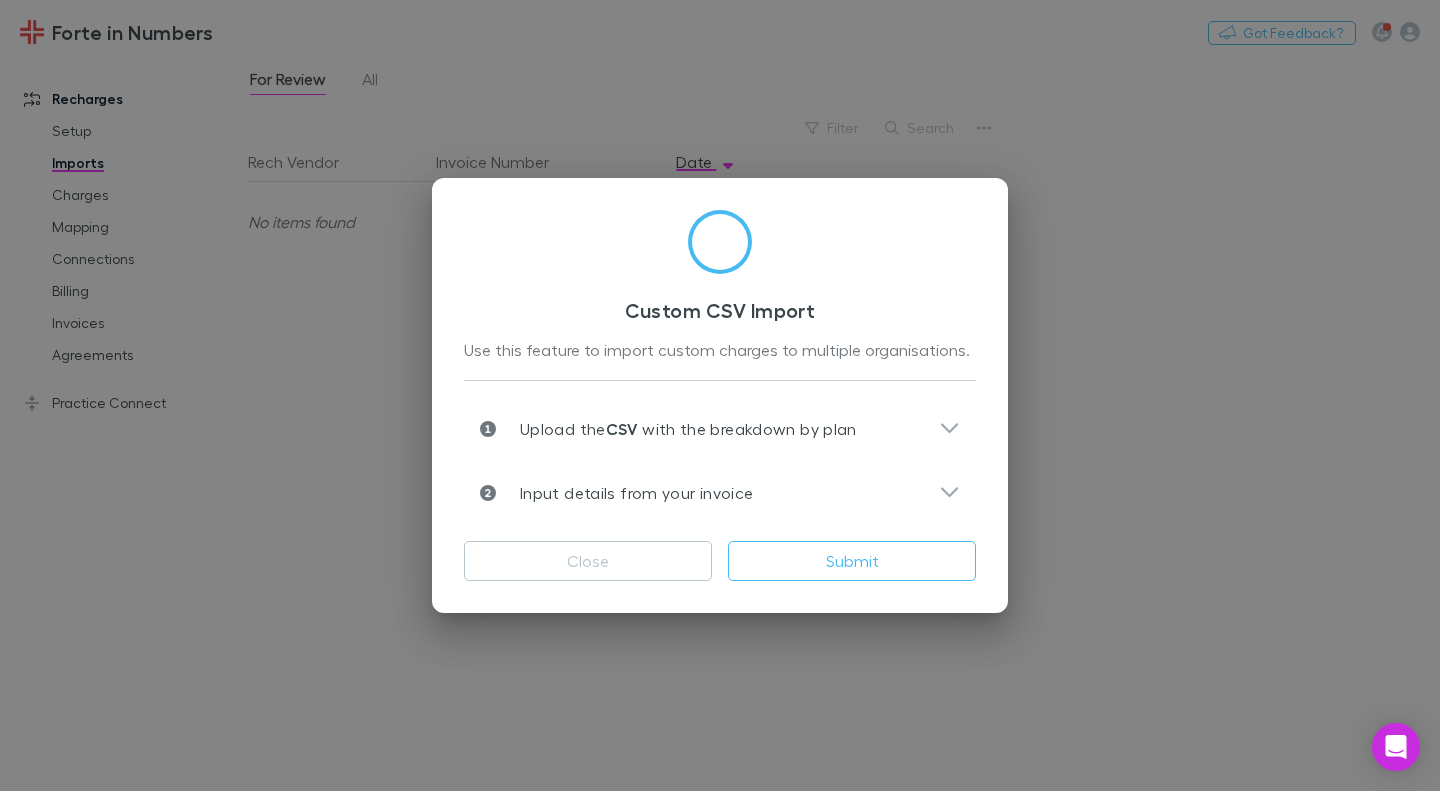 click on "Custom CSV Import Use this feature to import custom charges to multiple organisations. Upload the  CSV    with the breakdown by plan Download the  template , remove extra rows and fill with custom charges info Drop the  file  or    browse .csv  only Input details from your invoice Vendor ​ Invoice Number ​ Currency of Invoice *** ​ Payment Discount ​ Invoice Date ​ Close Submit" at bounding box center [720, 395] 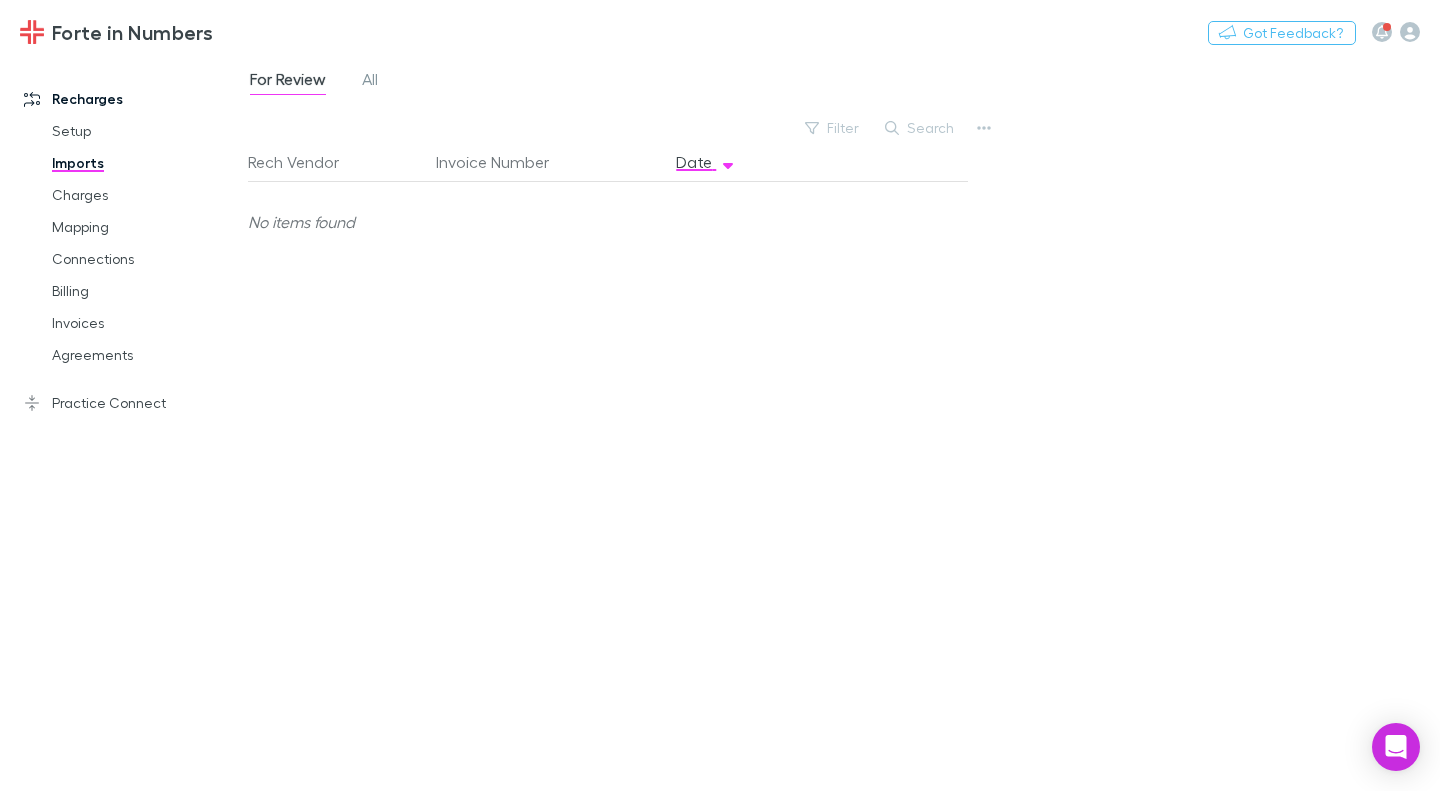 click at bounding box center [878, 162] 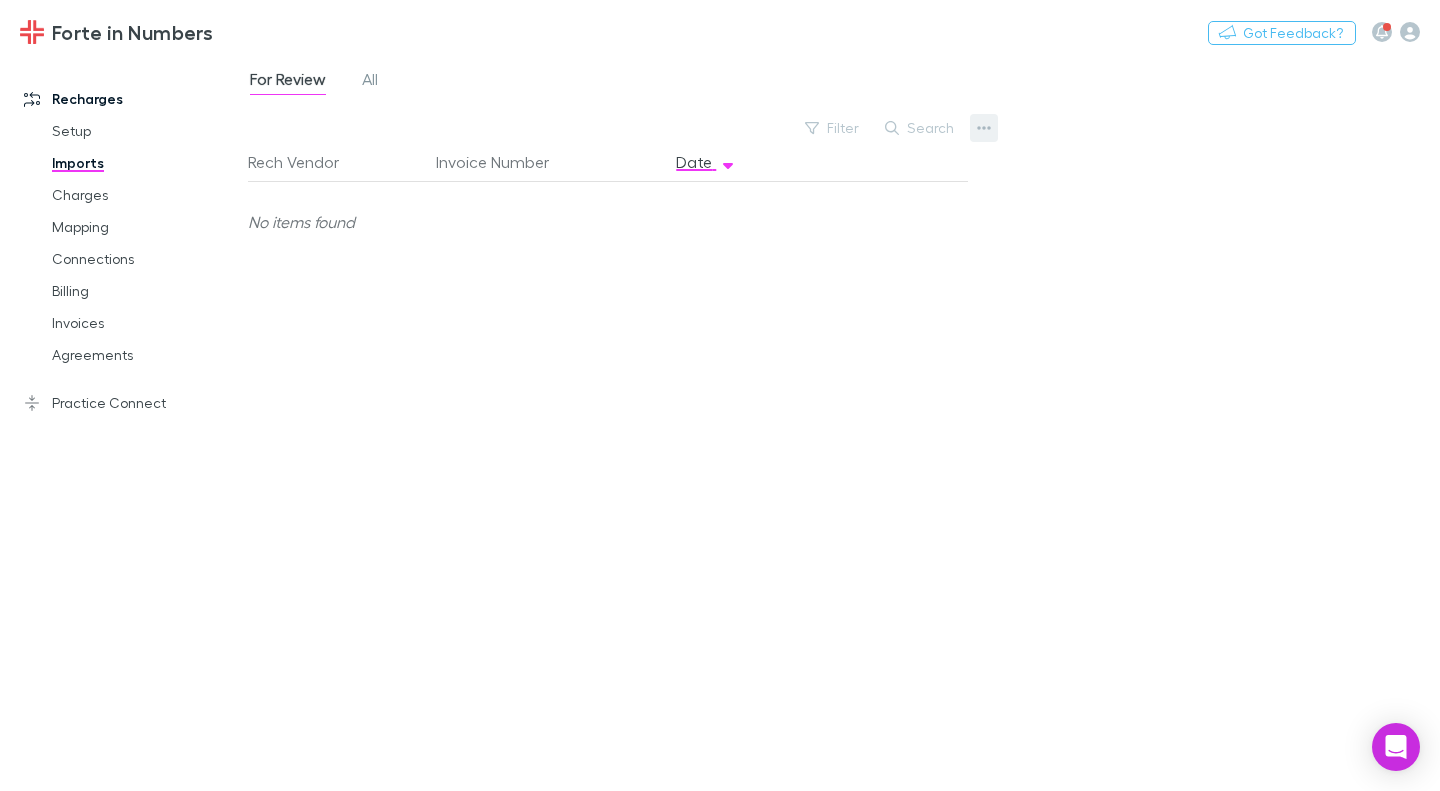 click 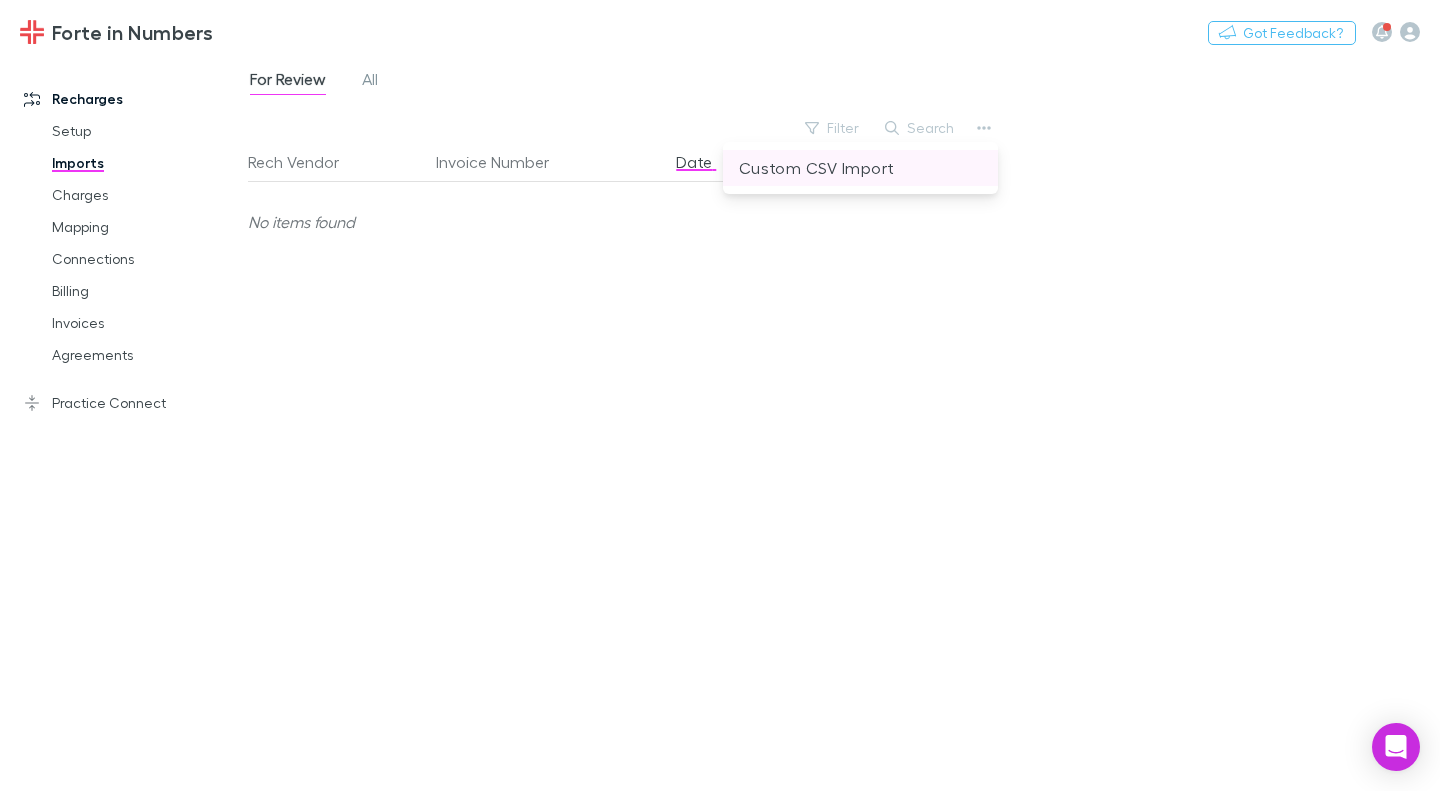 click on "Custom CSV Import" at bounding box center [860, 168] 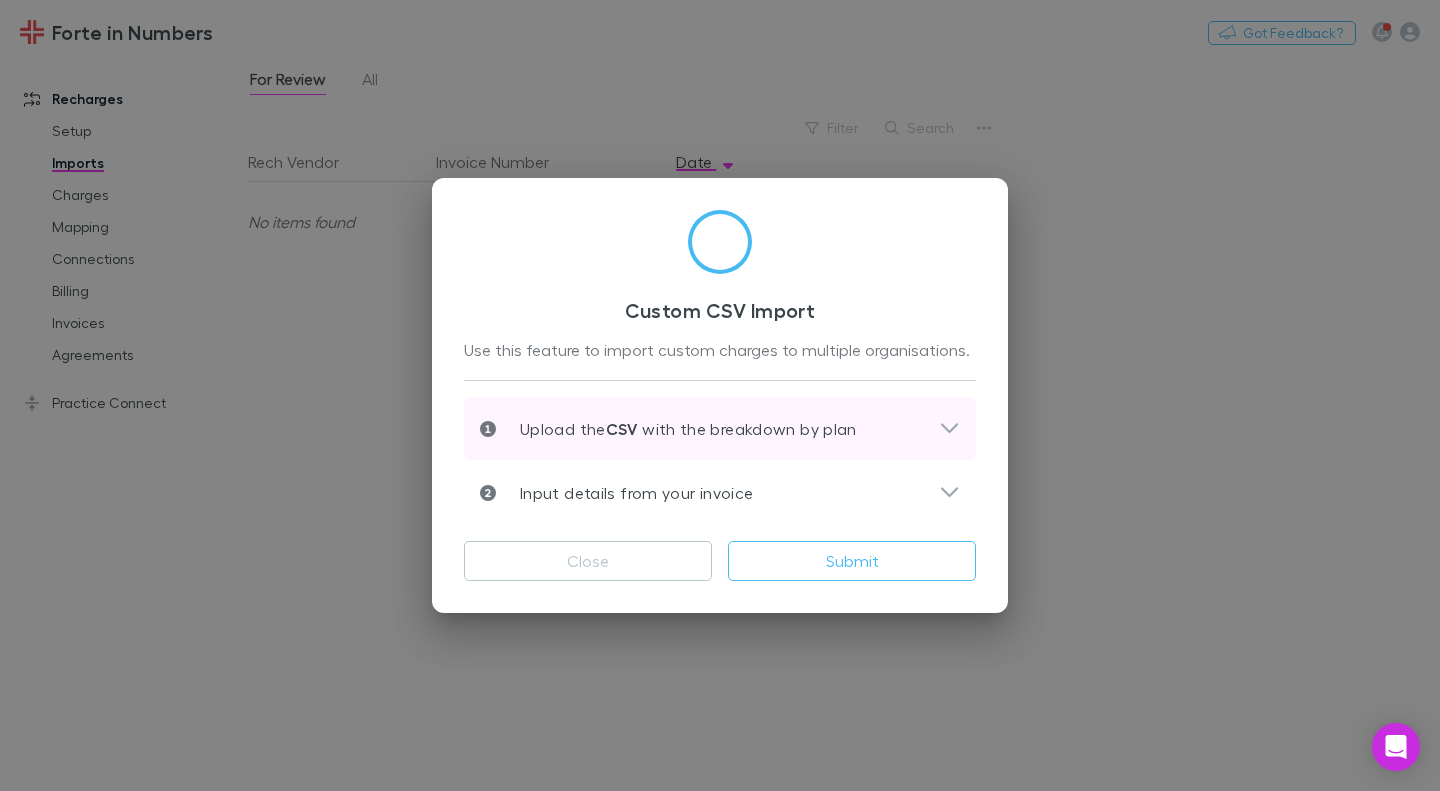 click 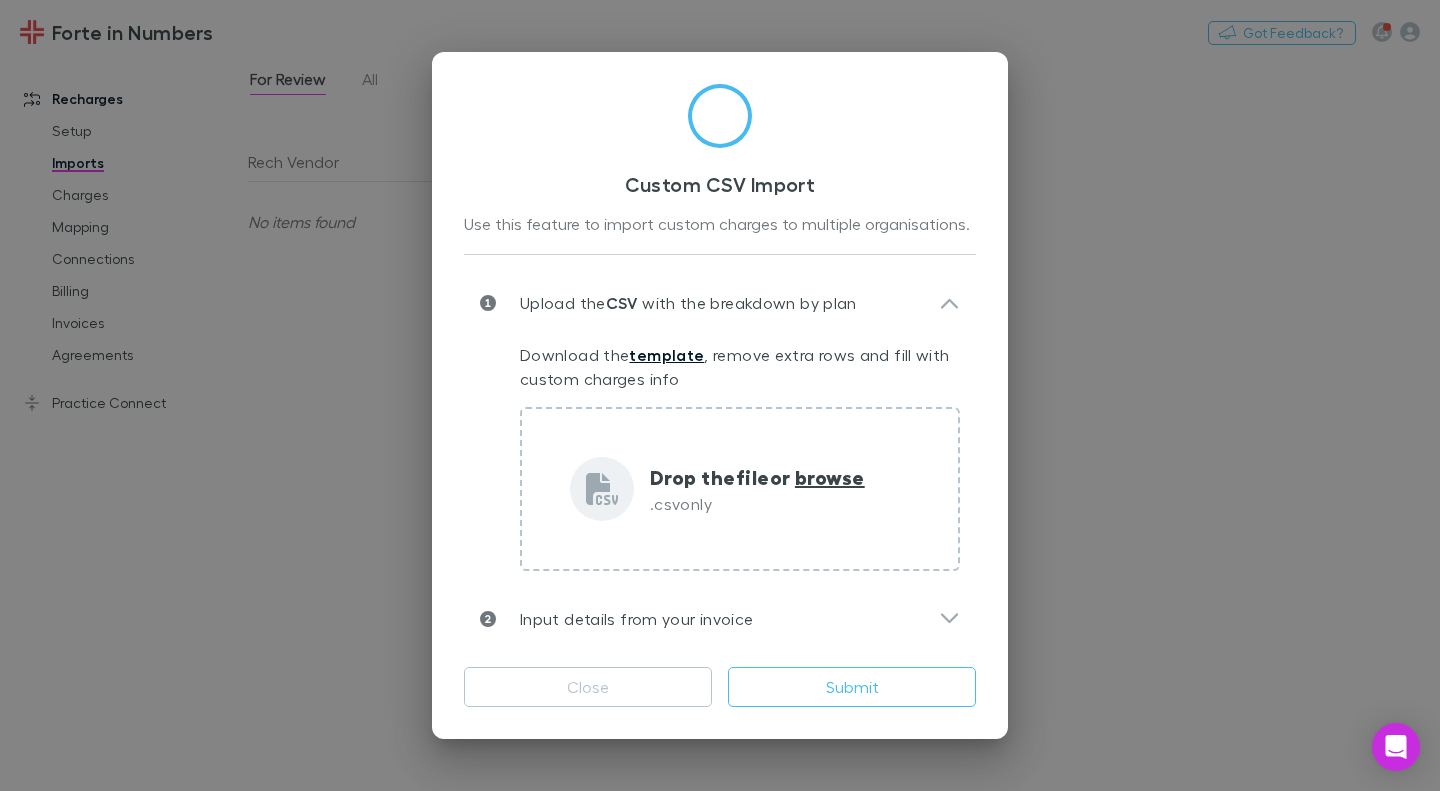 click on "template" at bounding box center (666, 355) 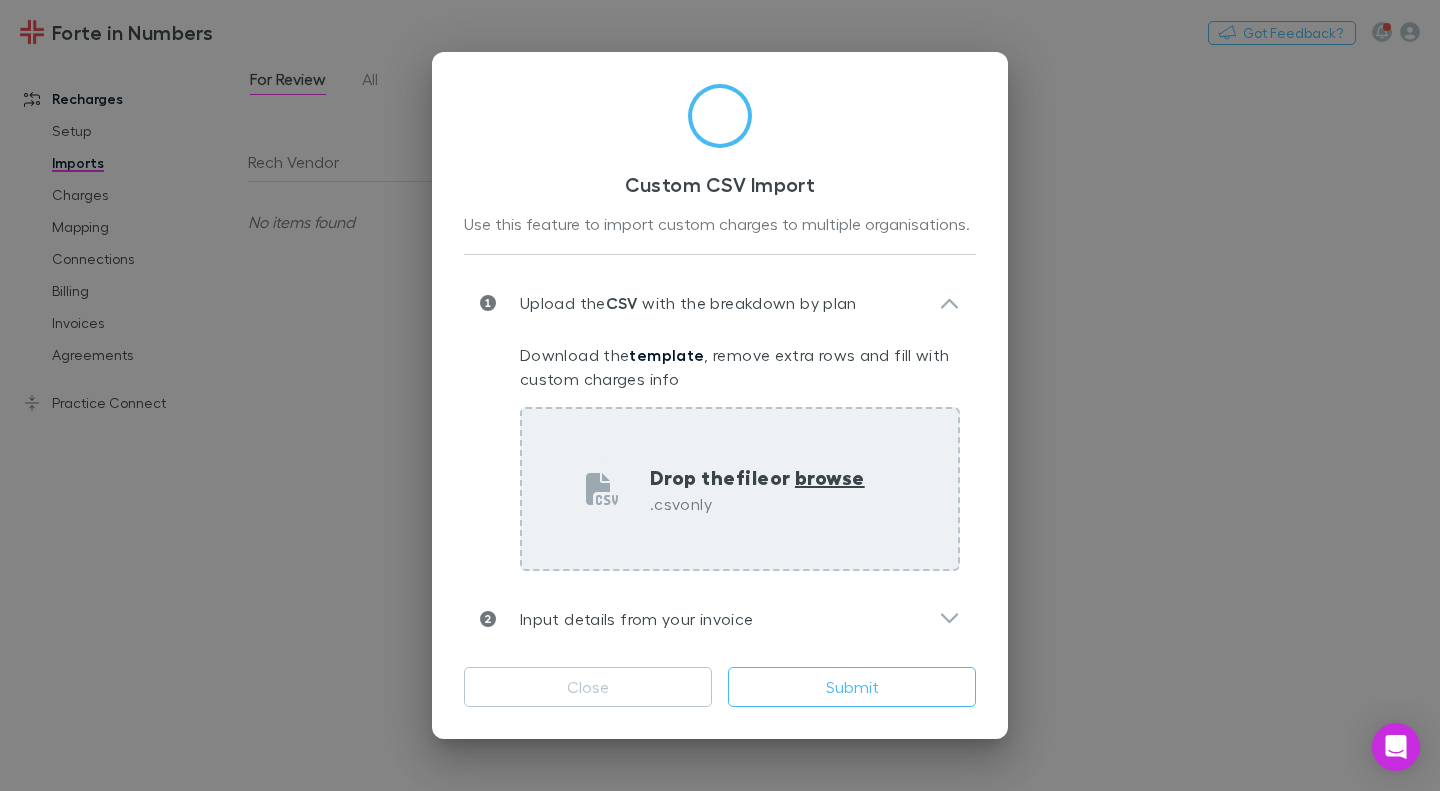 click on "browse" at bounding box center [830, 477] 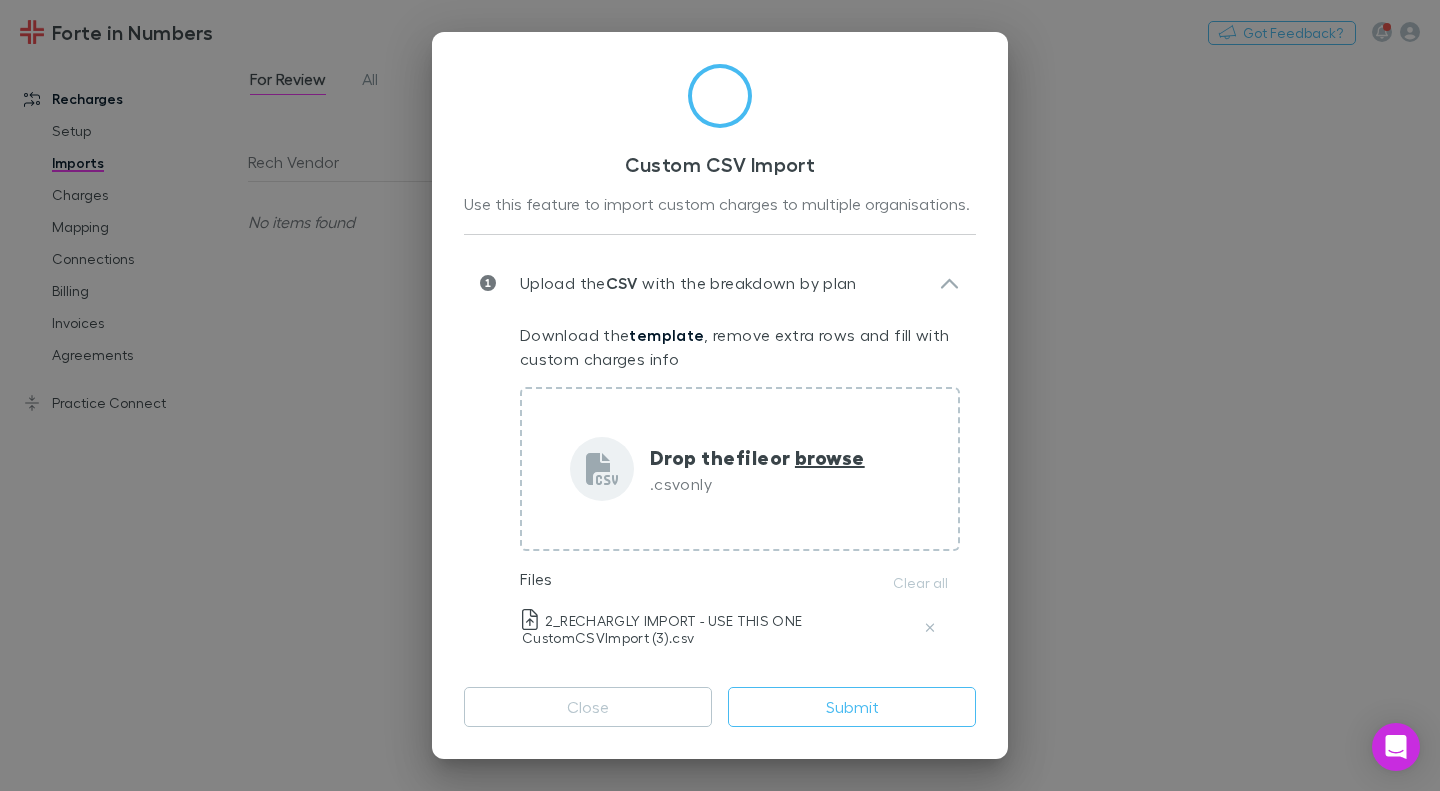 click on "Download the template , remove extra rows and fill with custom charges info Drop the file or browse .csv only Files Clear all 2_RECHARGLY IMPORT - USE THIS ONE CustomCSVImport (3).csv" at bounding box center [720, 485] 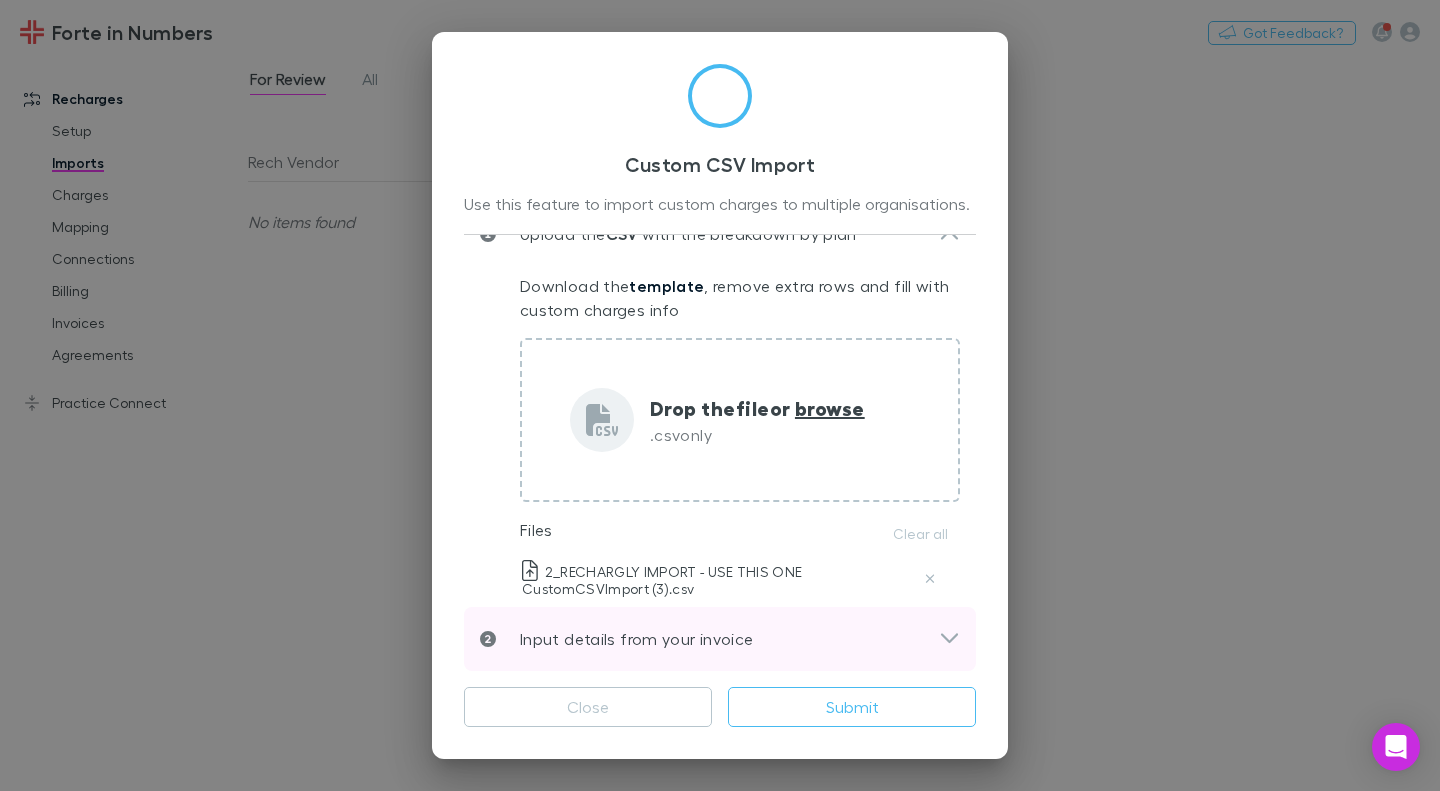 click 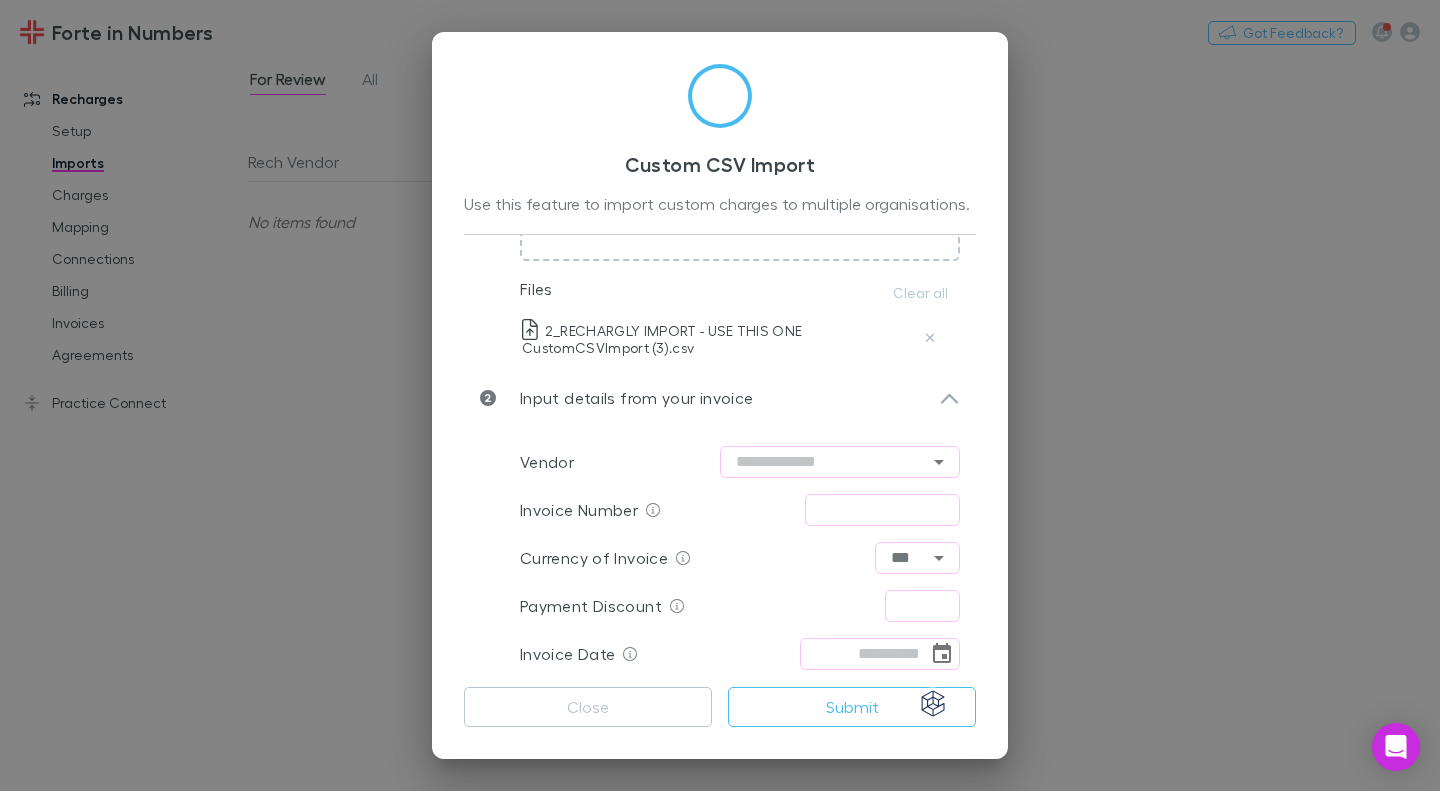scroll, scrollTop: 295, scrollLeft: 0, axis: vertical 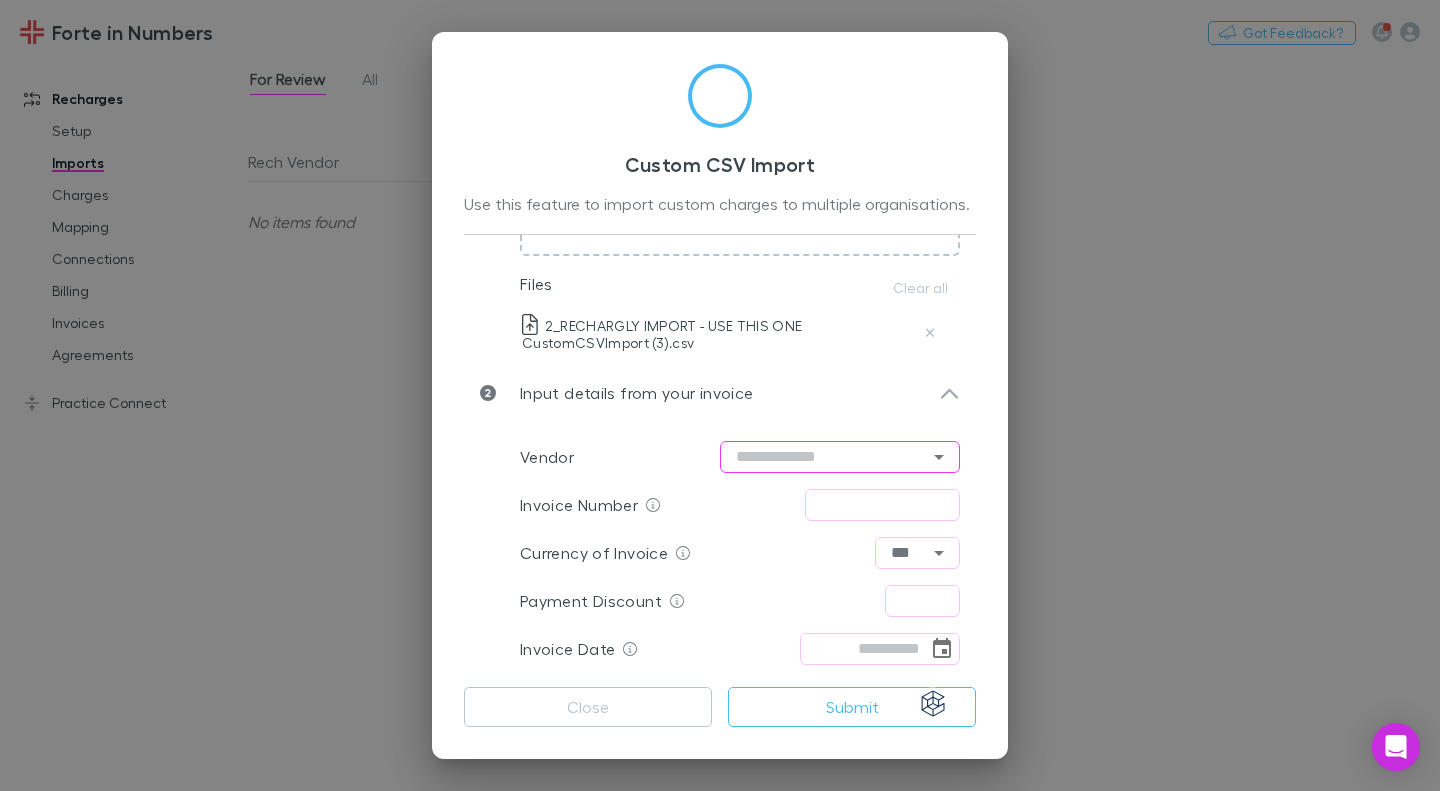 click at bounding box center (840, 457) 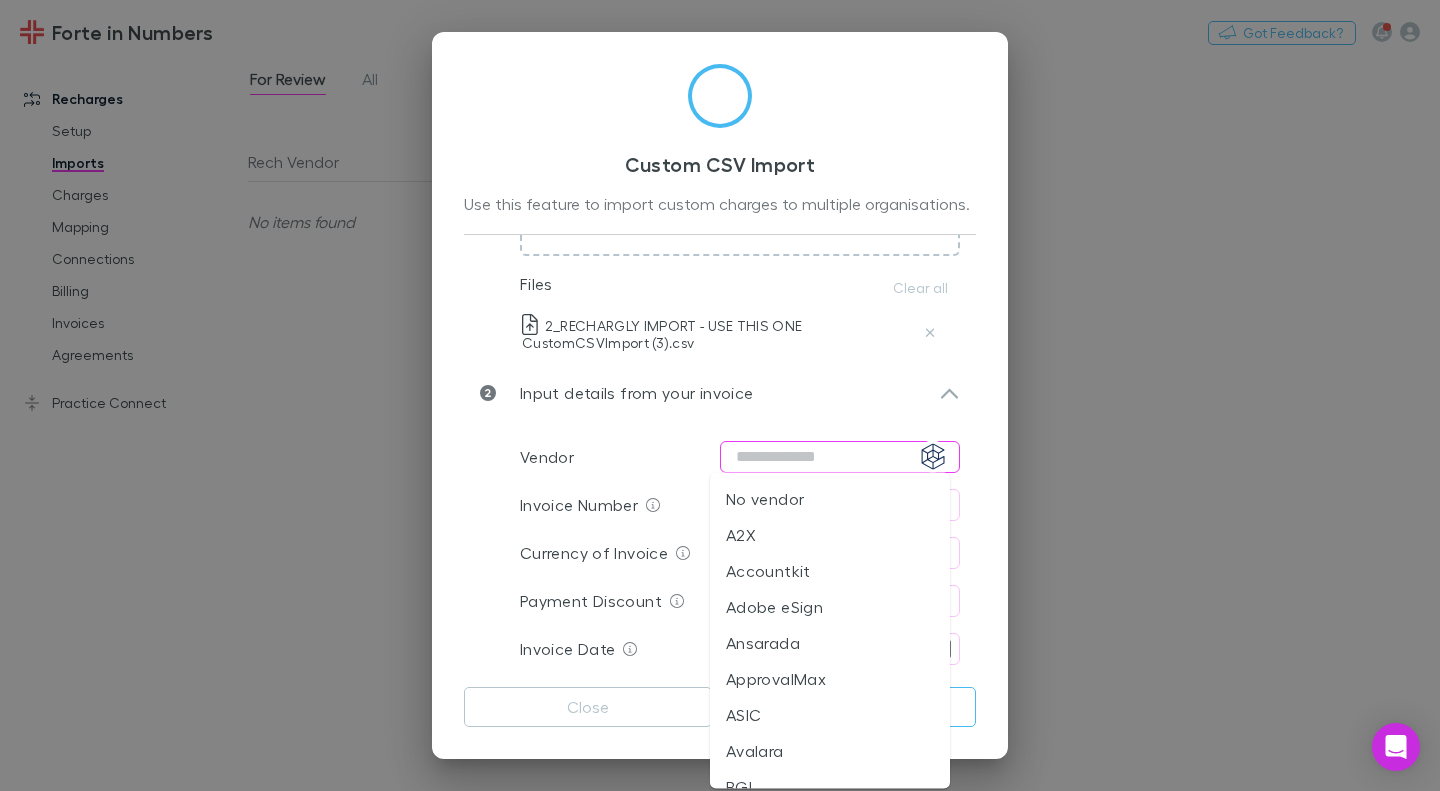 click at bounding box center (840, 457) 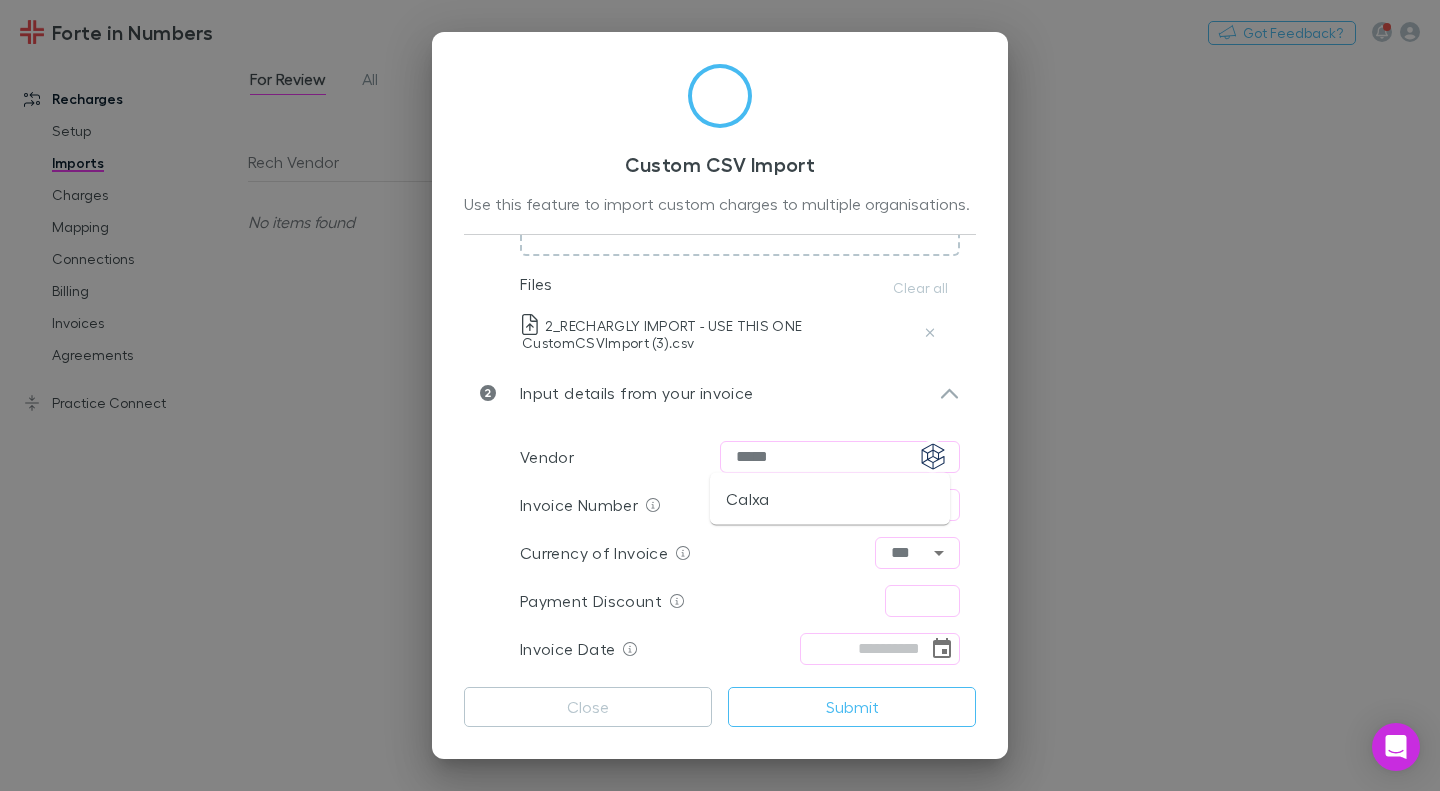 click on "Calxa" at bounding box center [830, 499] 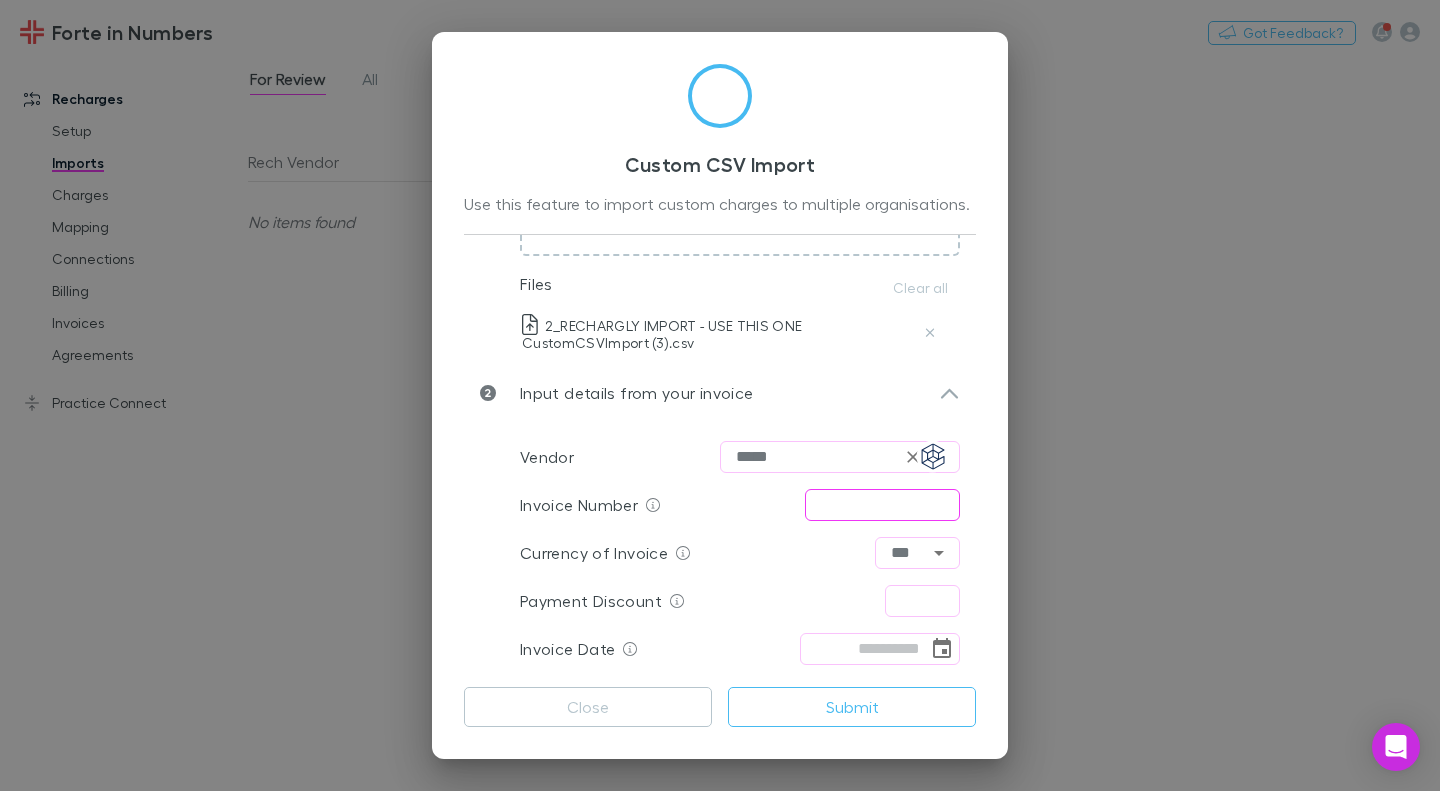 type on "*****" 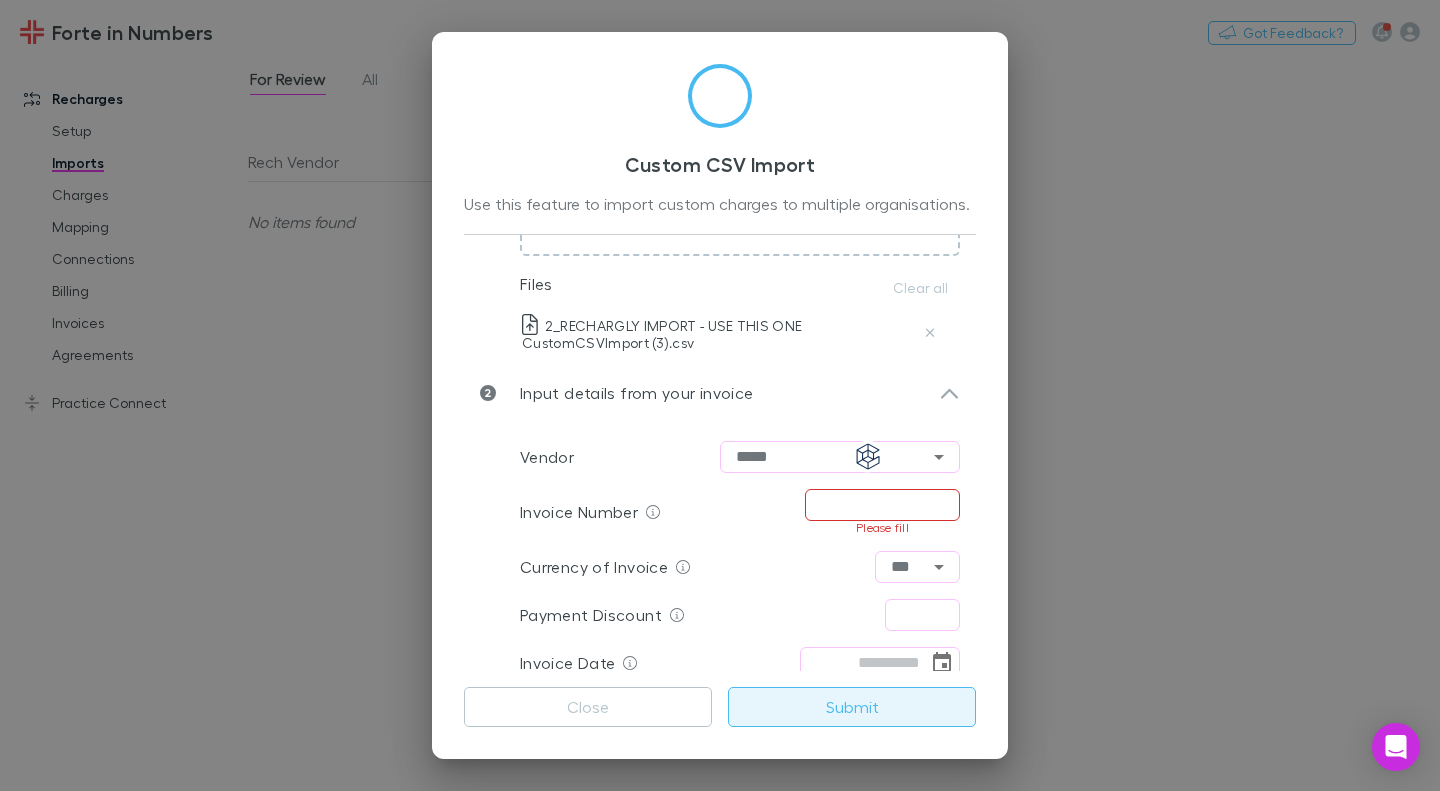 paste on "********" 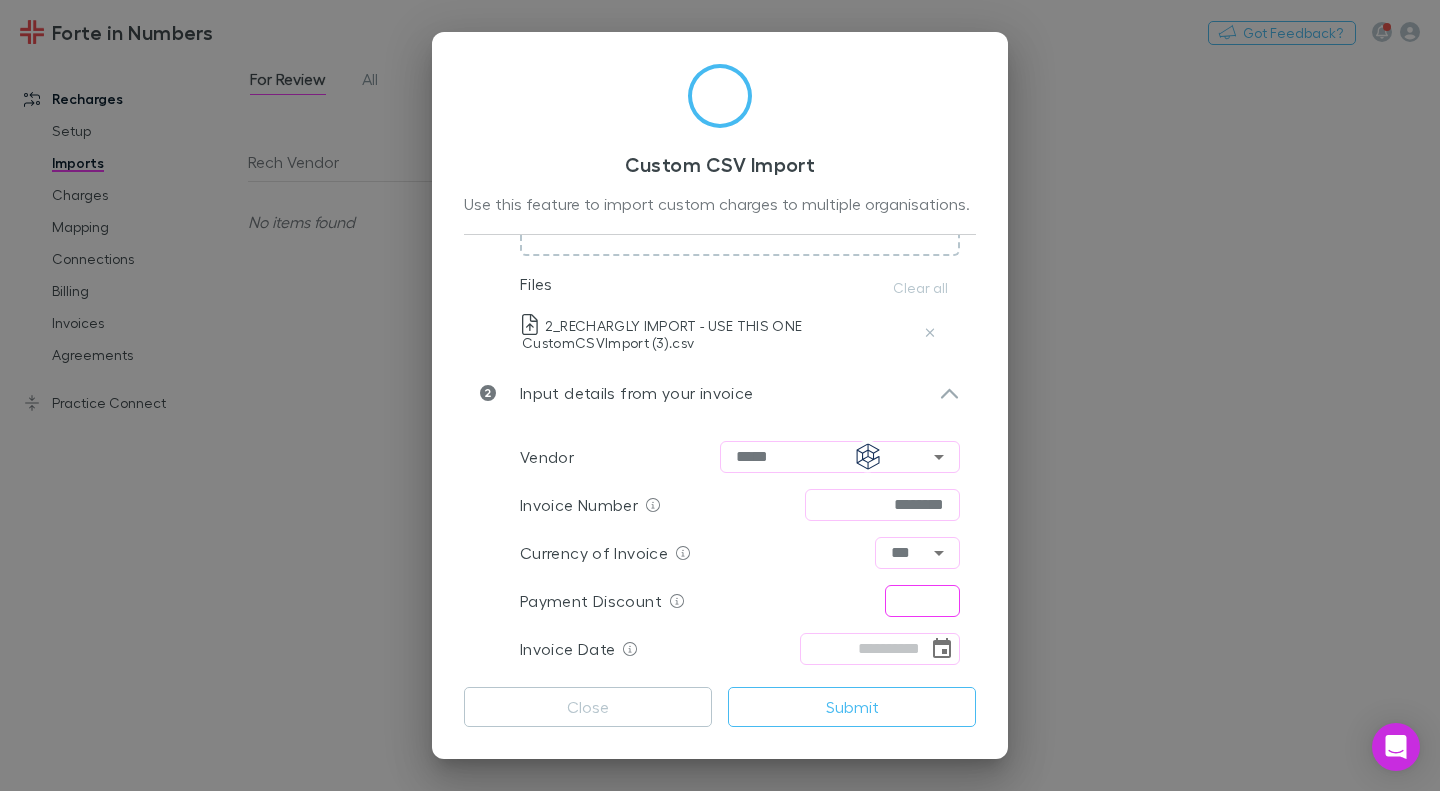 type on "********" 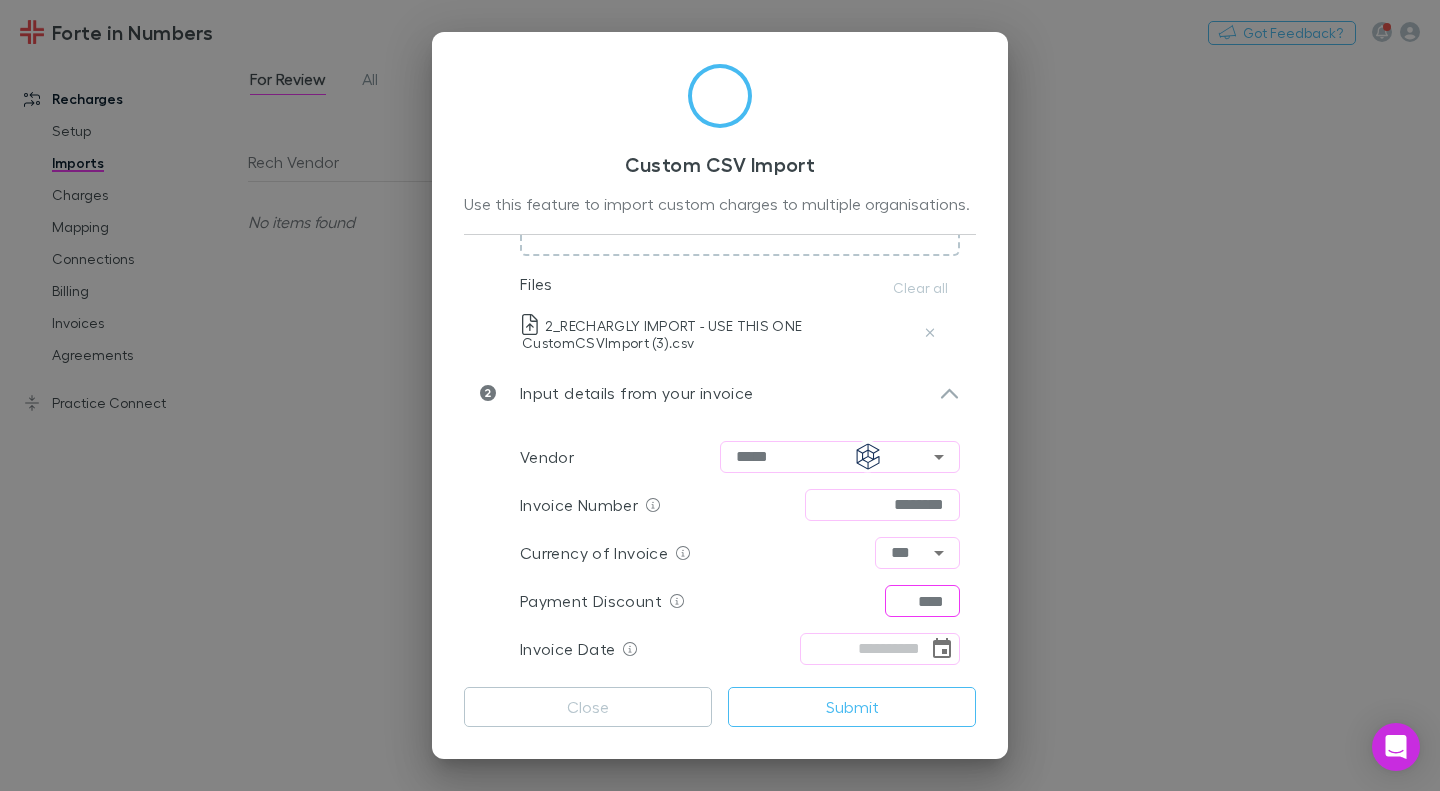type on "****" 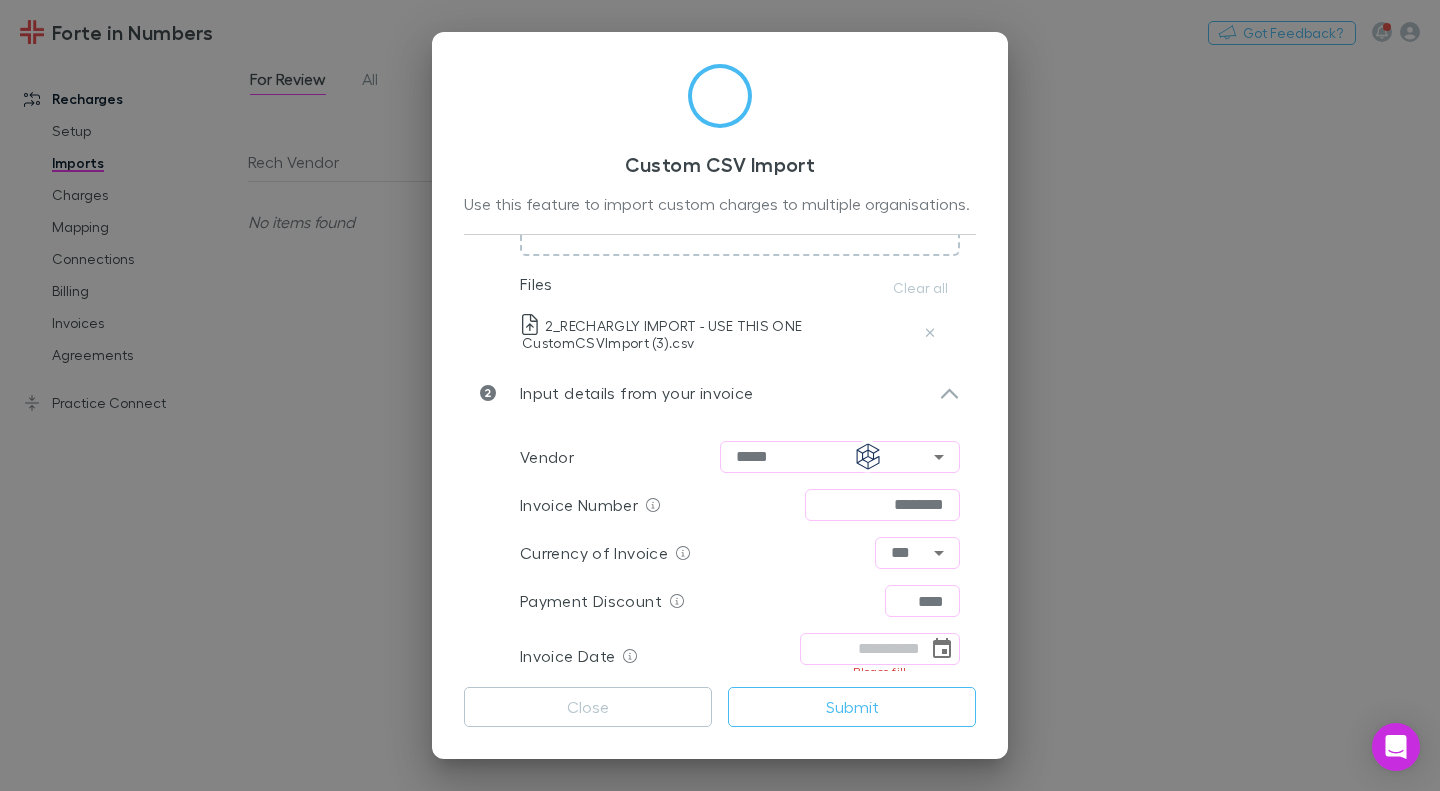 scroll, scrollTop: 311, scrollLeft: 0, axis: vertical 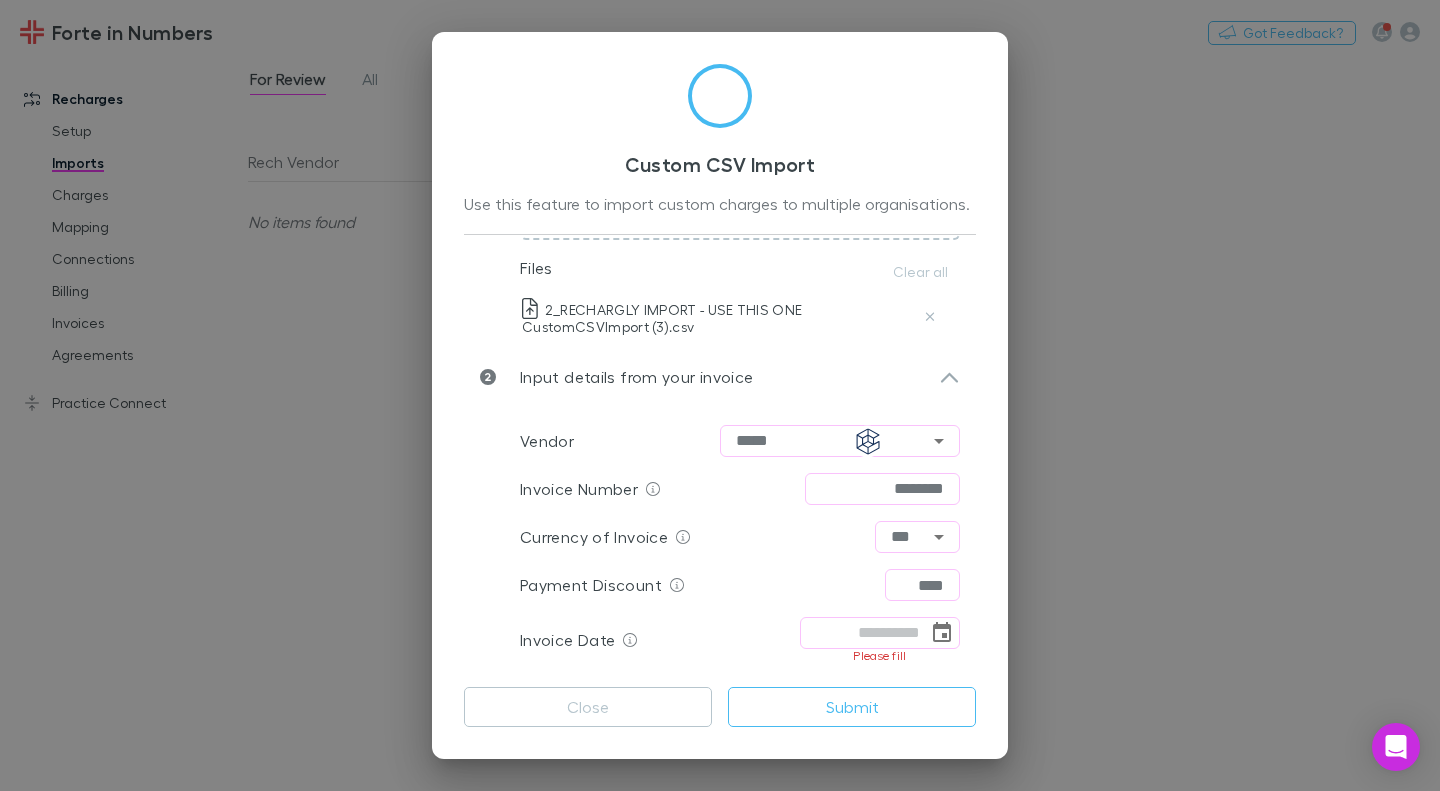 click 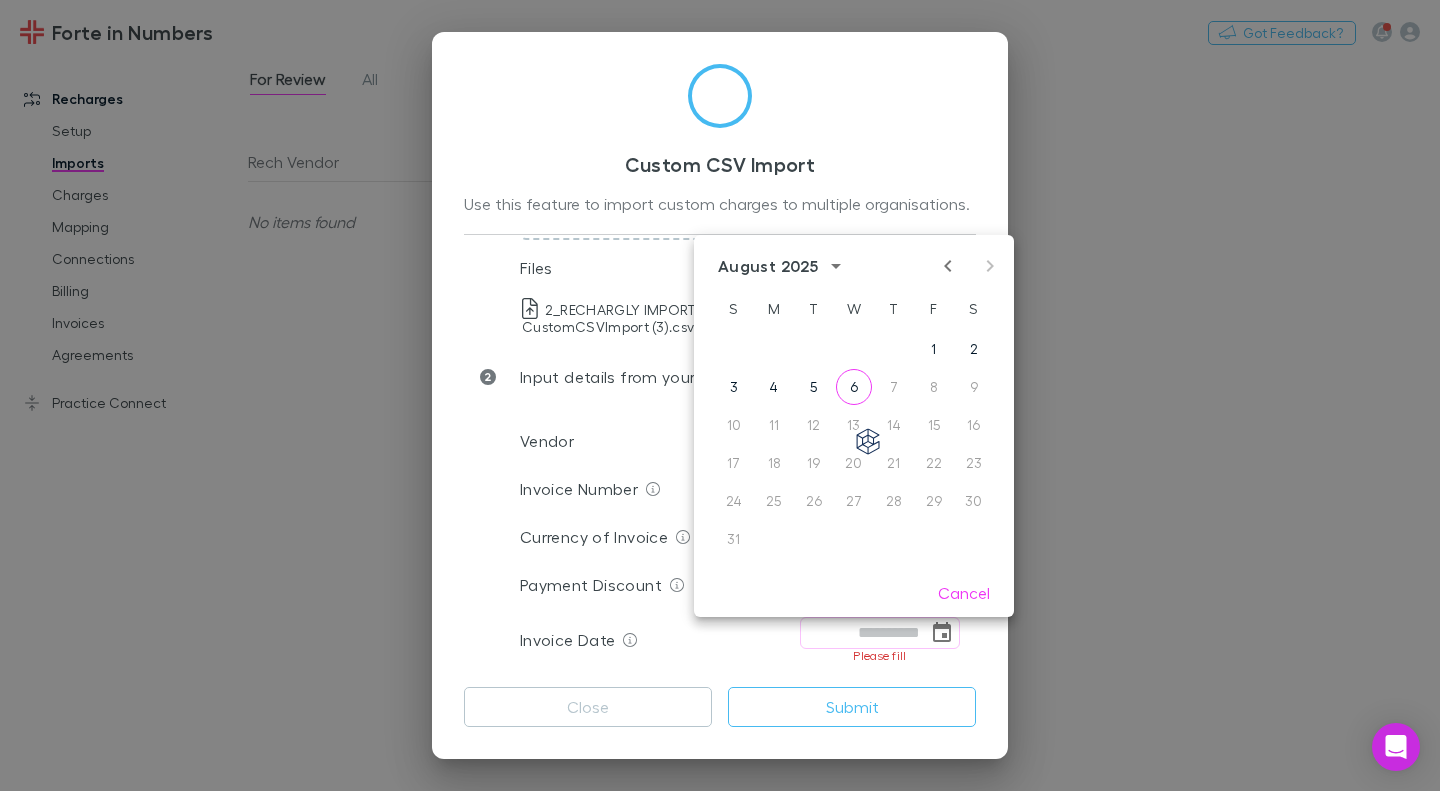 click 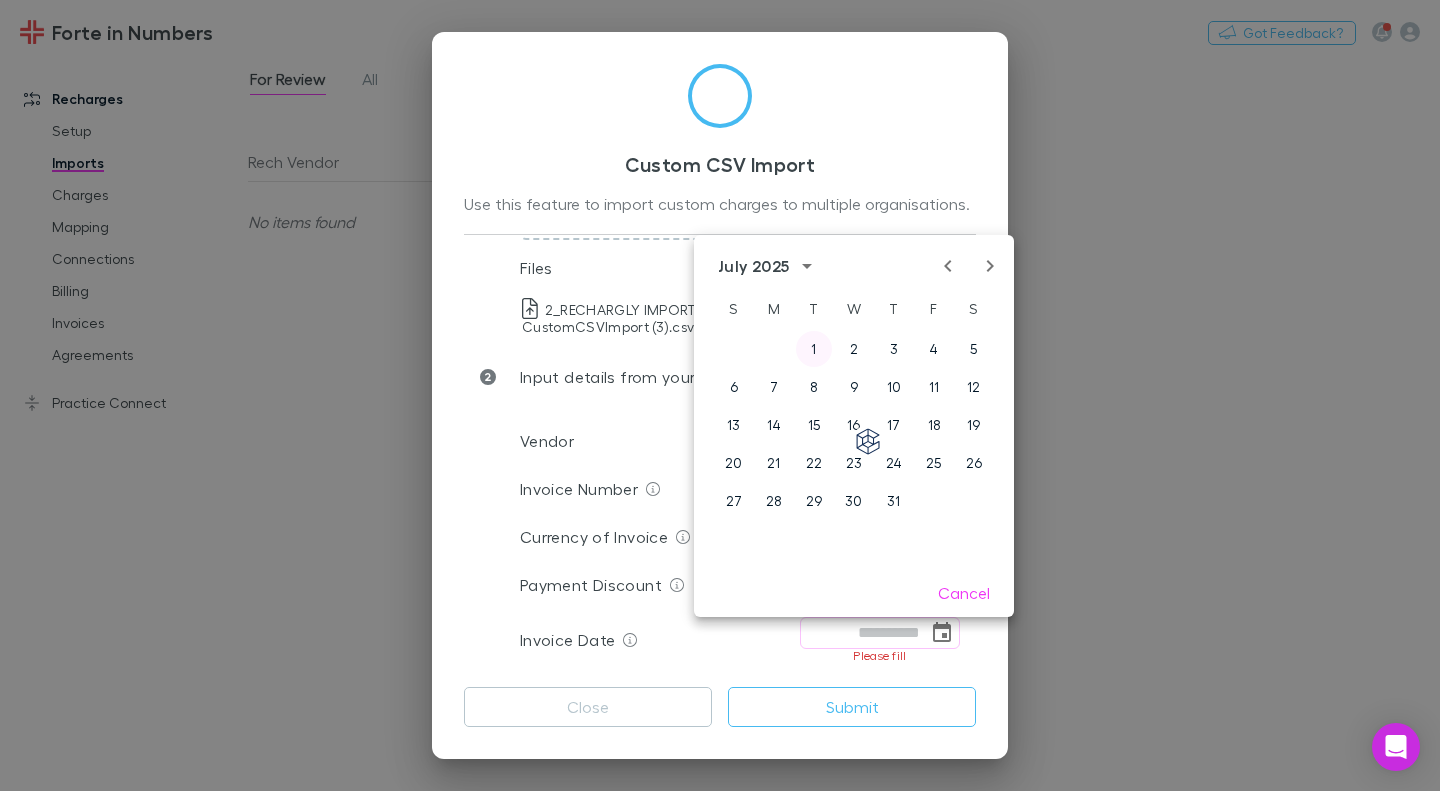 click on "1" at bounding box center [814, 349] 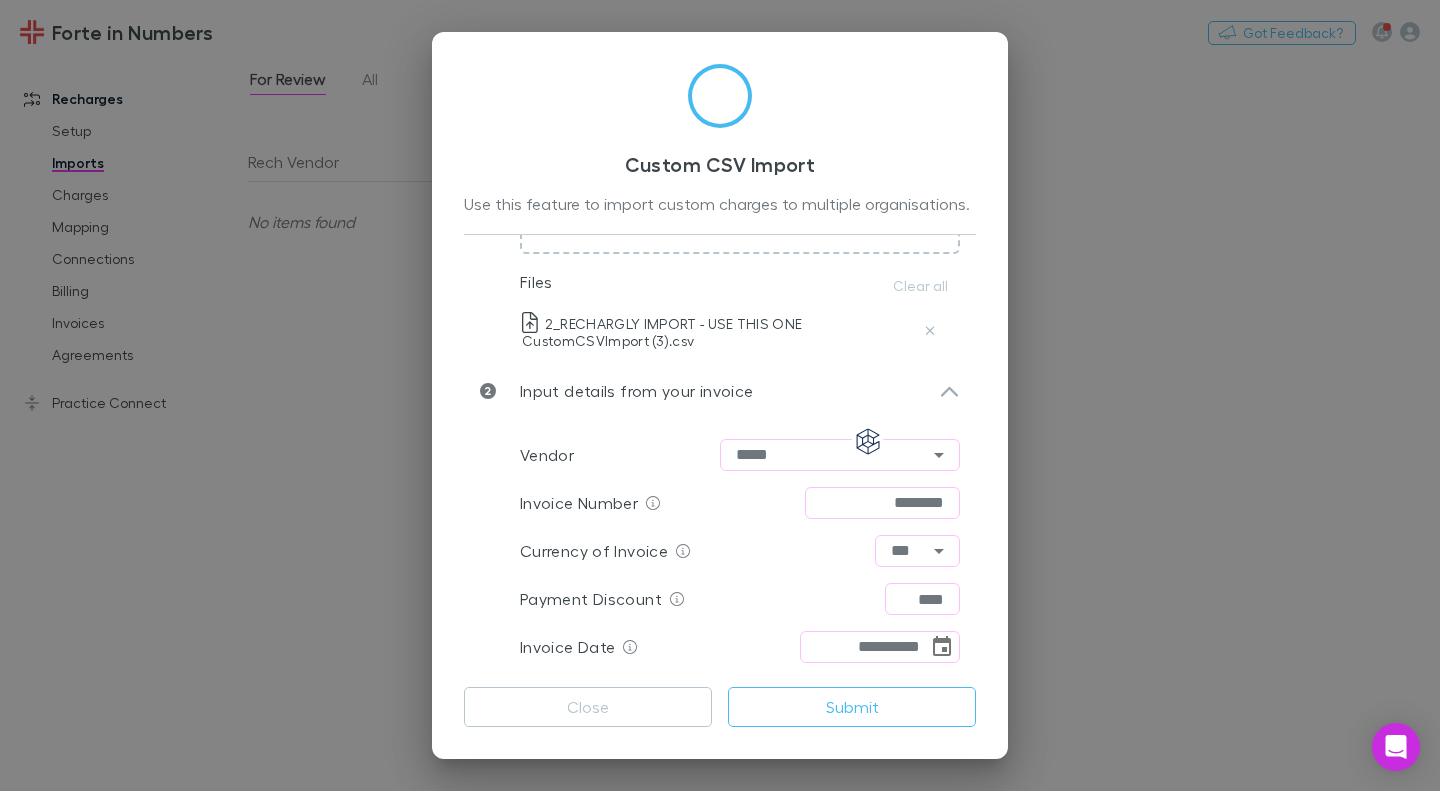 type on "**********" 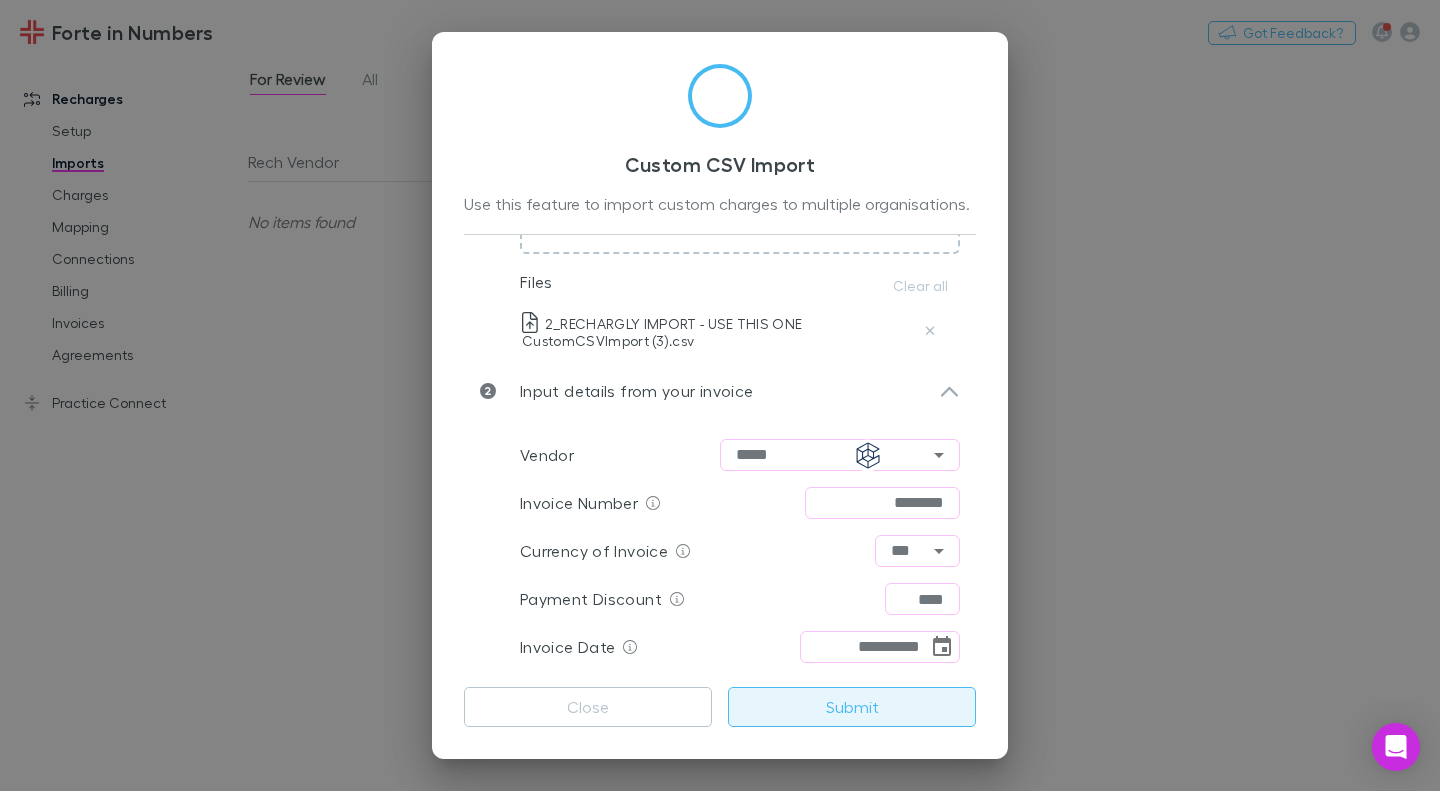 click on "Submit" at bounding box center [852, 707] 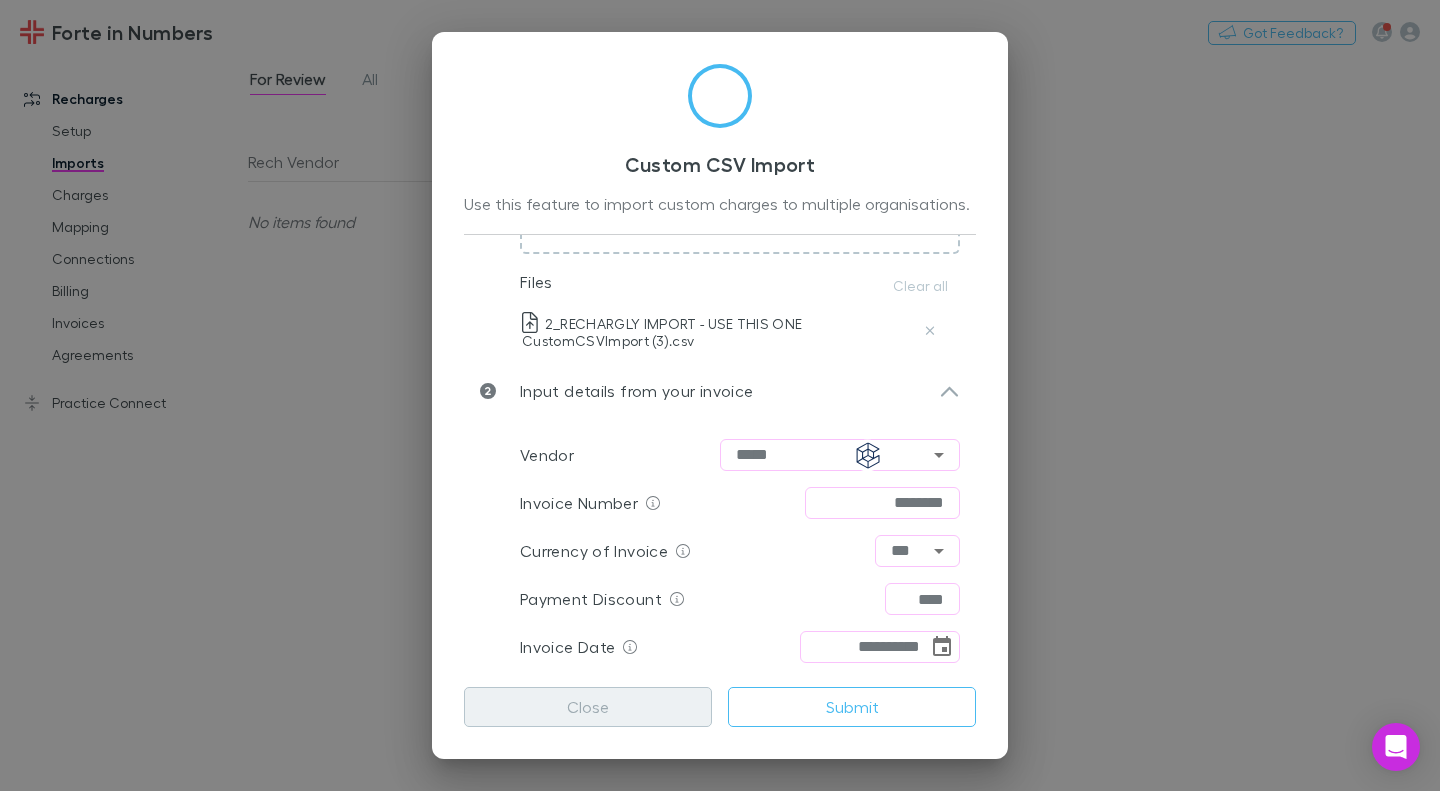 click on "Close" at bounding box center [588, 707] 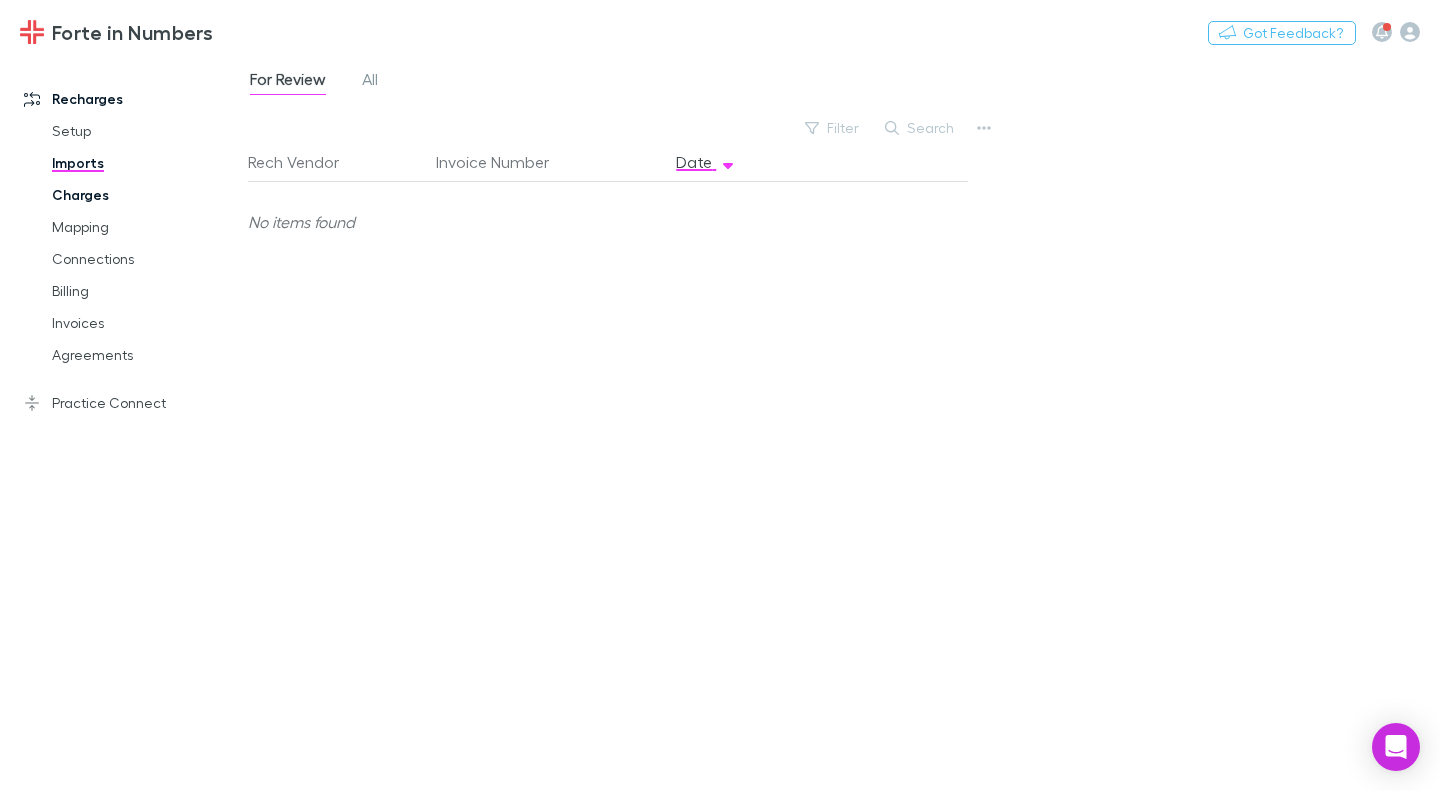 click on "Charges" at bounding box center (145, 195) 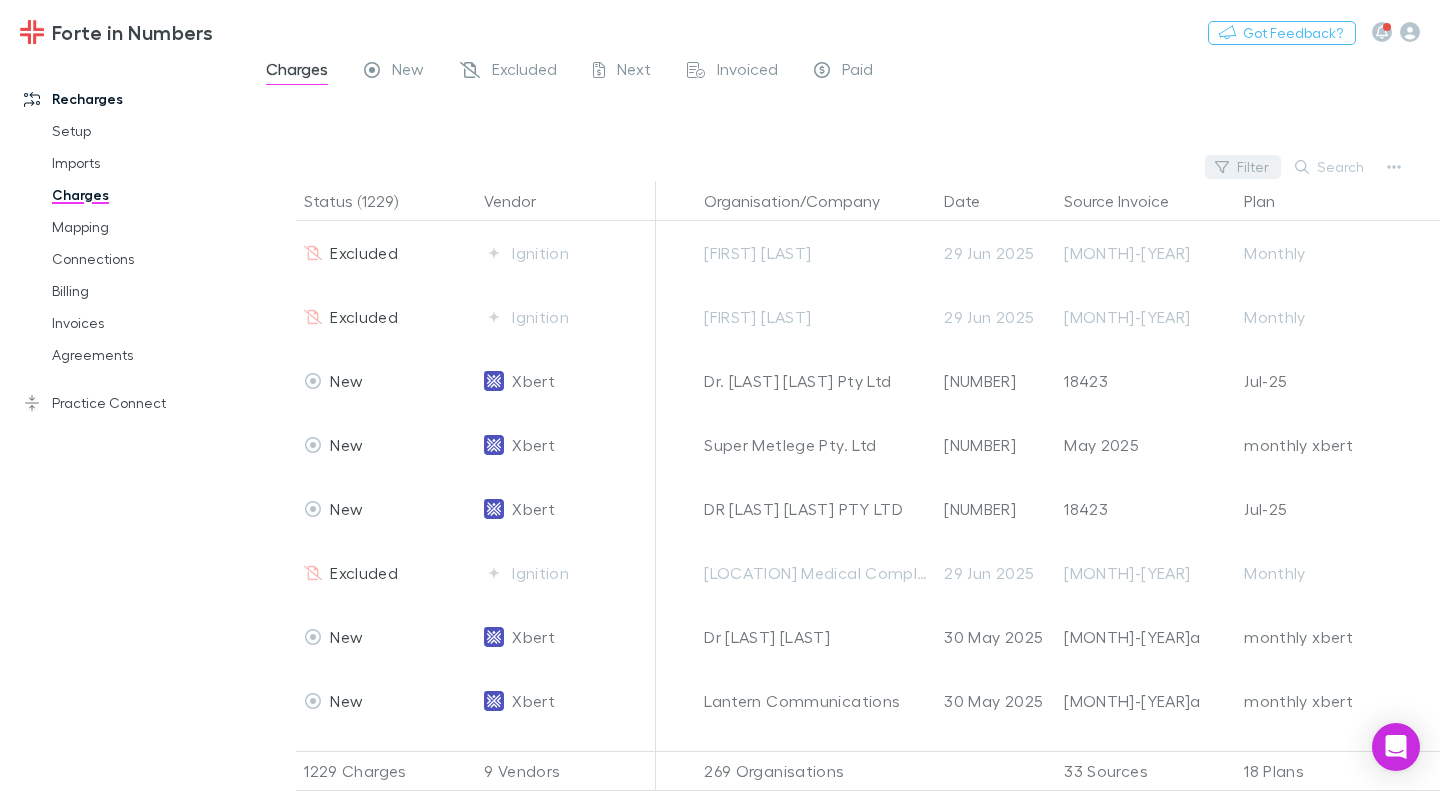 click on "Filter" at bounding box center [1243, 167] 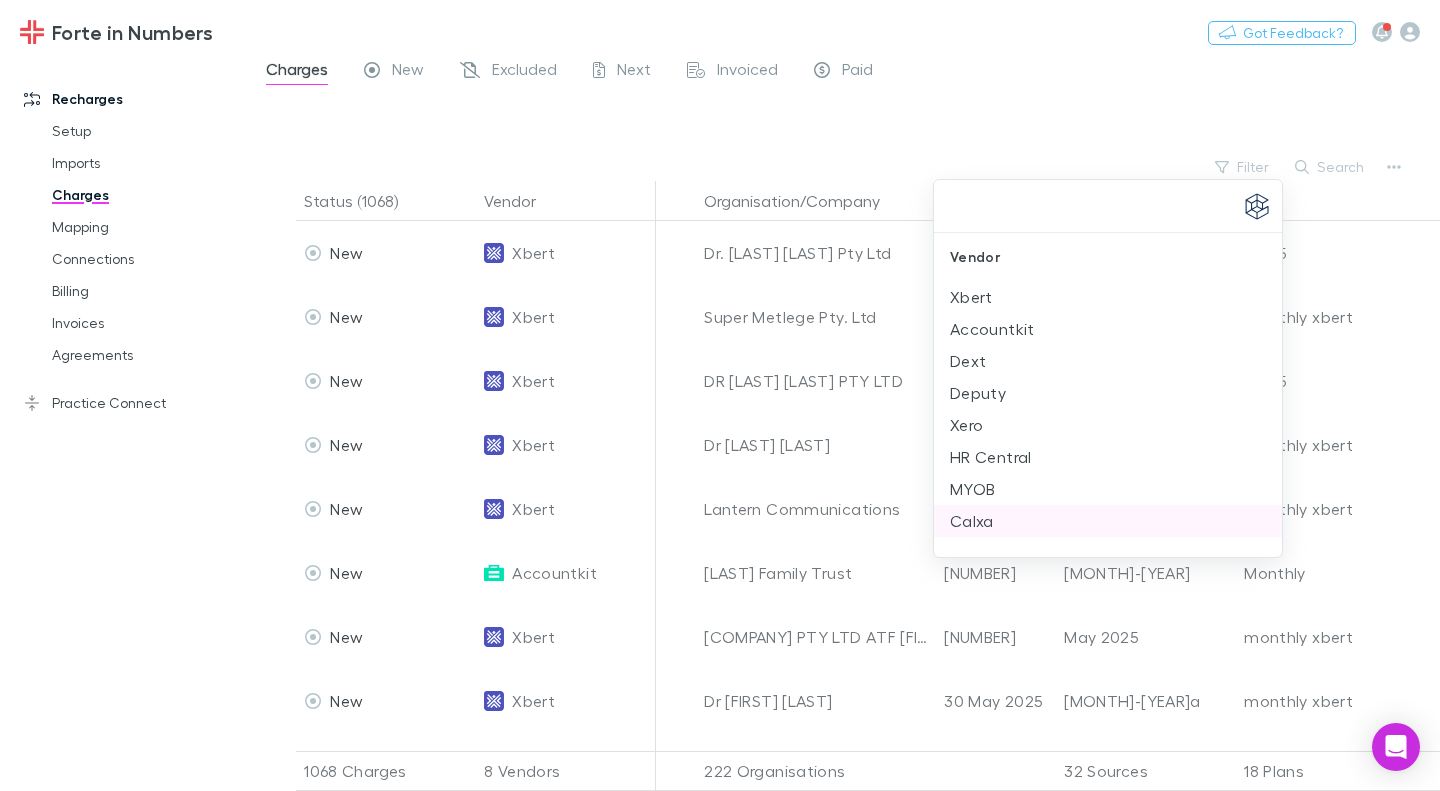 click on "Calxa" at bounding box center [1108, 521] 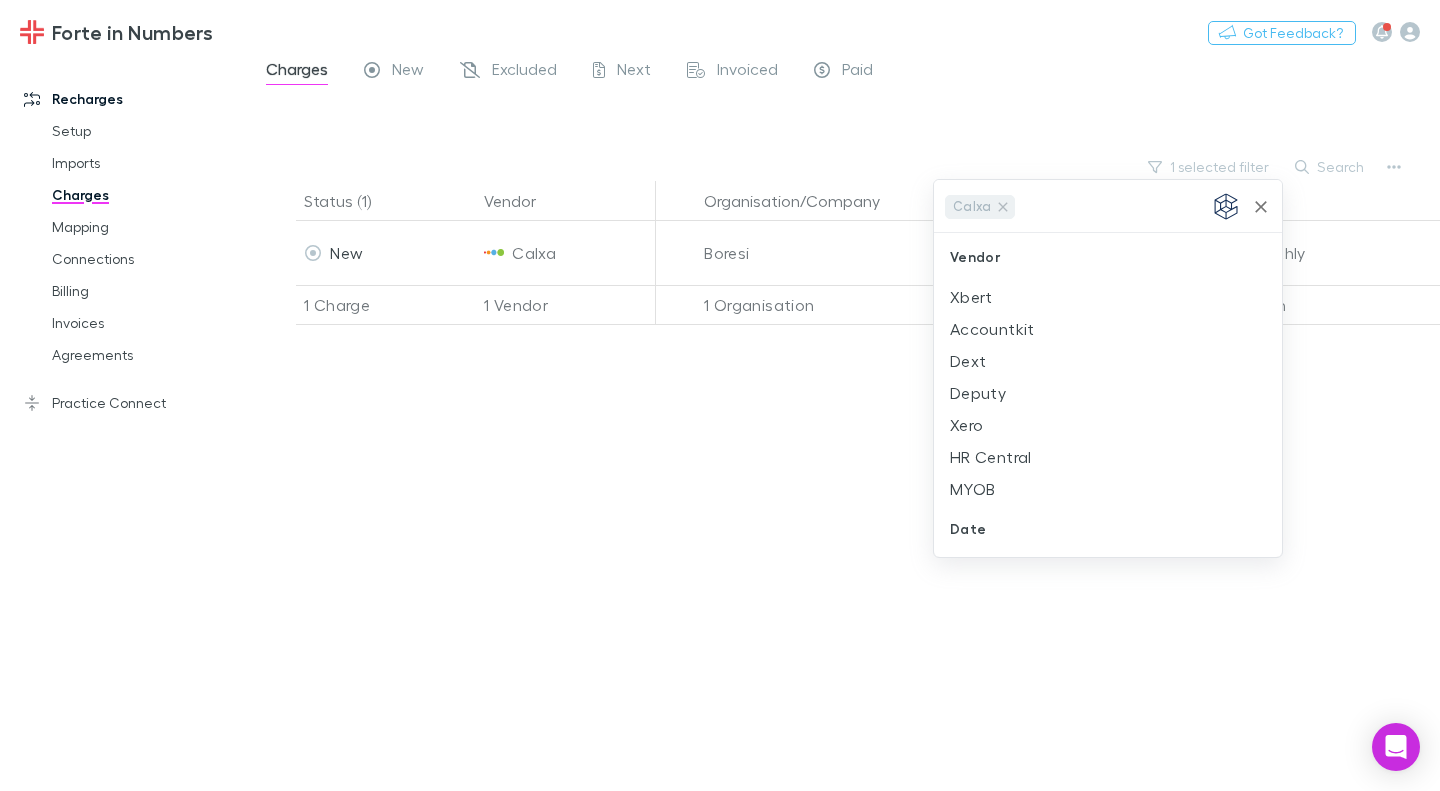 click at bounding box center [720, 395] 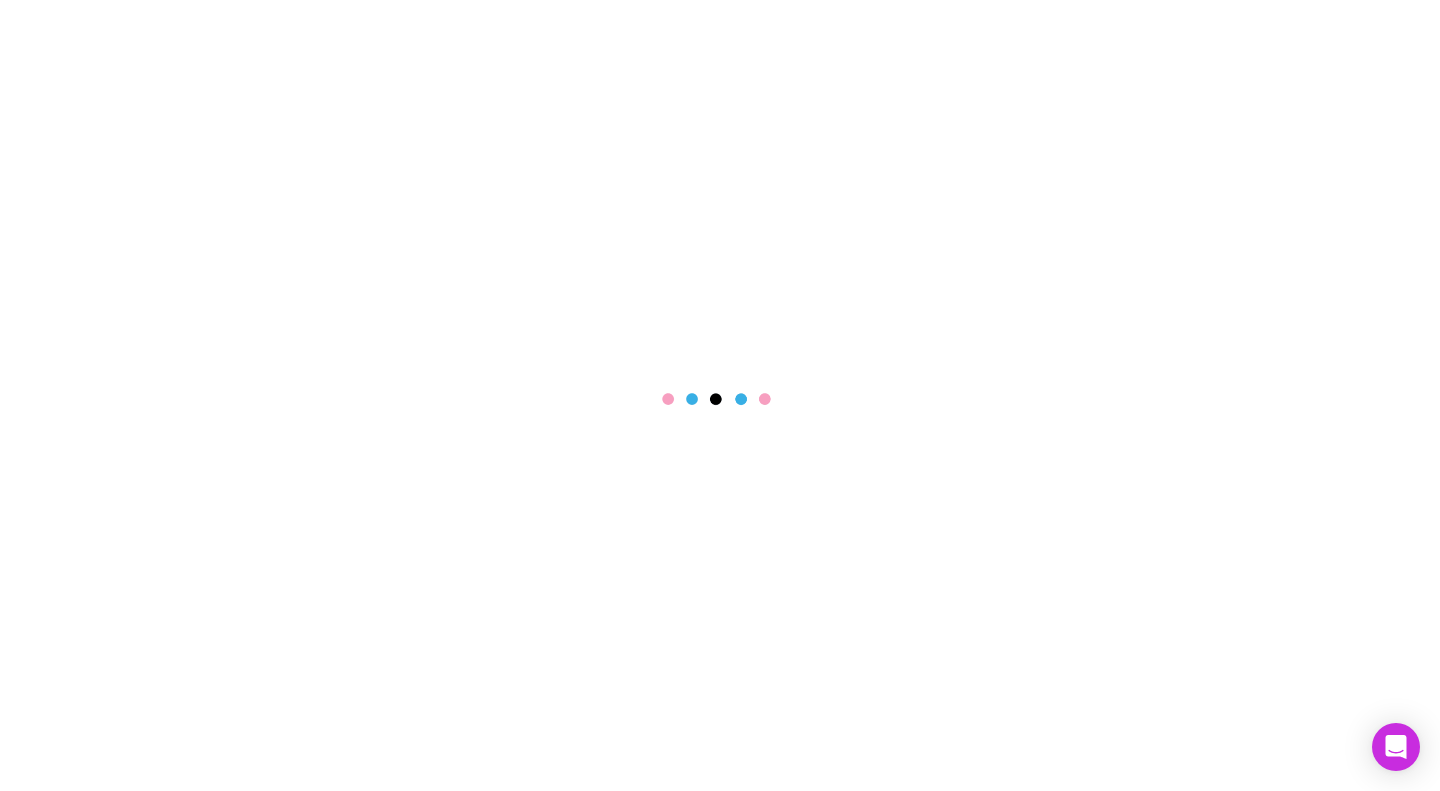 scroll, scrollTop: 0, scrollLeft: 0, axis: both 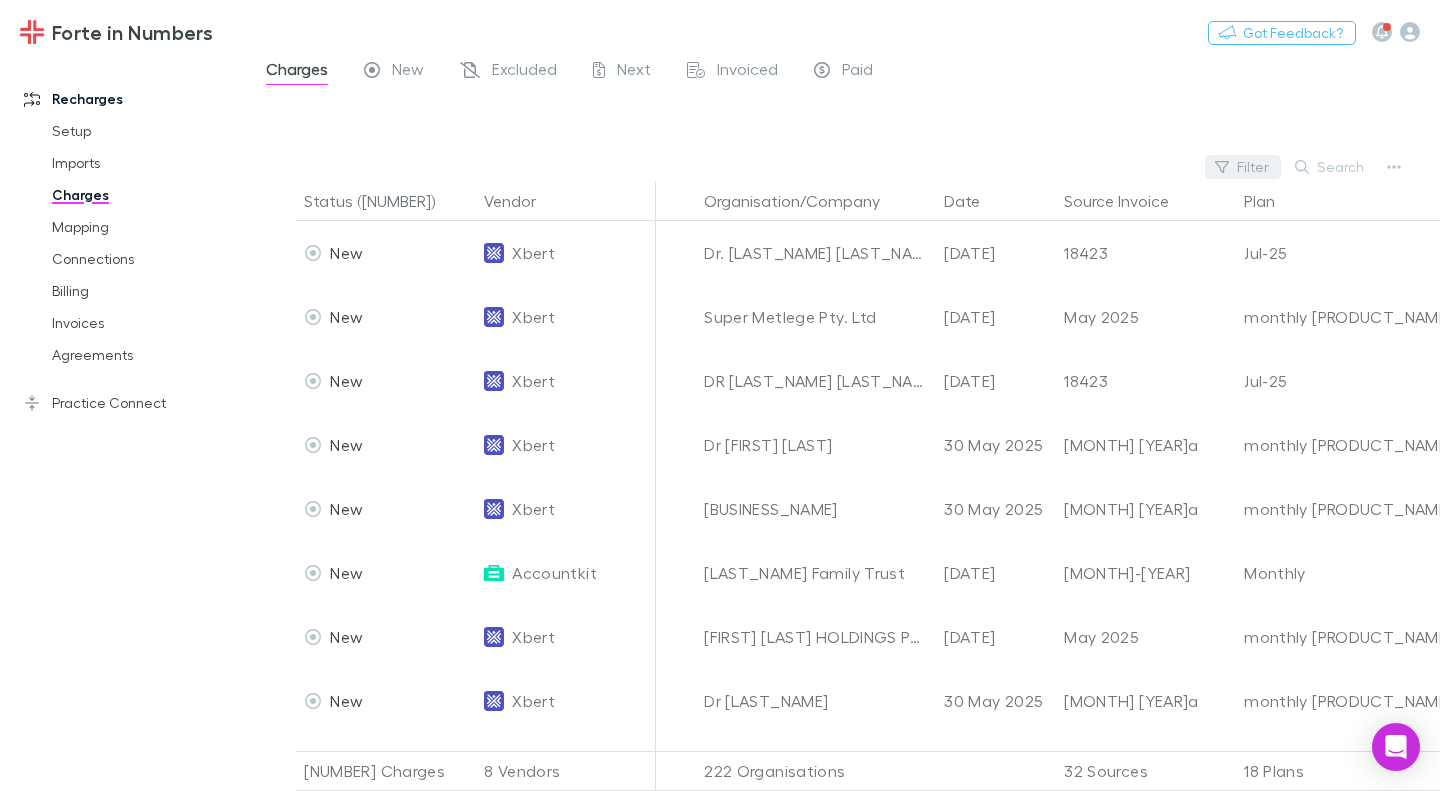 click on "Filter" at bounding box center [1243, 167] 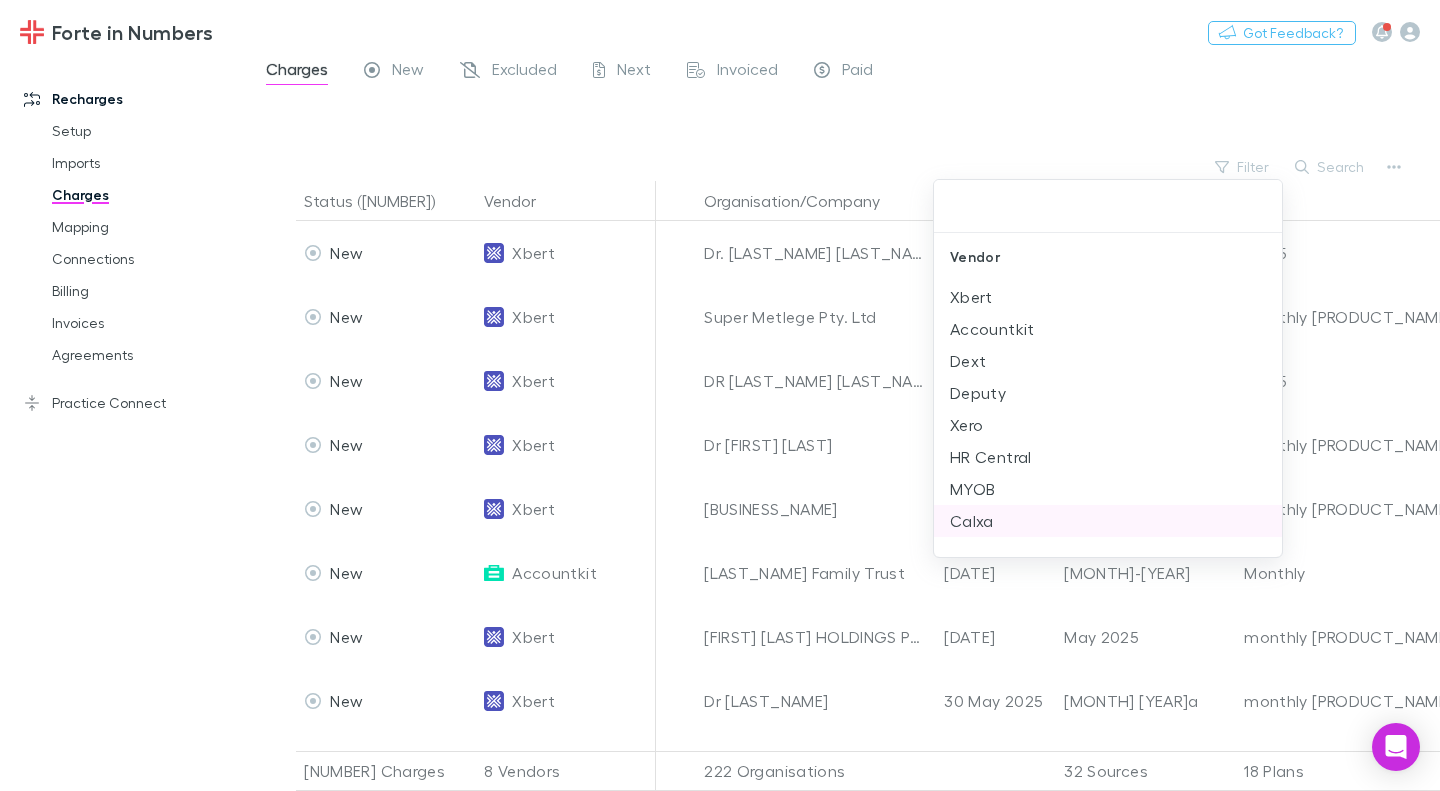 click on "Calxa" at bounding box center (1108, 521) 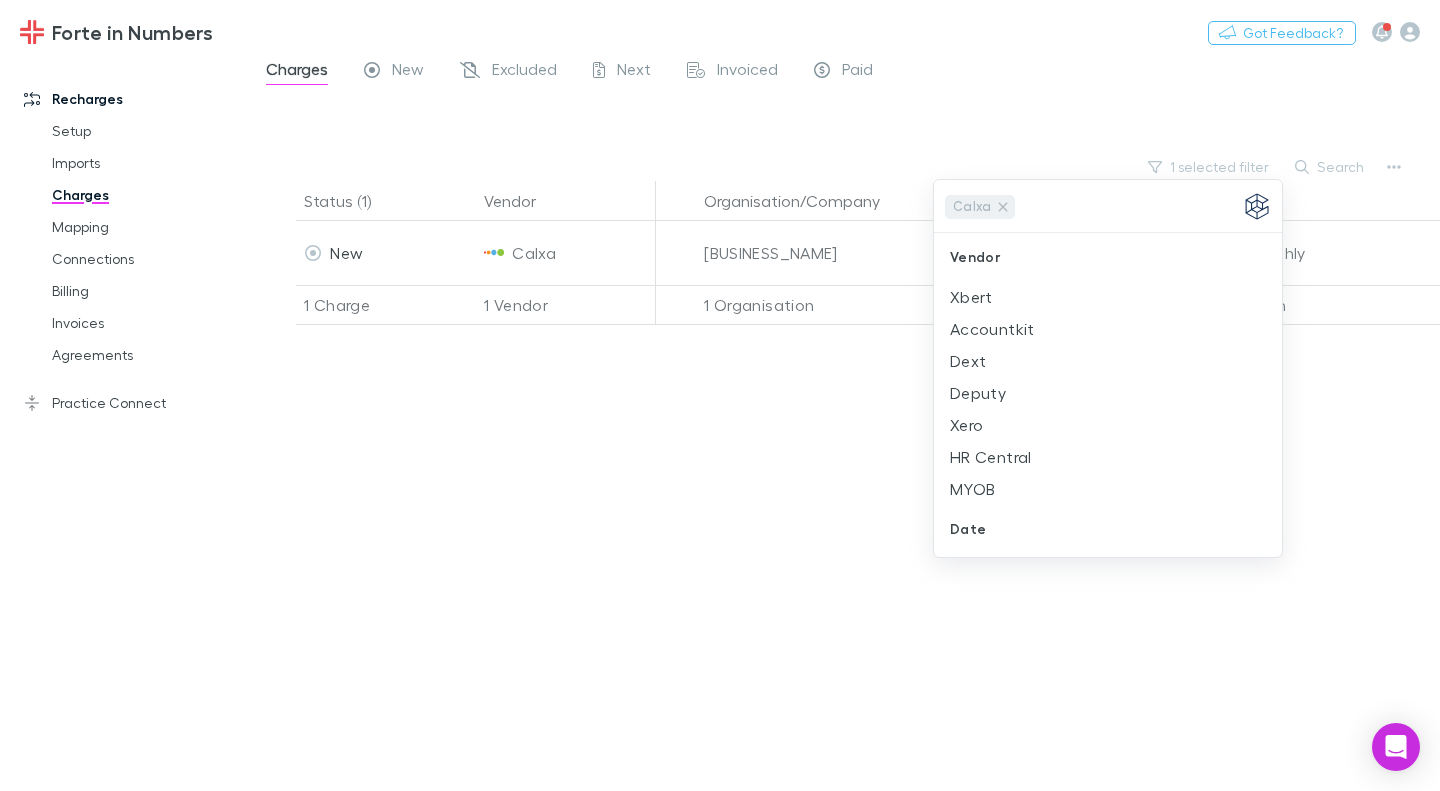 click at bounding box center (720, 395) 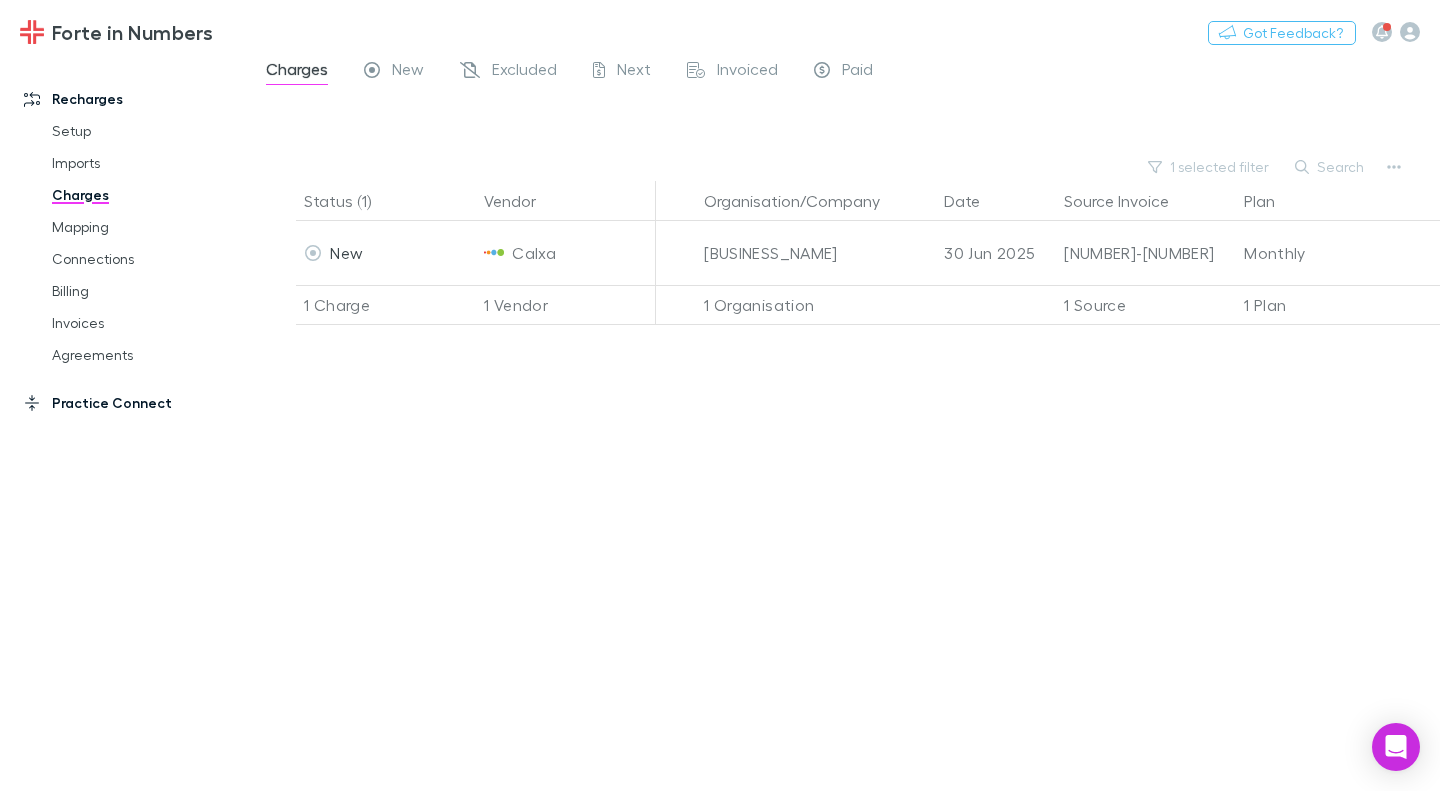 click on "Practice Connect" at bounding box center [131, 403] 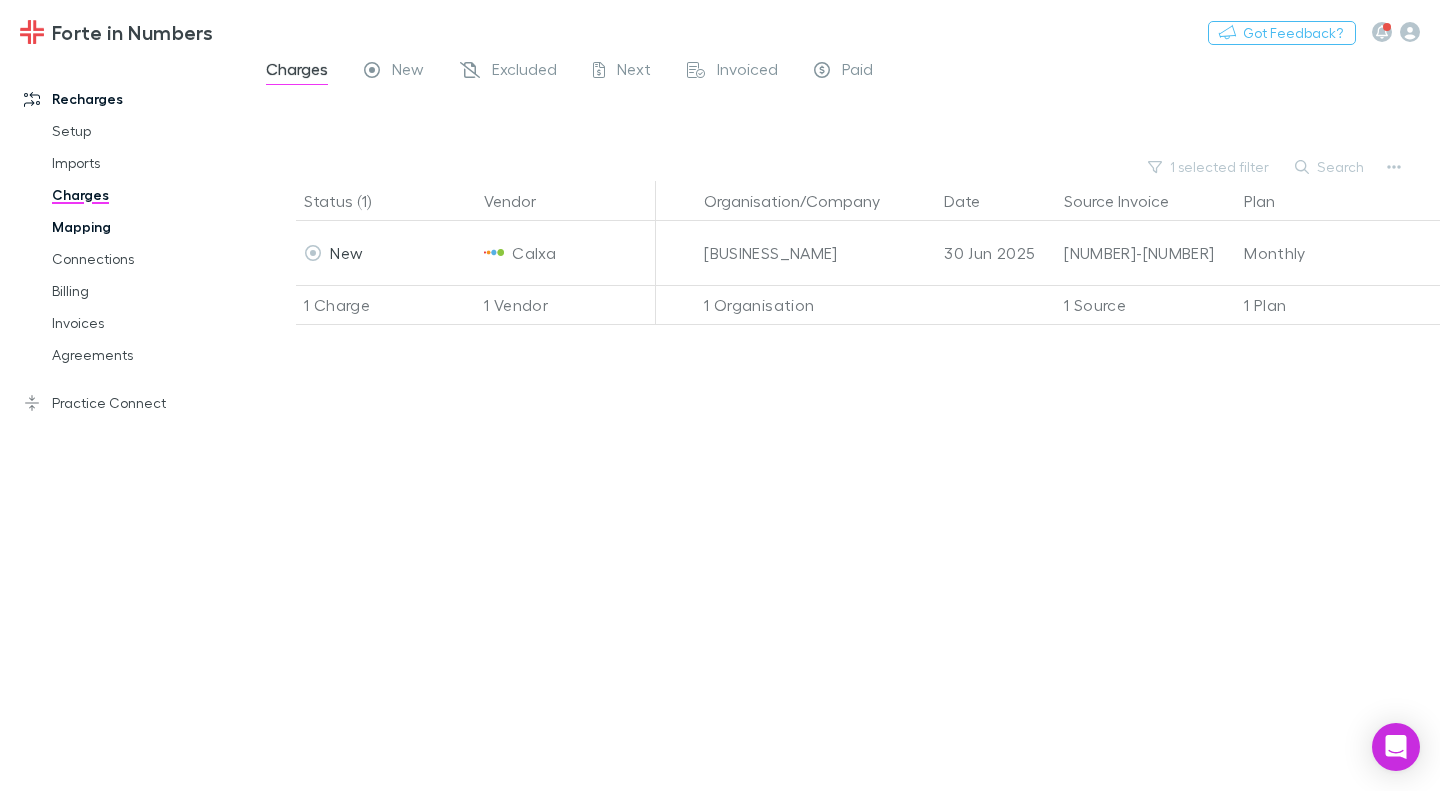 click on "Practice Connect" at bounding box center [131, 403] 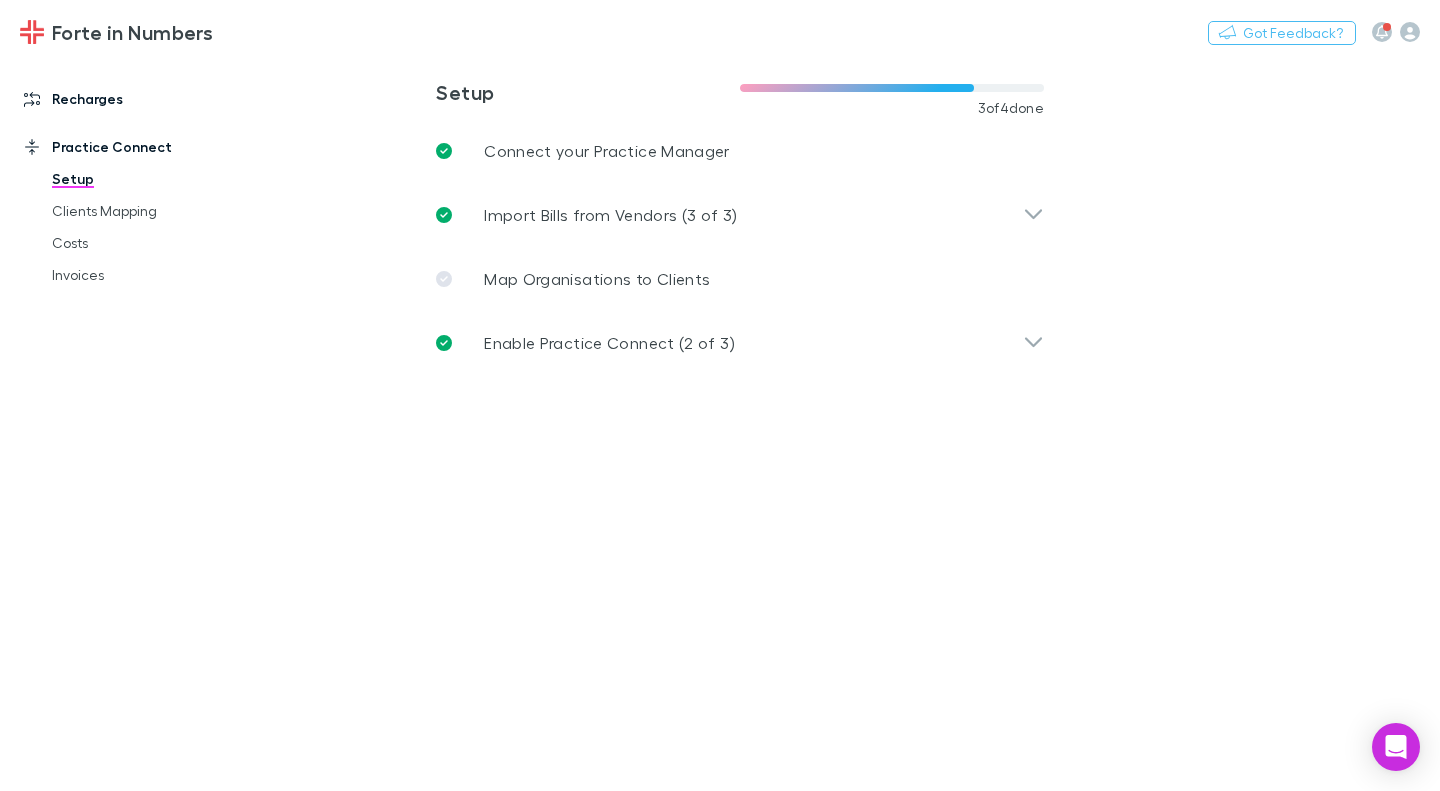 click on "Recharges" at bounding box center [131, 99] 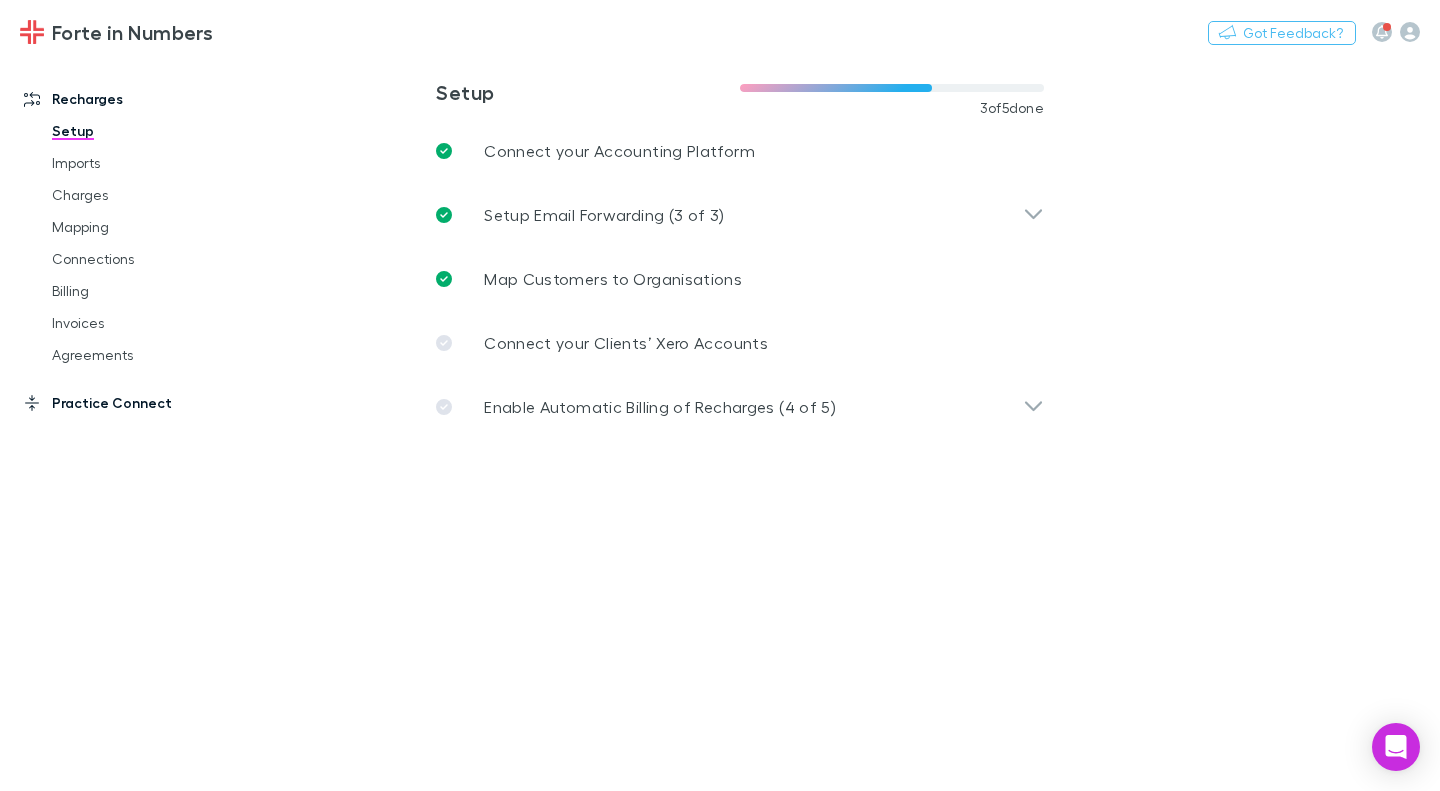 click on "Practice Connect" at bounding box center [131, 403] 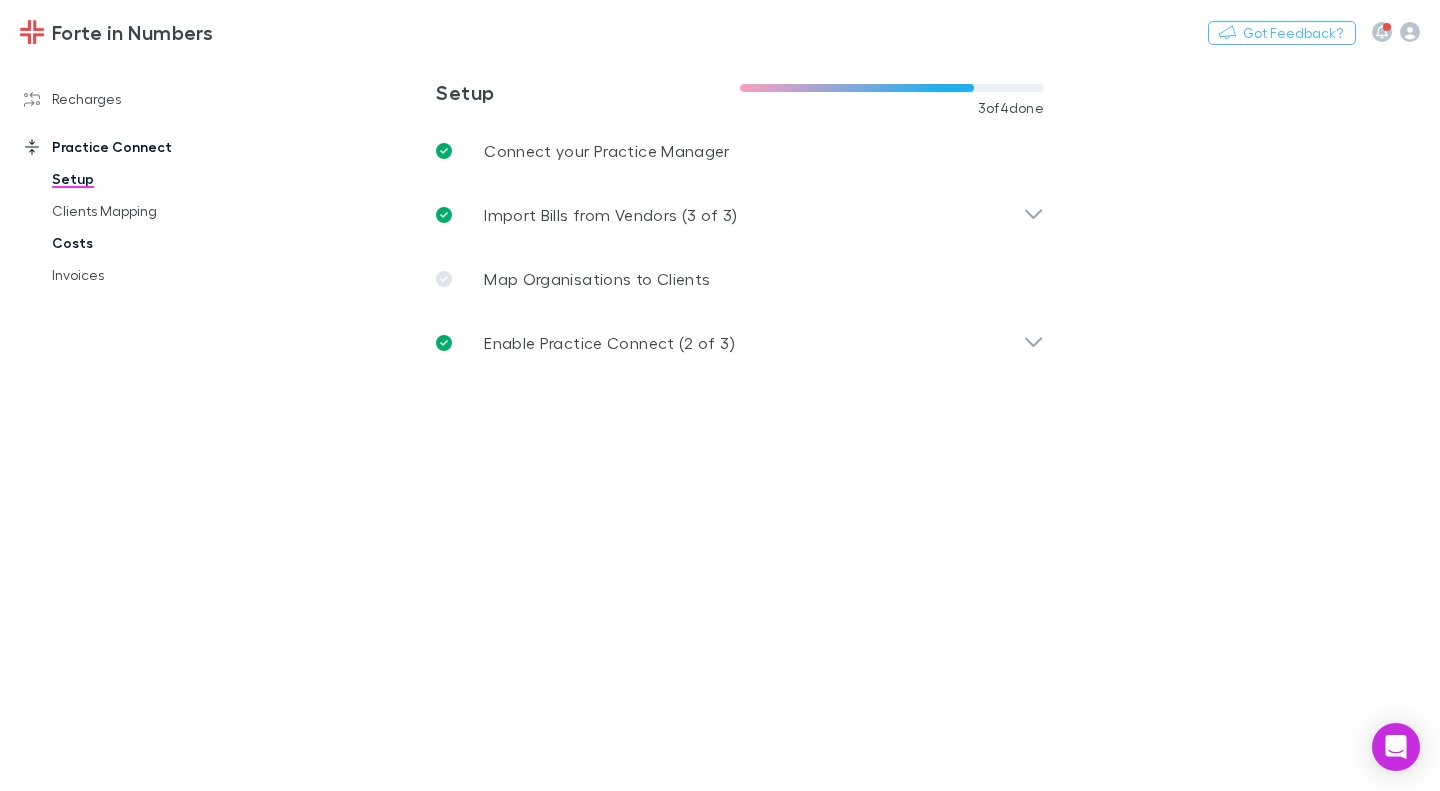 click on "Costs" at bounding box center (145, 243) 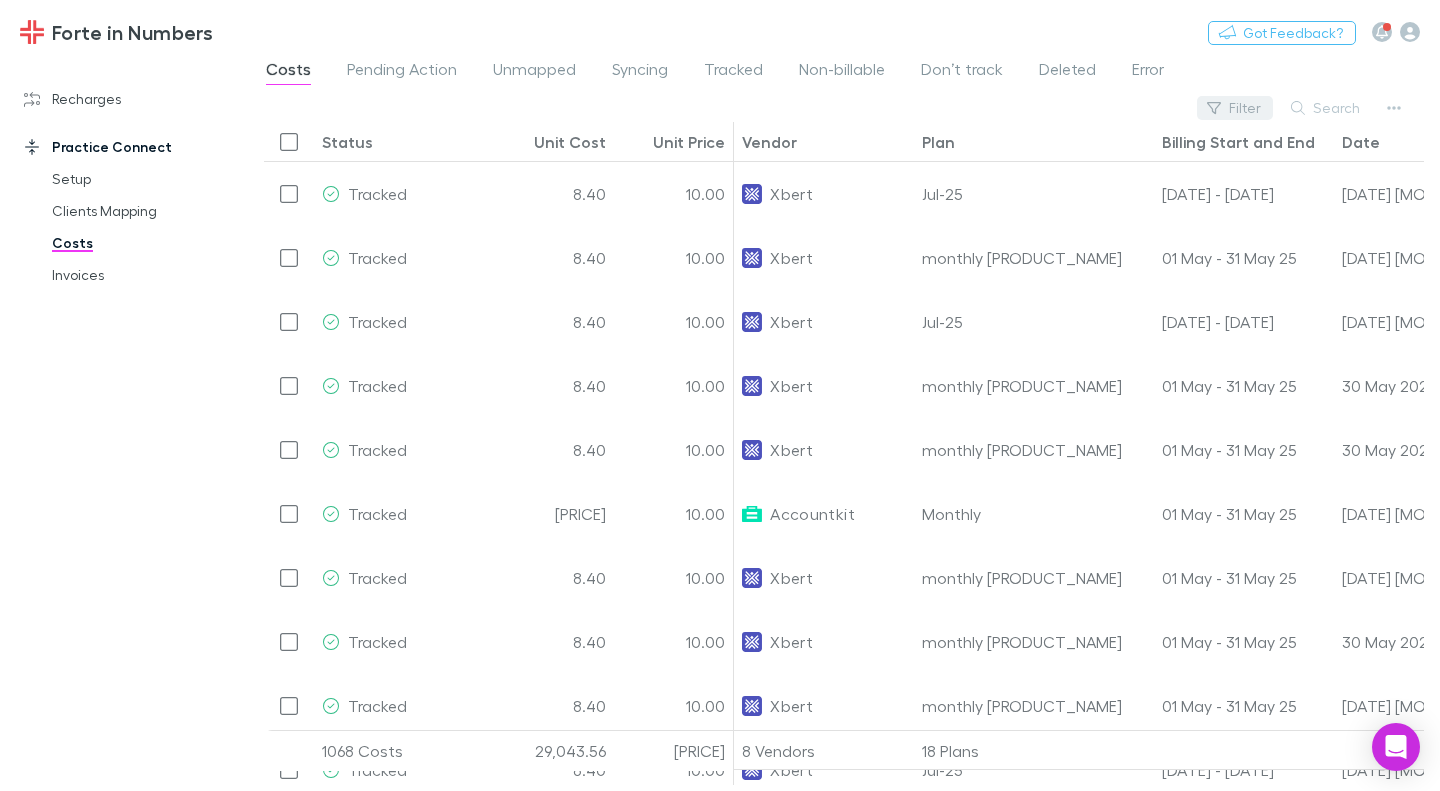 click on "Filter" at bounding box center [1235, 108] 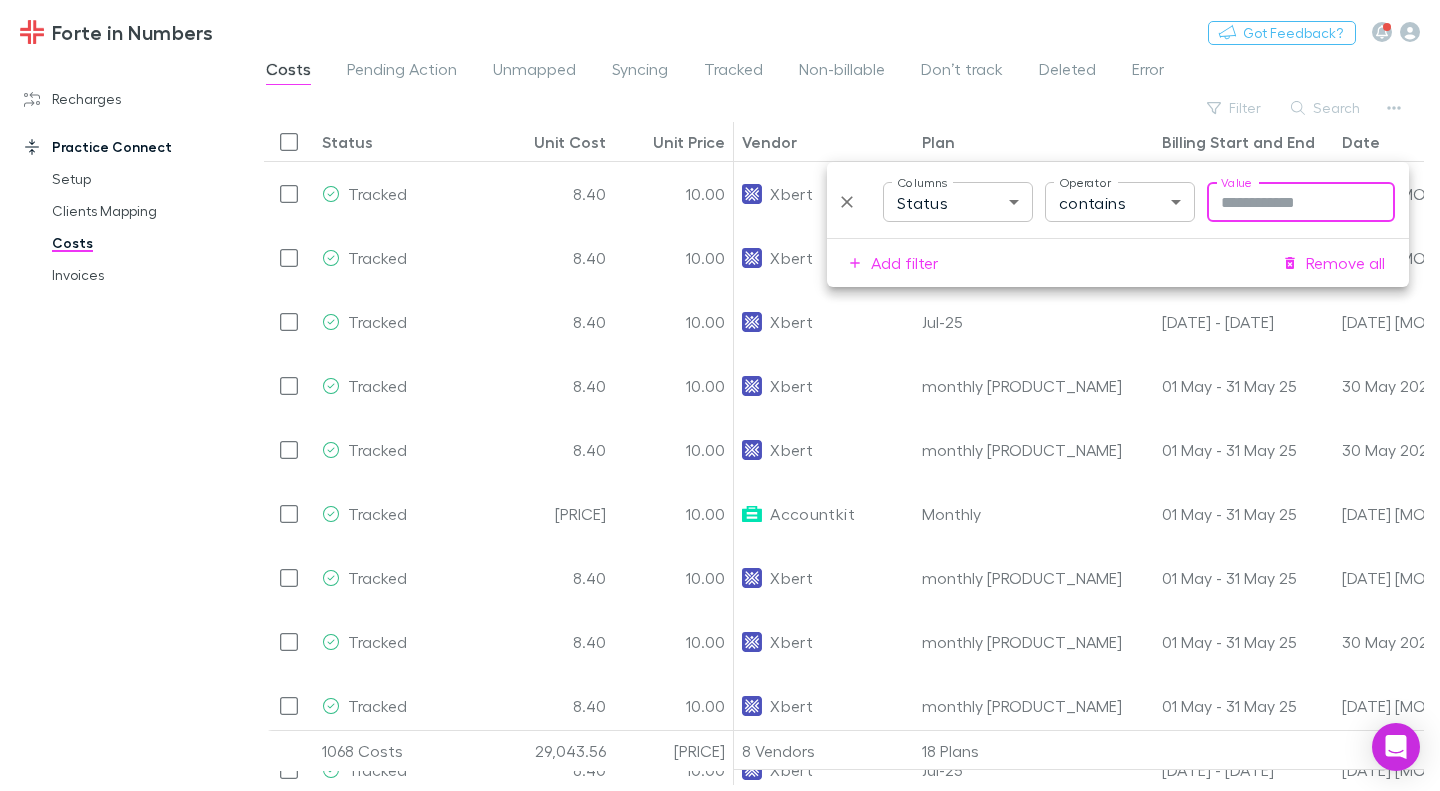 click on "Status Unit Cost Unit Price Vendor Plan Billing Start and End Date Organisation Practice Client Job Number Tracked 8.40 10.00 Xbert Jul-25 20 Jun - 20 Jul 25 19 Jun 2025 Dr. [LAST_NAME] [LAST_NAME] [LAST_NAME] Service Trust J001503 Tracked 8.40 10.00 Xbert monthly xbert 01 May - 31 May 25 30 Apr 2025 Super Metlege Pty. Ltd Super Metlege Pty. Ltd J001521 Tracked 8.40 10.00 Xbert Jul-25 20 Jun - 20 Jul 25 19 Jun 2025 DR [LAST_NAME] [LAST_NAME] DR [LAST_NAME] [LAST_NAME] J001432 Tracked 8.40 10.00 Xbert monthly xbert 01 May - 31 May 25 30 May 2025 Dr [FIRST] [LAST] [FIRST] [LAST] J001500 Tracked 8.40 10.00 Xbert monthly xbert 01 May - 31 May 25 30 May 2025 [BUSINESS_NAME] [BUSINESS_NAME] Pty Limited J001431 Tracked 7.17 10.00 Accountkit Monthly" at bounding box center (720, 395) 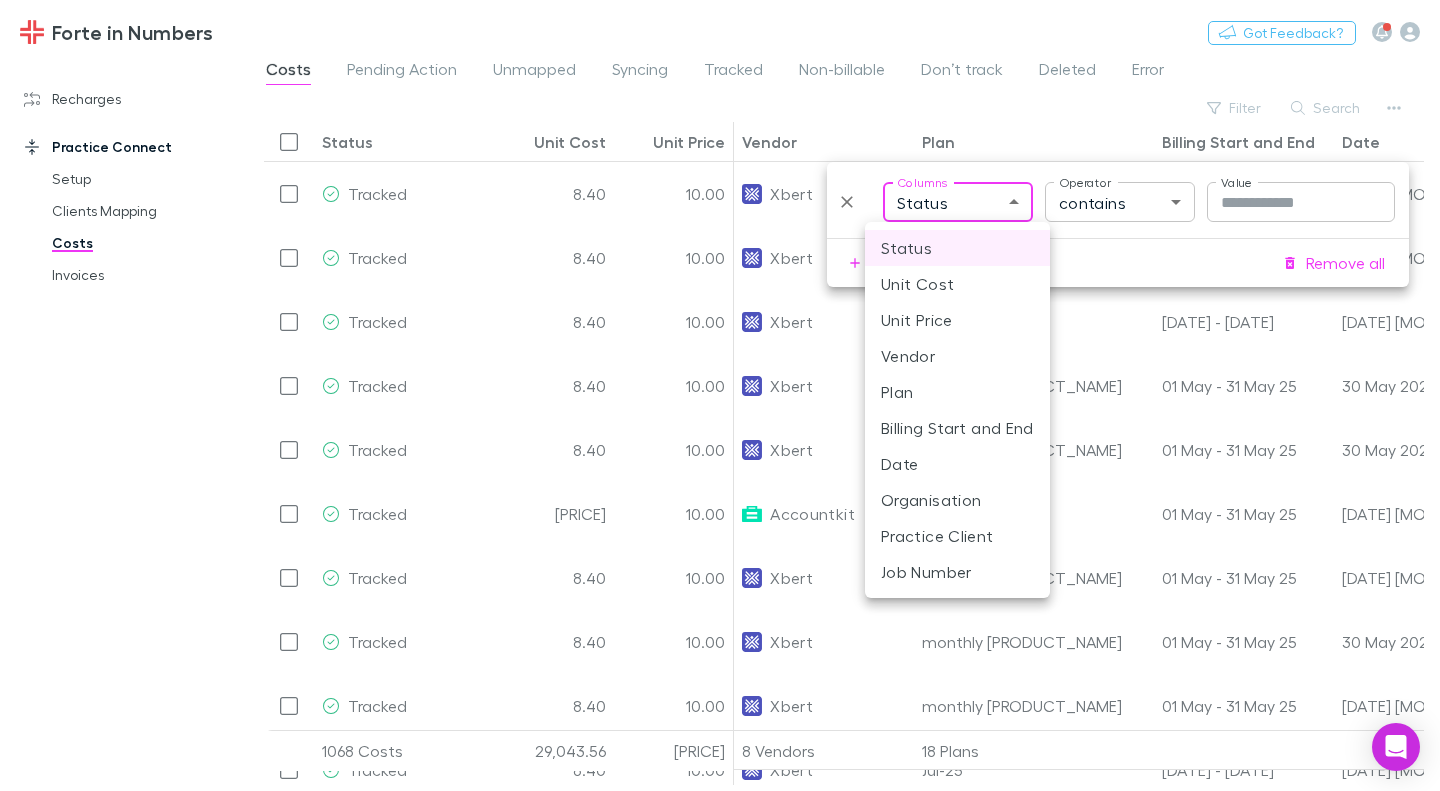 click on "Vendor" at bounding box center [957, 356] 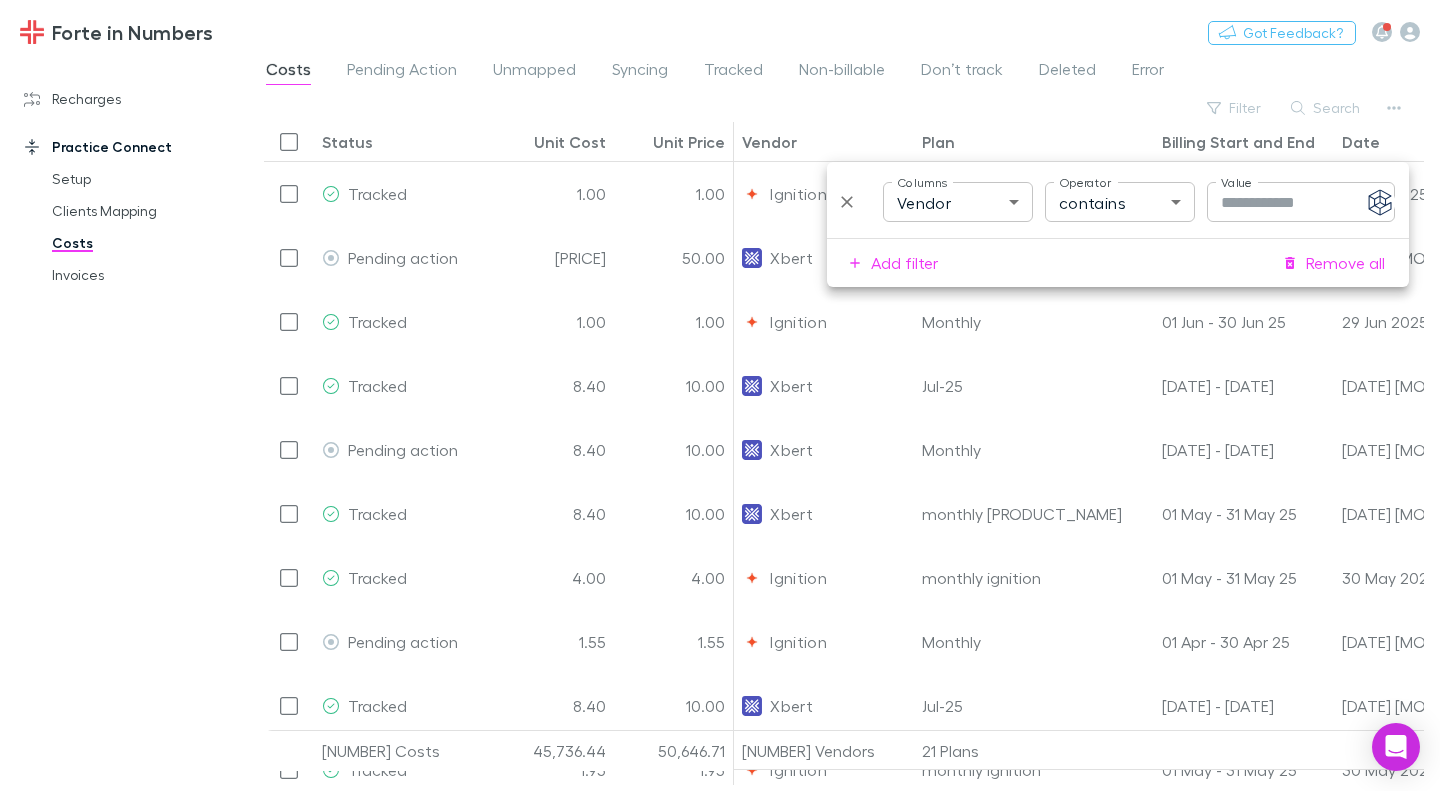type on "**********" 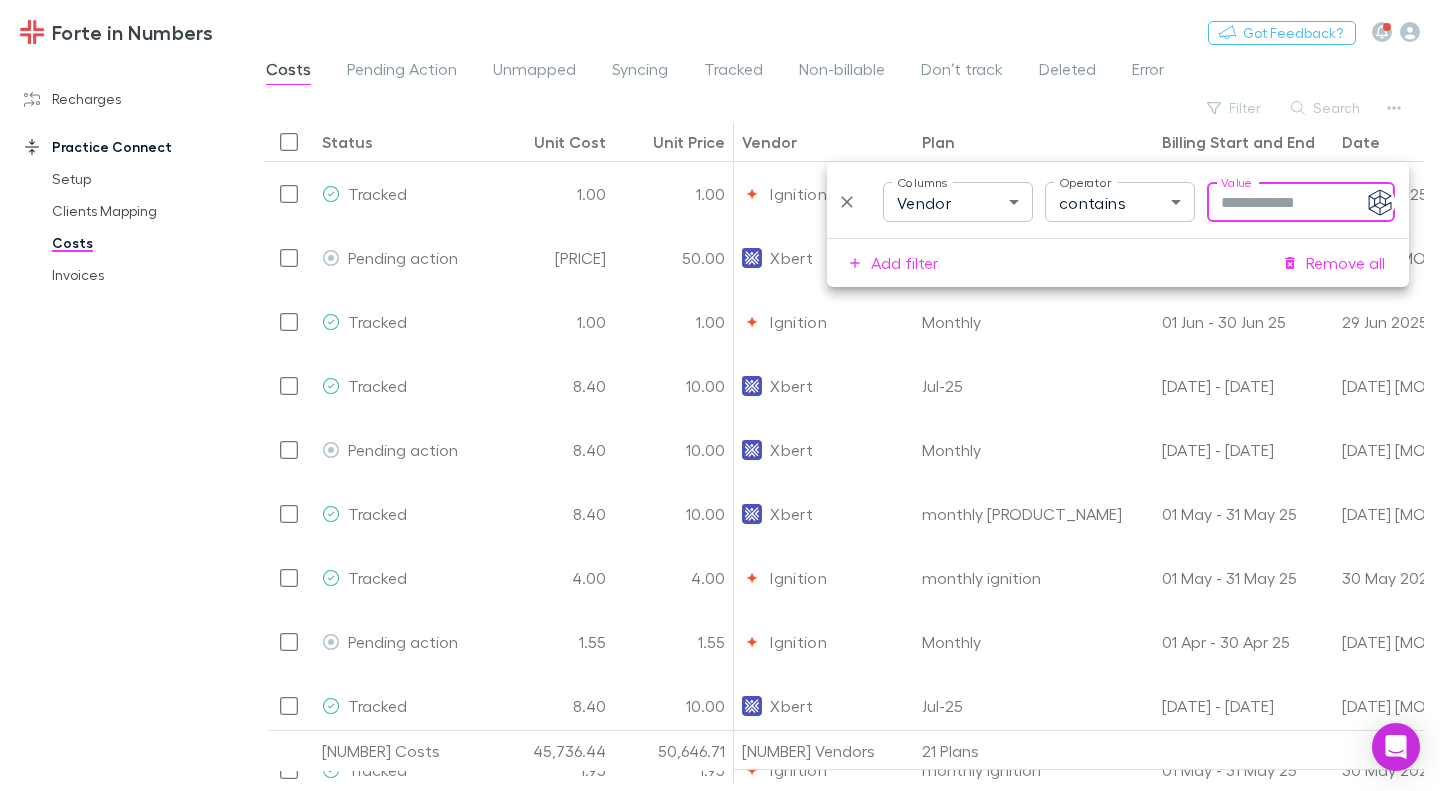 click on "Value" at bounding box center [1301, 202] 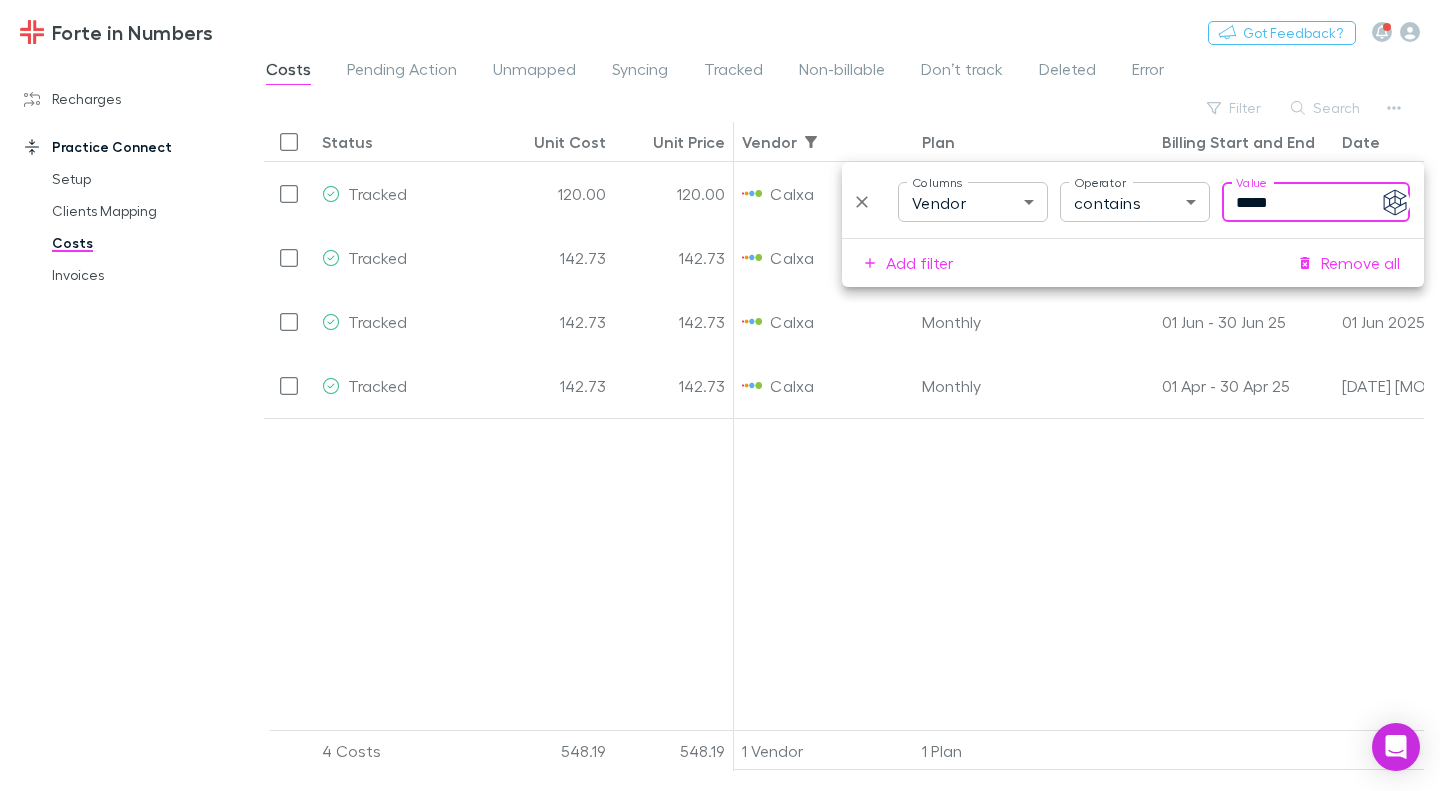 type on "*****" 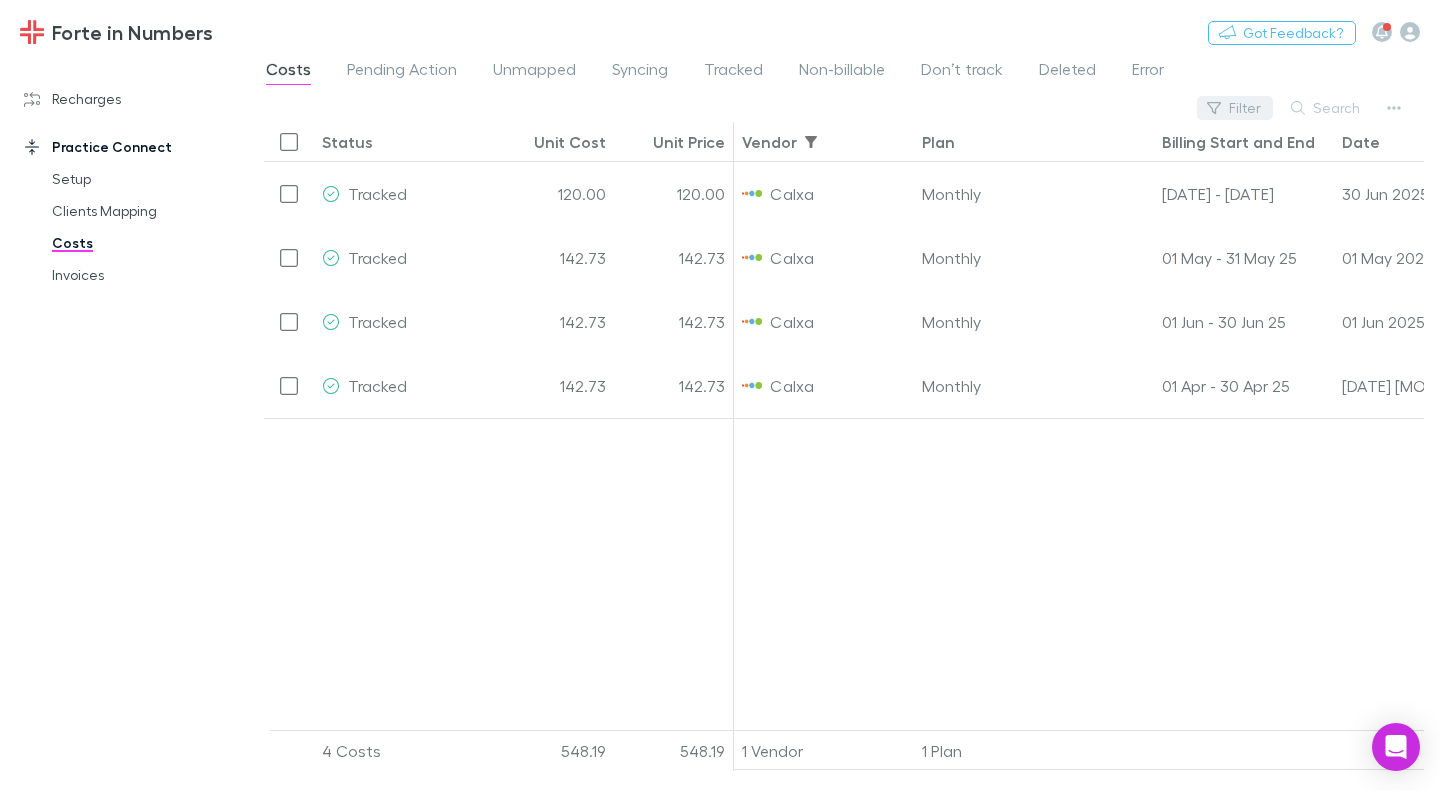 click on "Filter" at bounding box center [1235, 108] 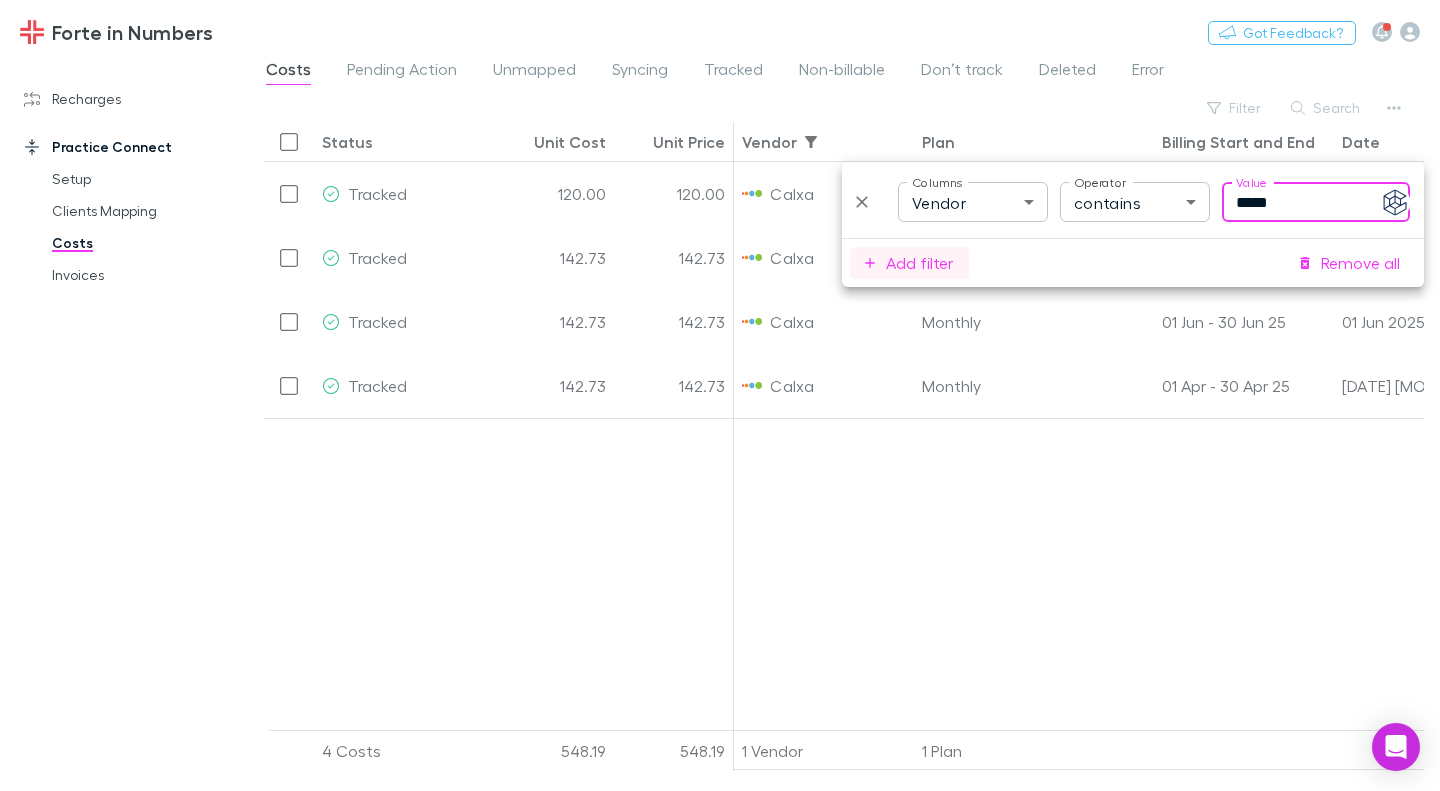 click on "Add filter" at bounding box center [909, 263] 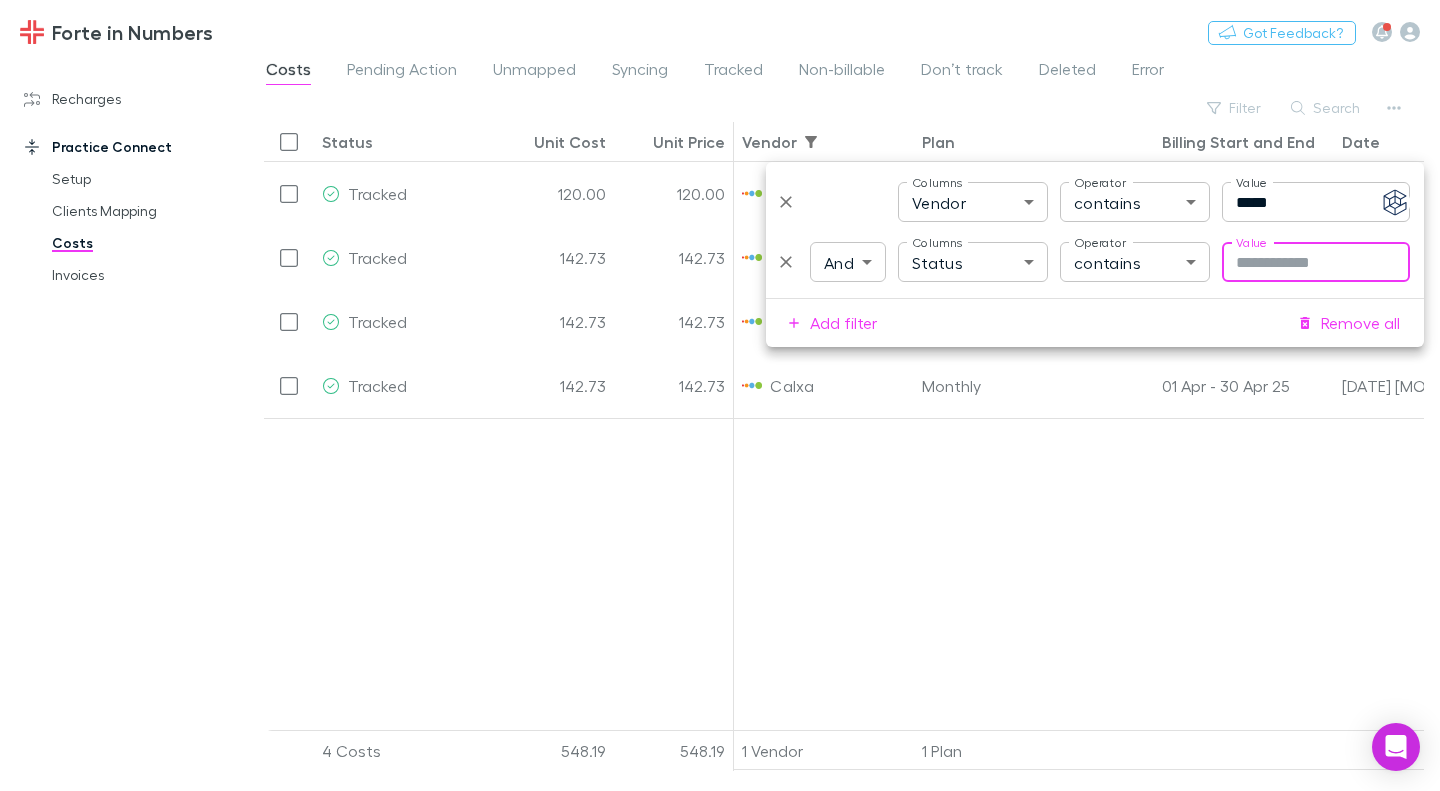 click on "**********" at bounding box center [720, 395] 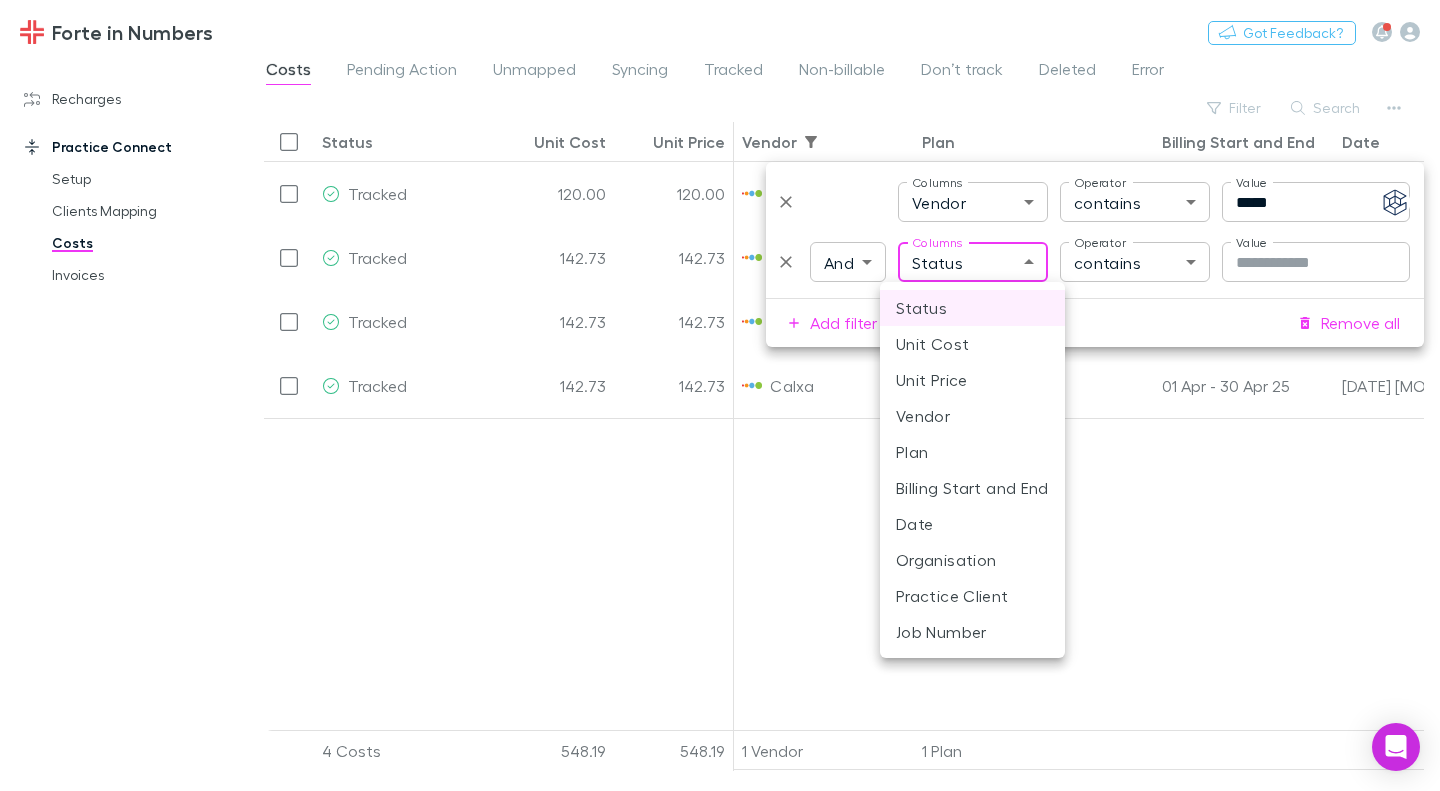 click at bounding box center [720, 395] 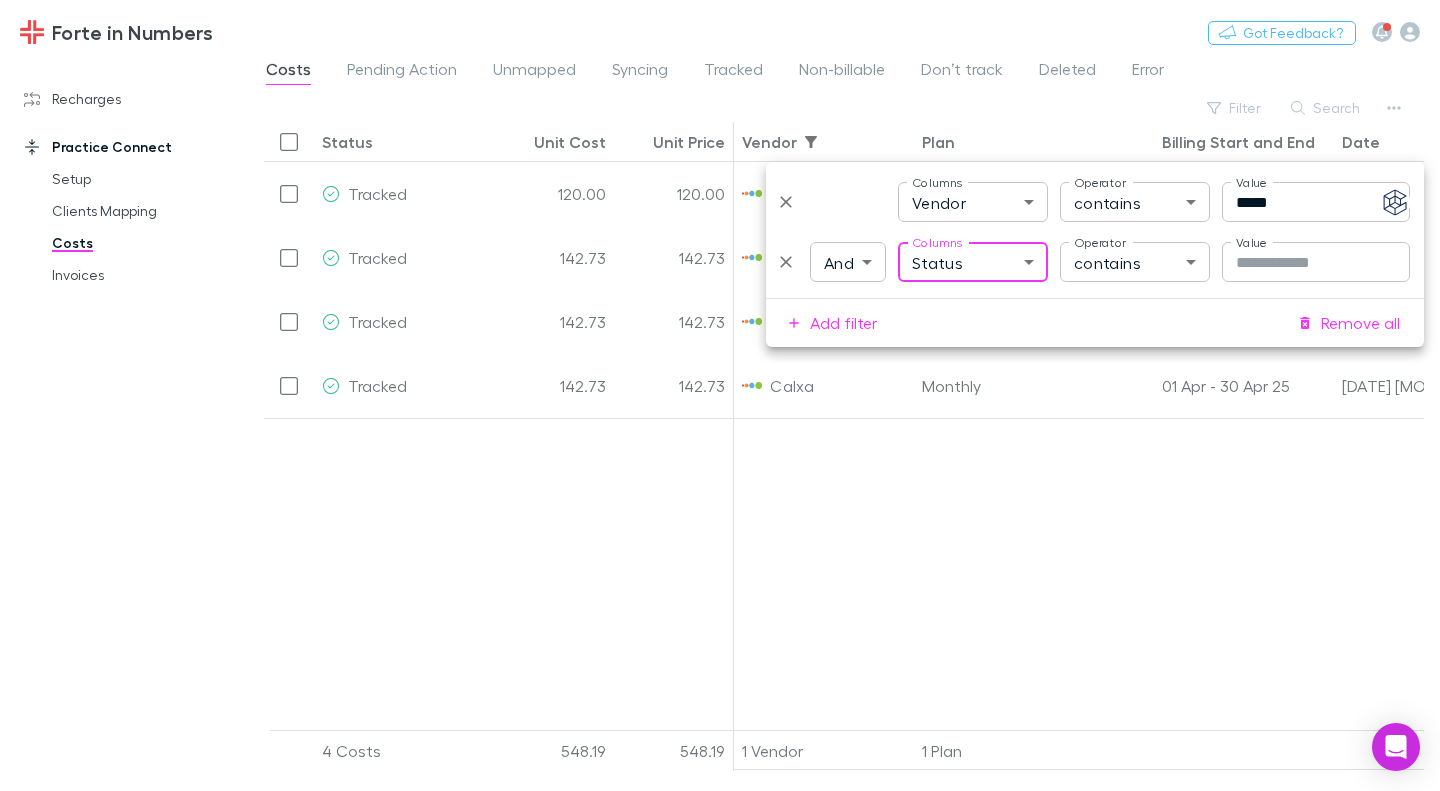 click on "Search" at bounding box center [1326, 108] 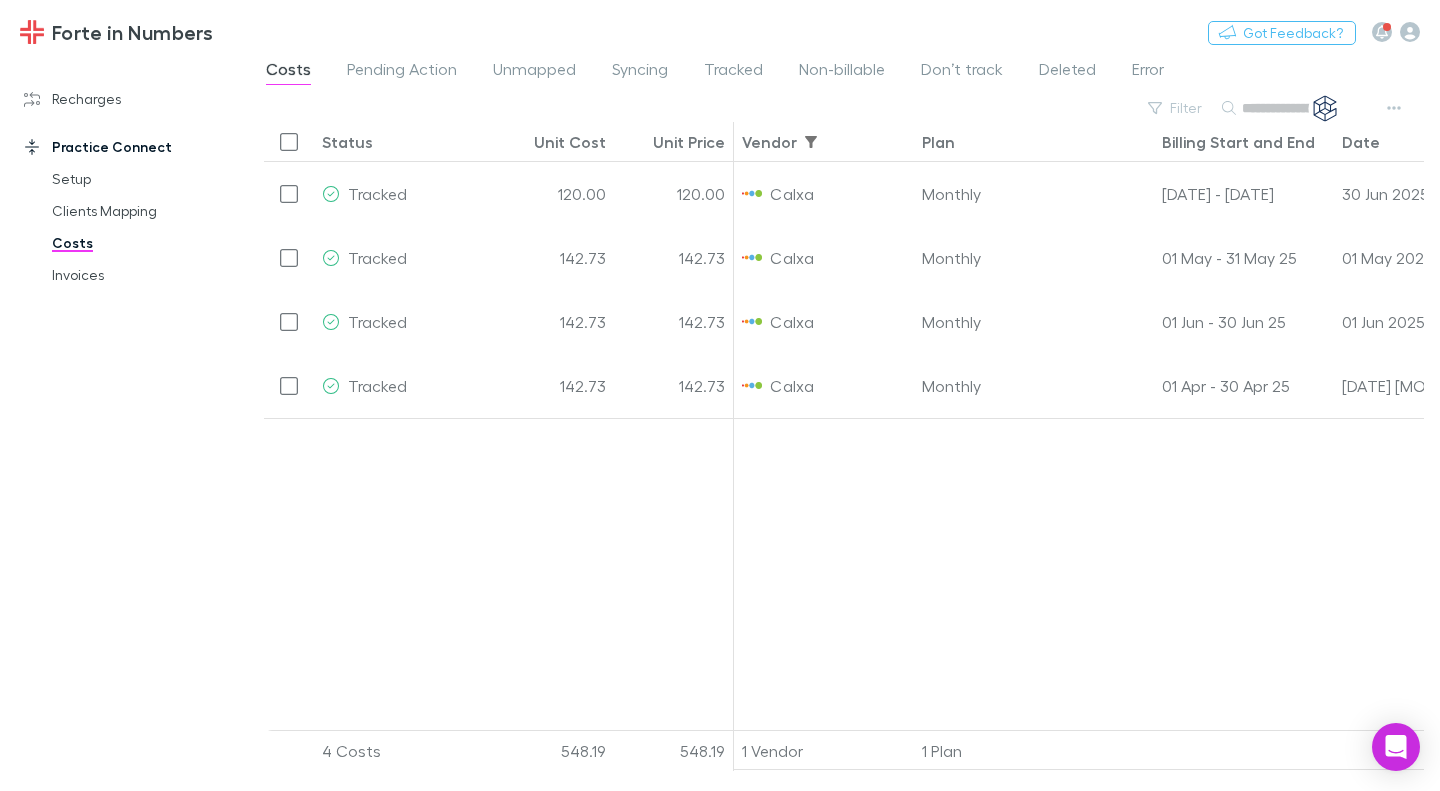 paste on "********" 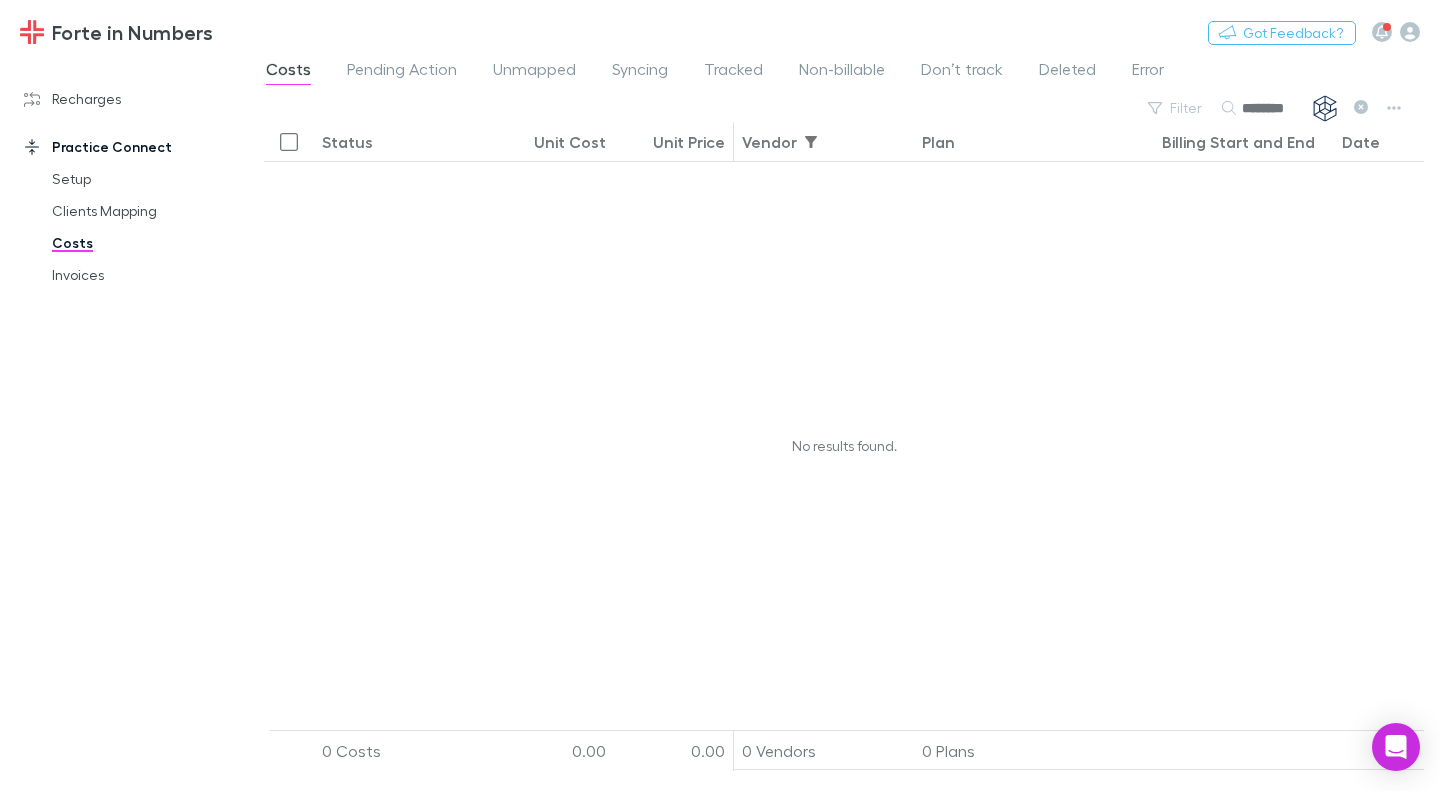 type on "********" 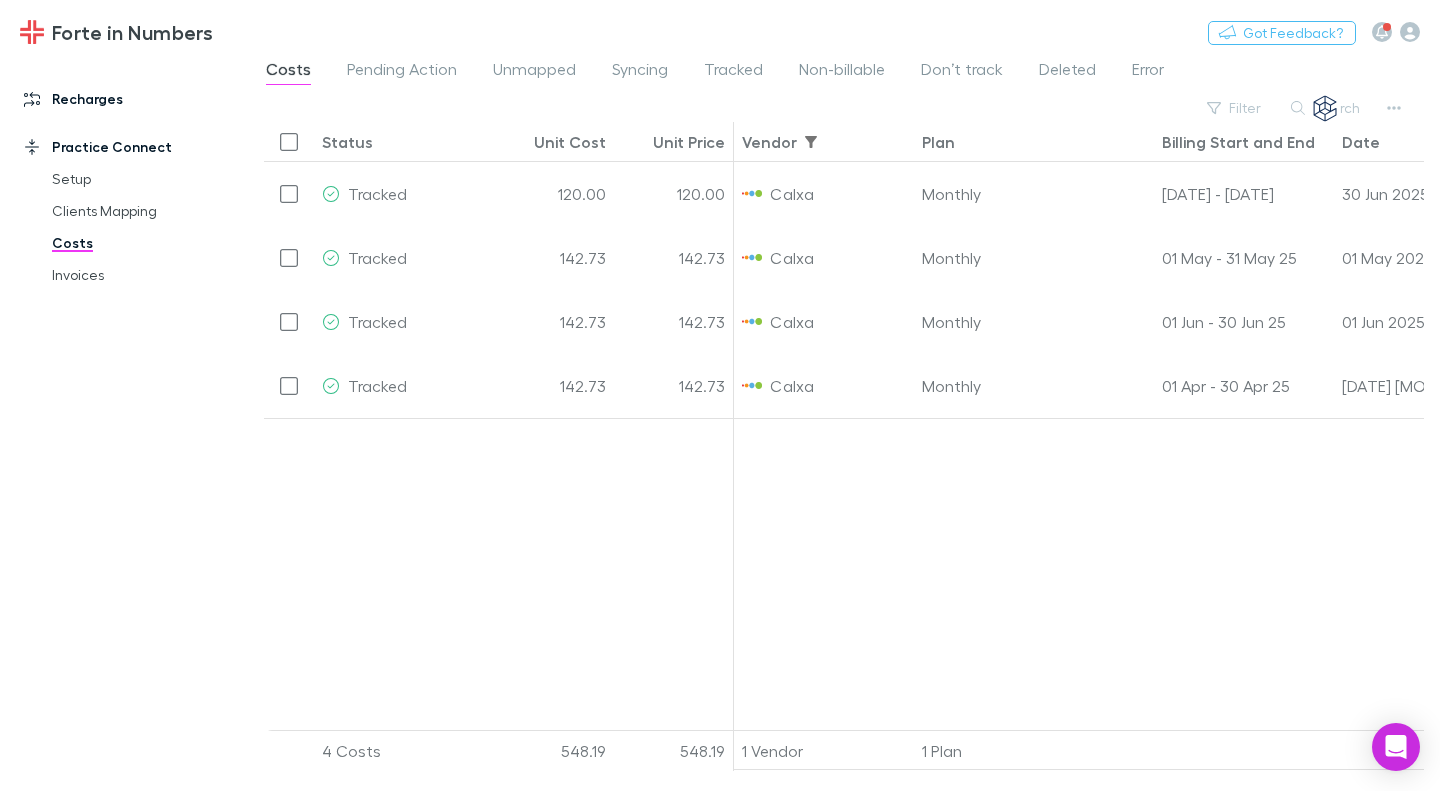 click on "Recharges" at bounding box center (131, 99) 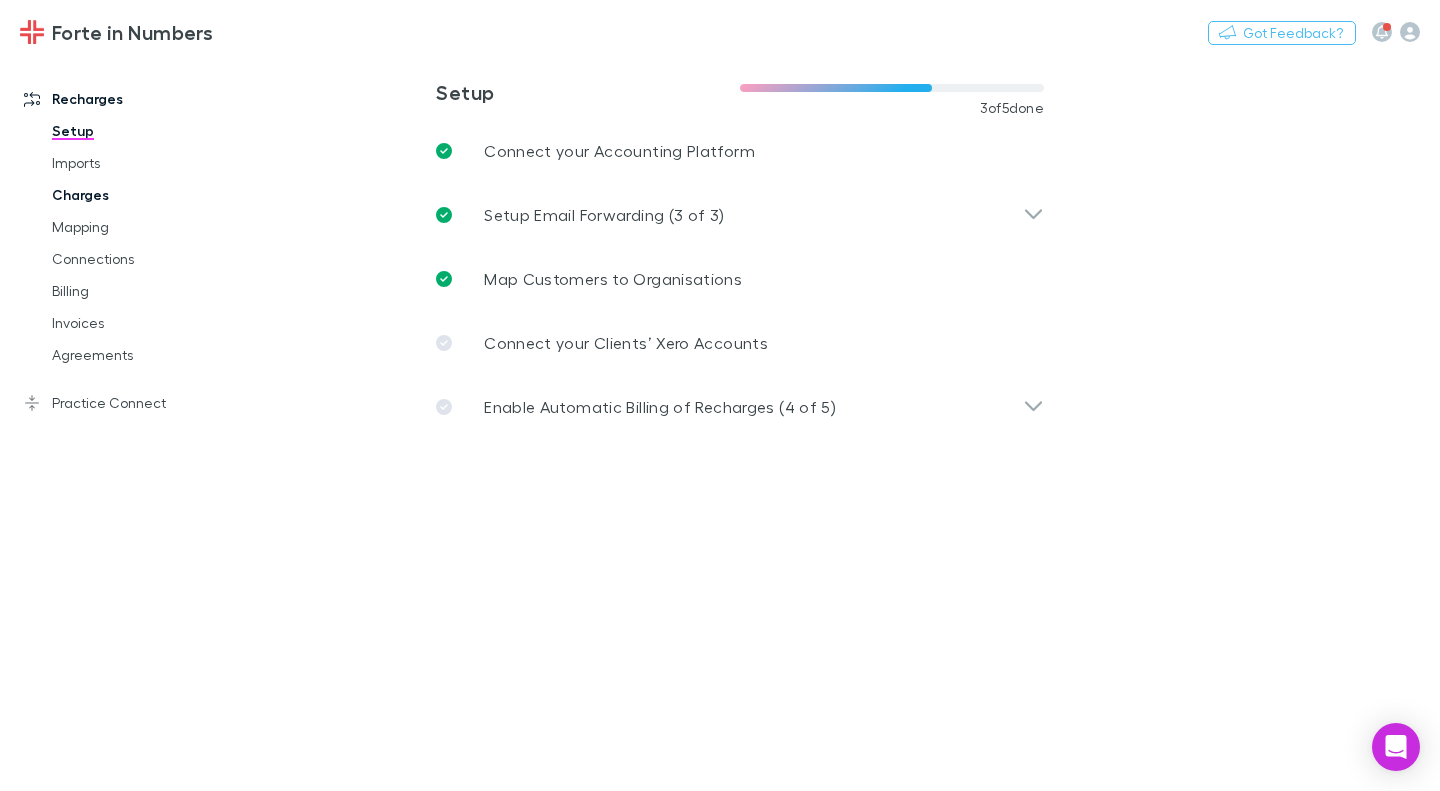 click on "Charges" at bounding box center (145, 195) 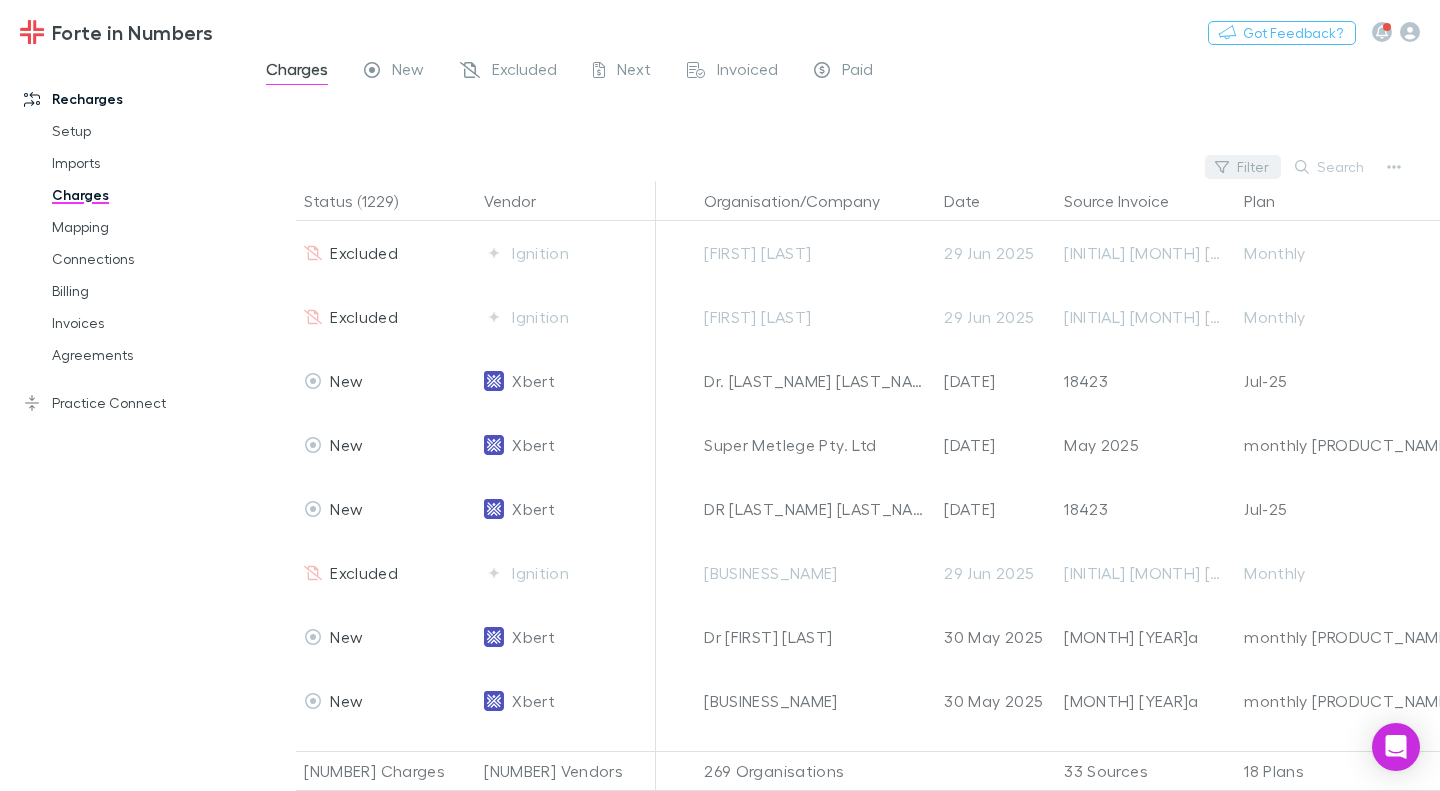 click on "Filter" at bounding box center (1243, 167) 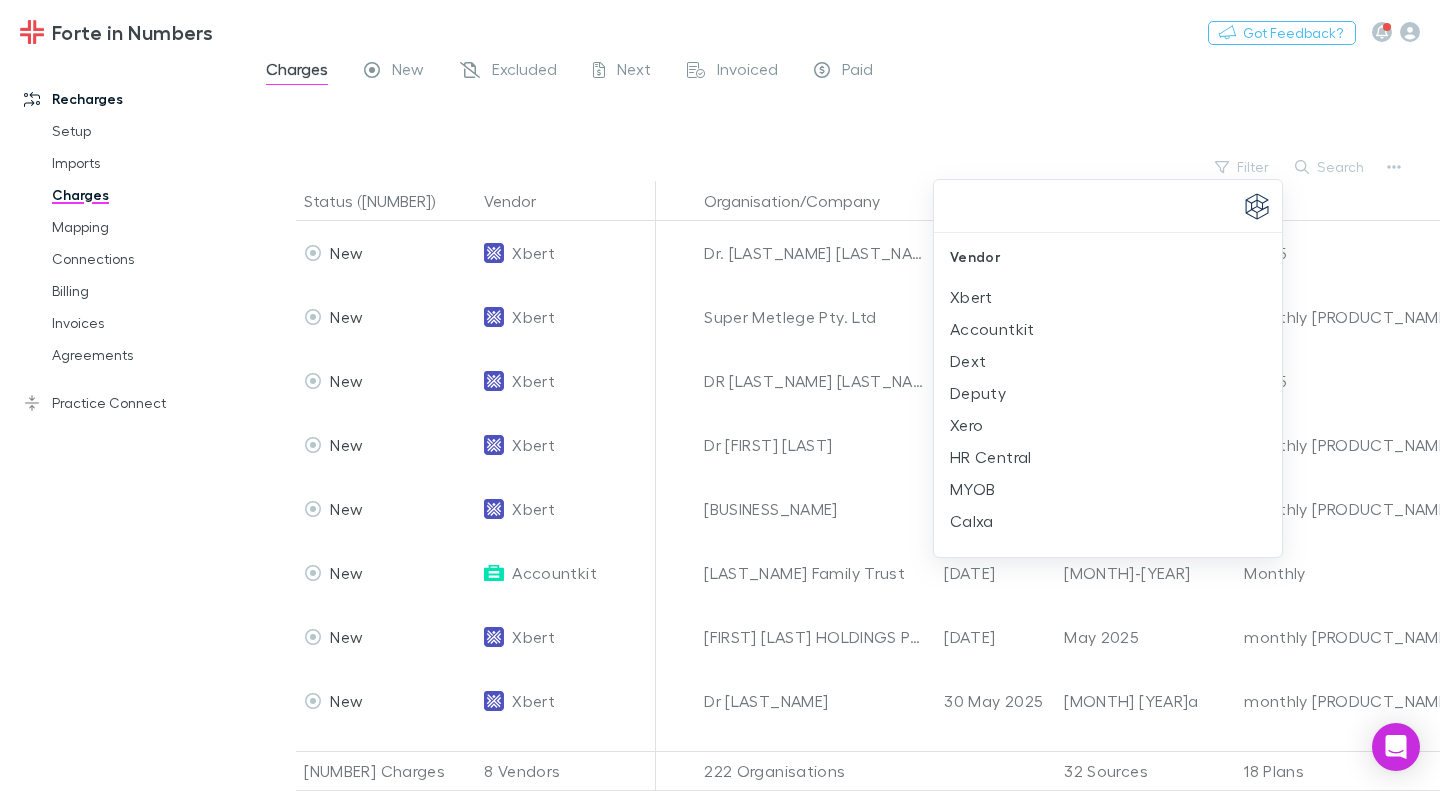 scroll, scrollTop: 148, scrollLeft: 0, axis: vertical 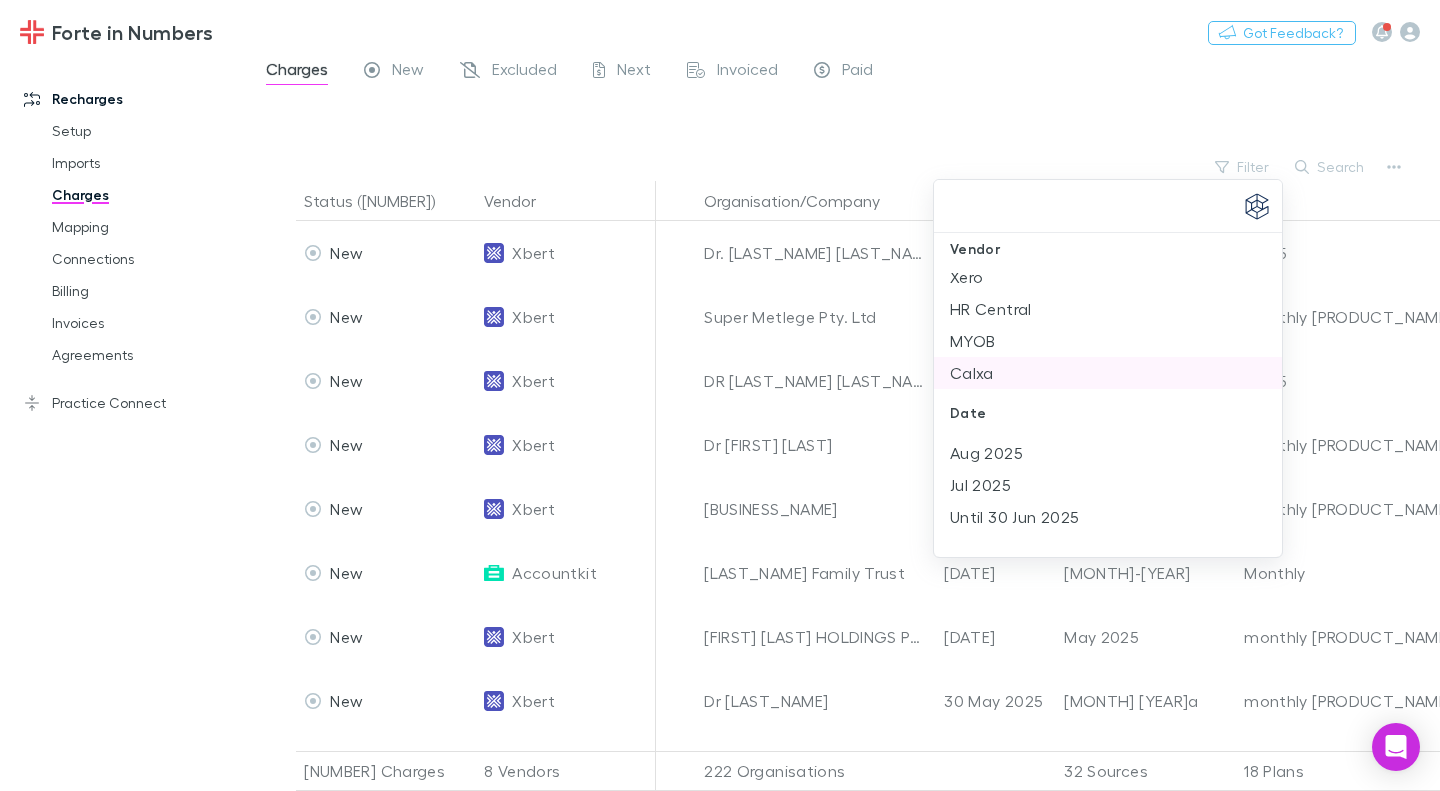 click on "Calxa" at bounding box center (1108, 373) 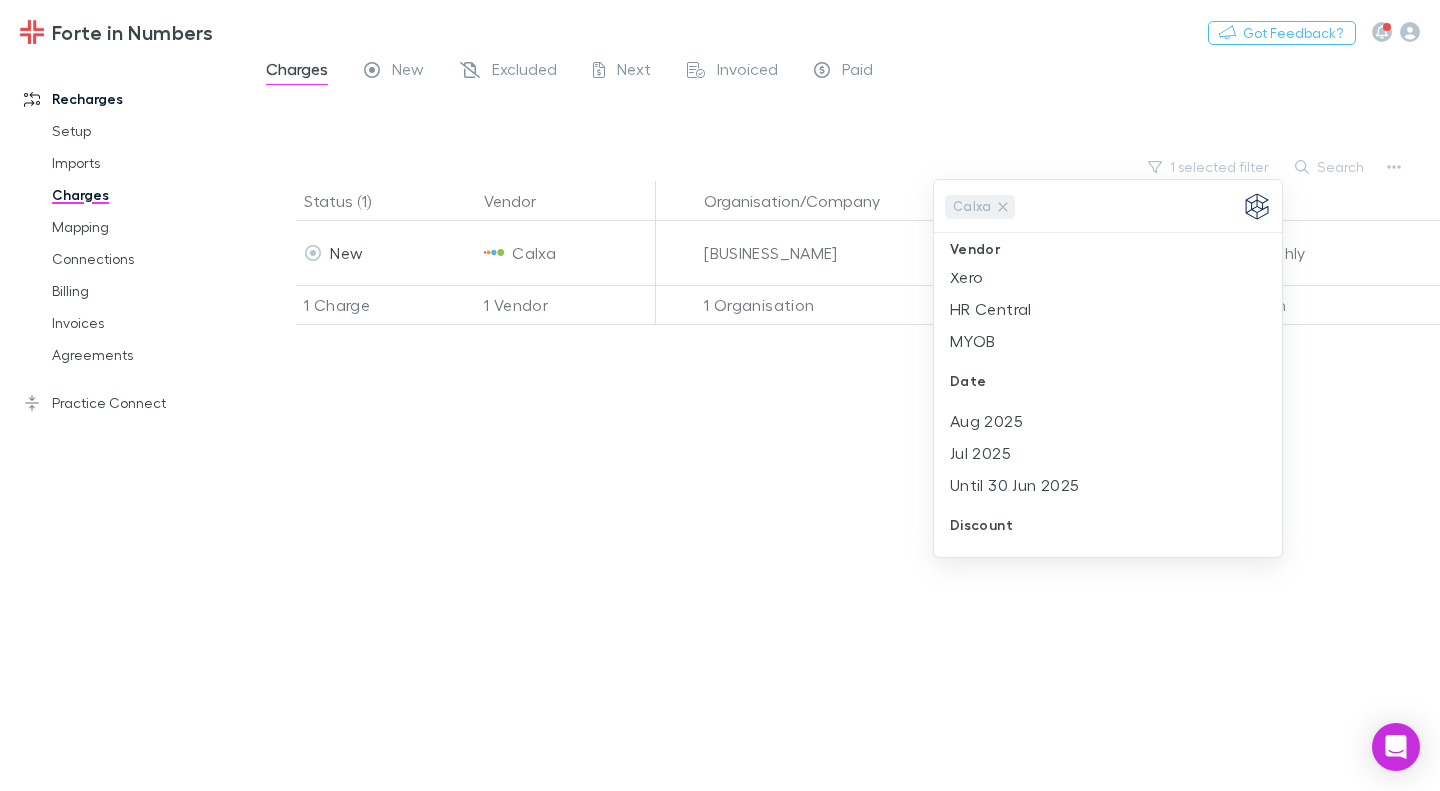 scroll, scrollTop: 0, scrollLeft: 0, axis: both 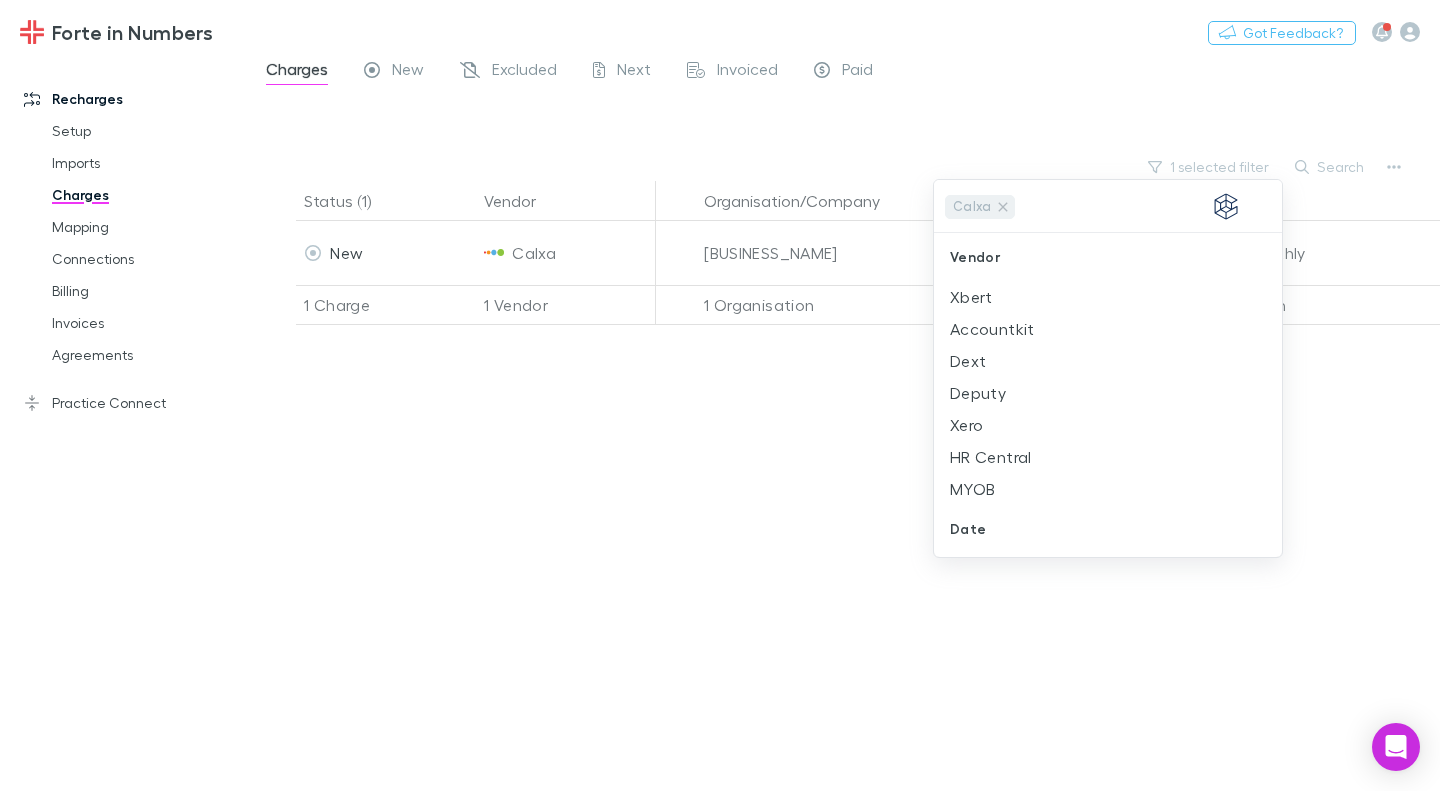 click at bounding box center [720, 395] 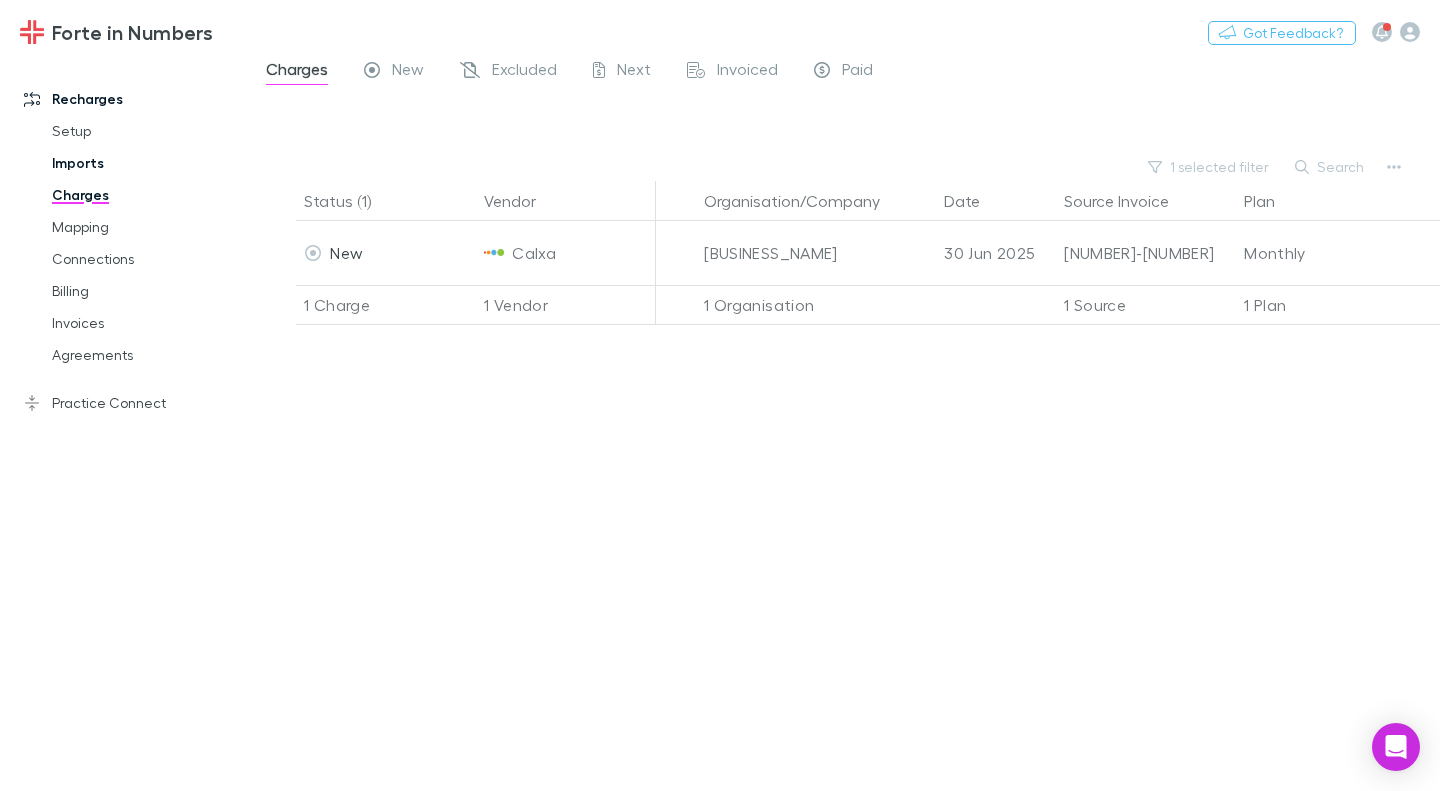 click on "Imports" at bounding box center (145, 163) 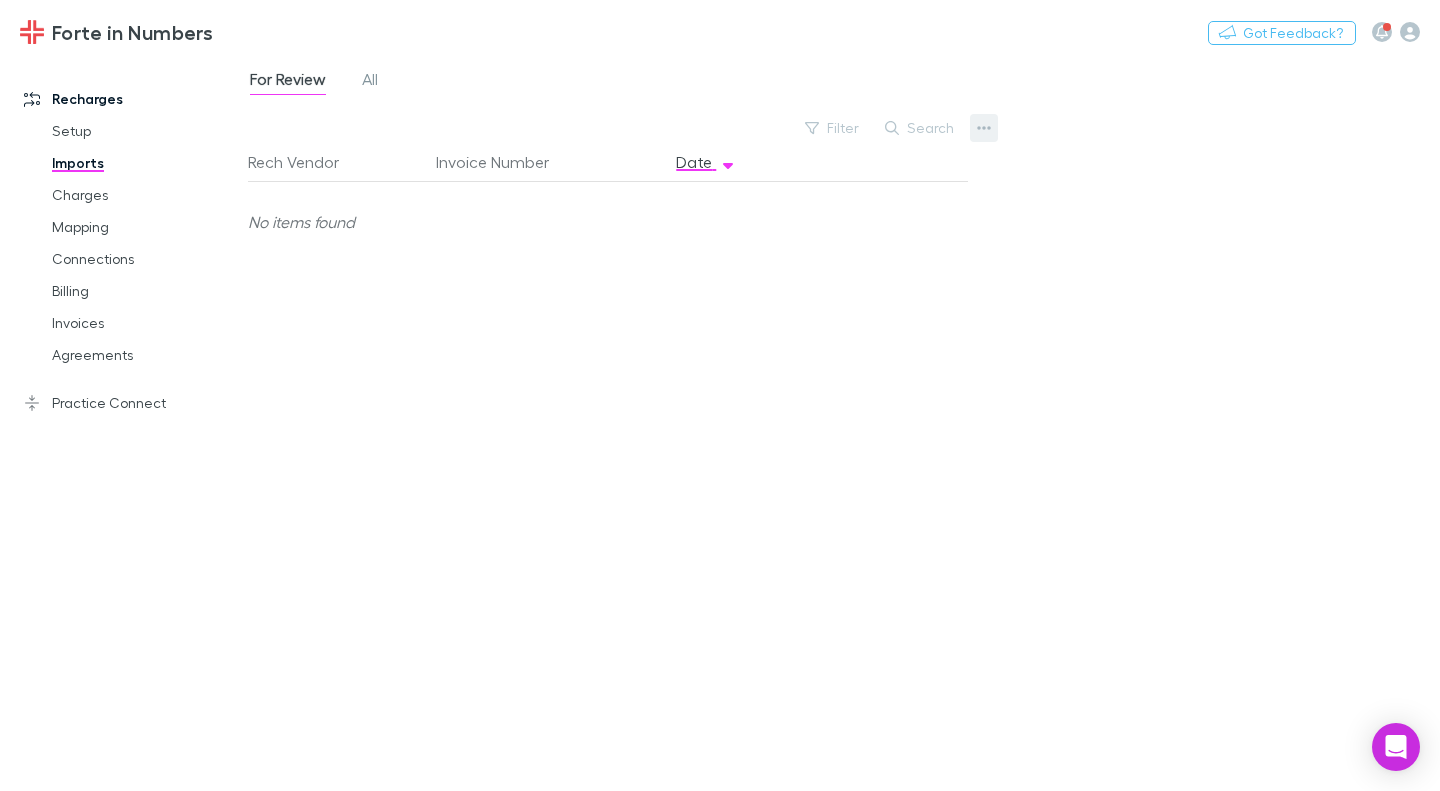 click 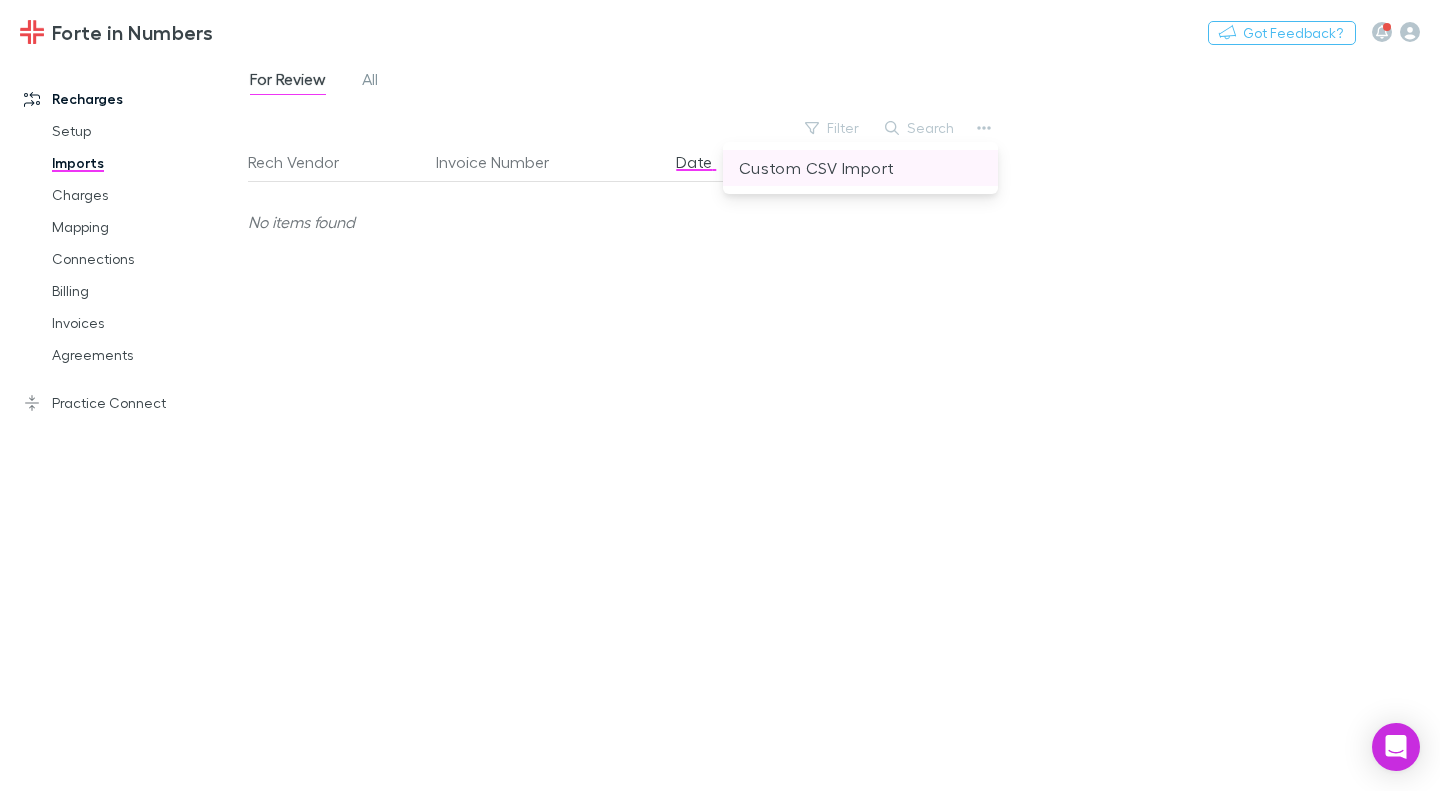 click on "Custom CSV Import" at bounding box center (860, 168) 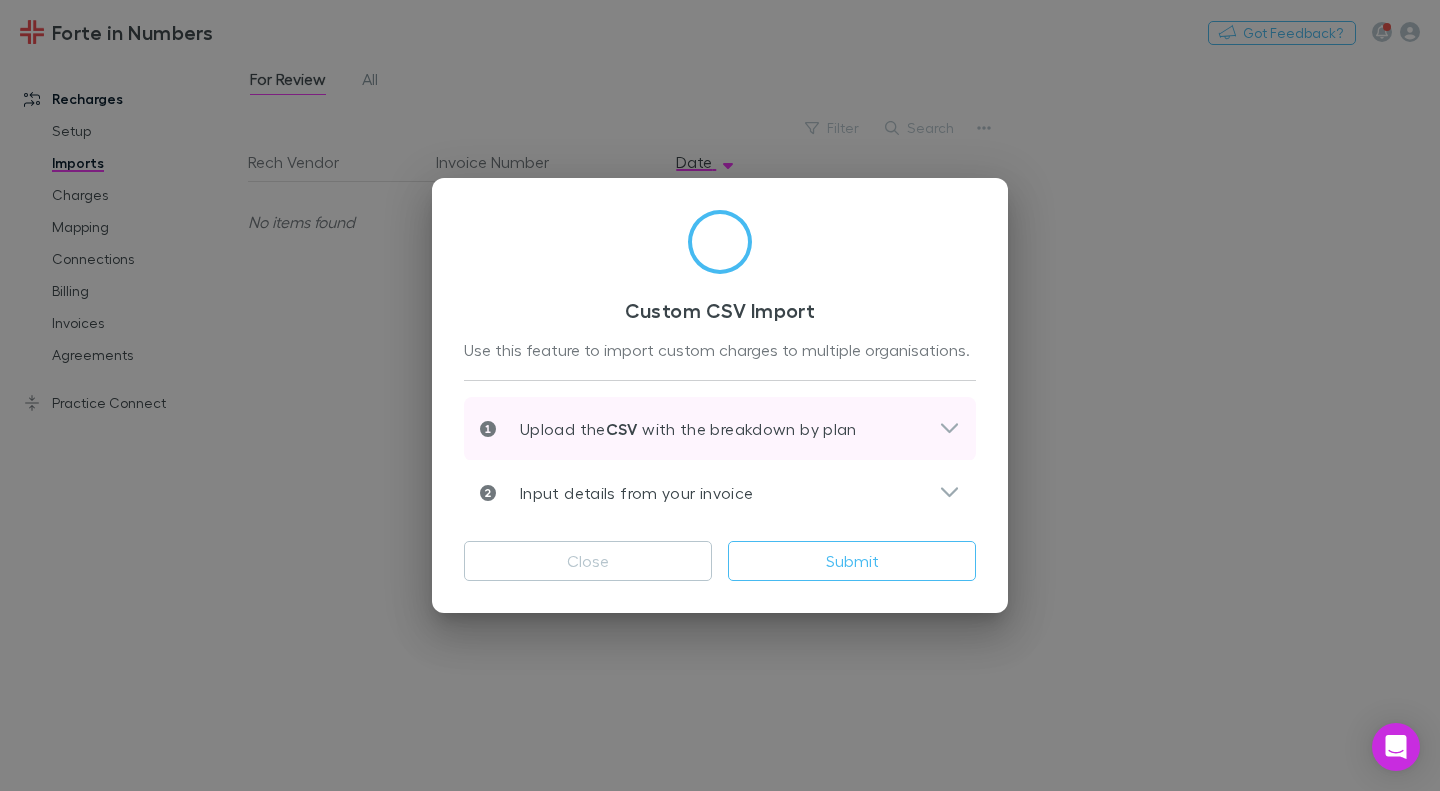click 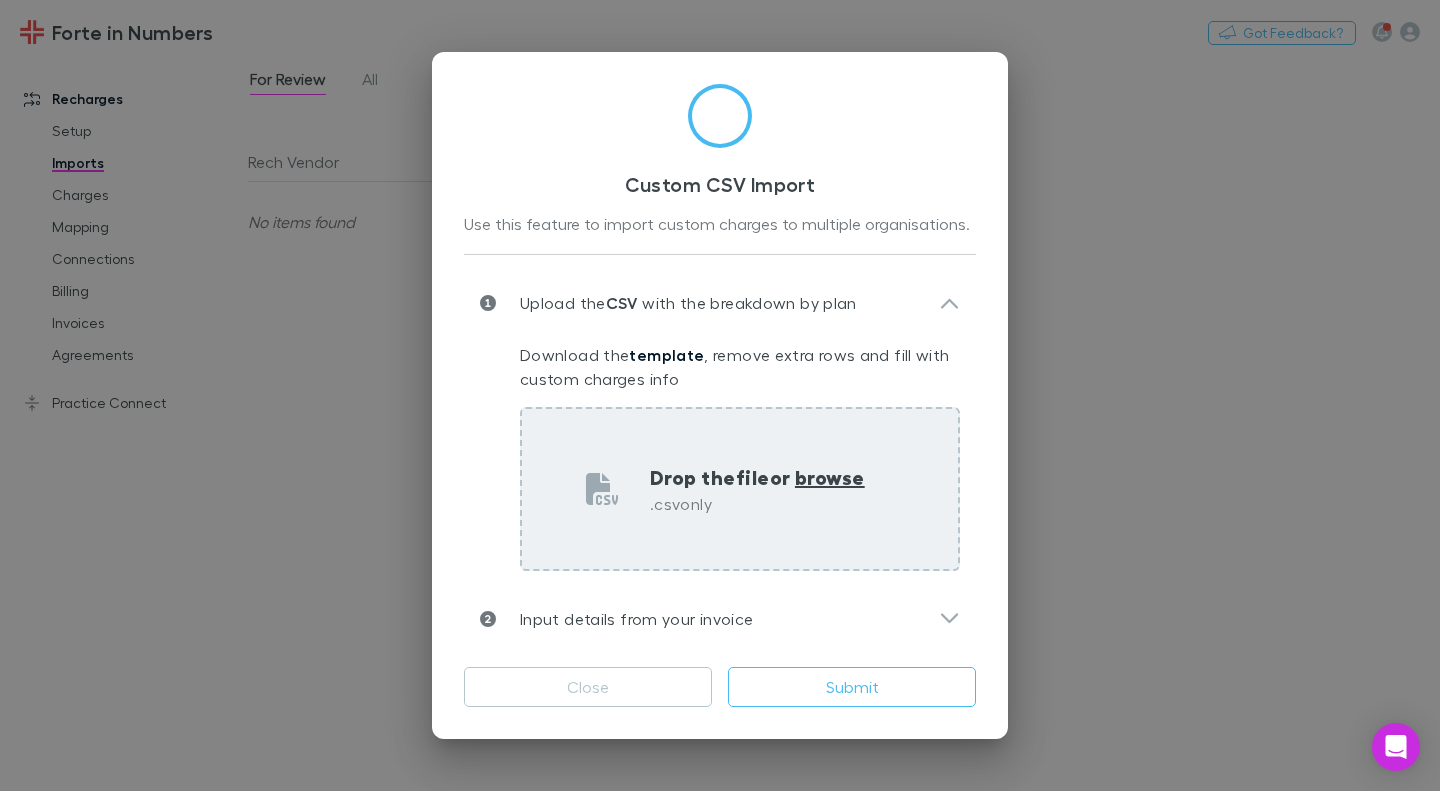 click on "browse" at bounding box center (830, 477) 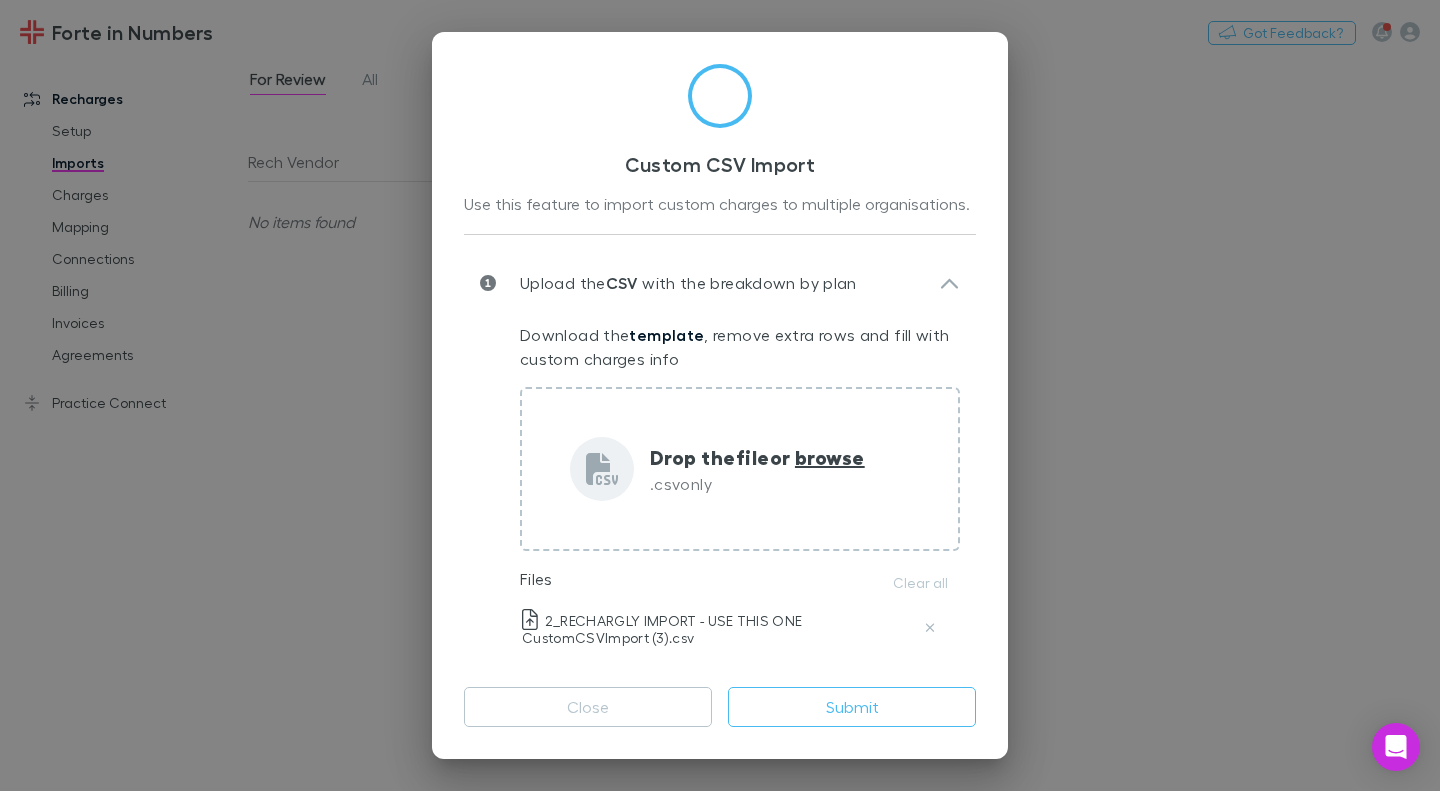 click on "Download the  template , remove extra rows and fill with custom charges info Drop the  file  or    browse .csv  only Files Clear all 2_RECHARGLY IMPORT - USE THIS ONE CustomCSVImport (3).csv" at bounding box center (720, 485) 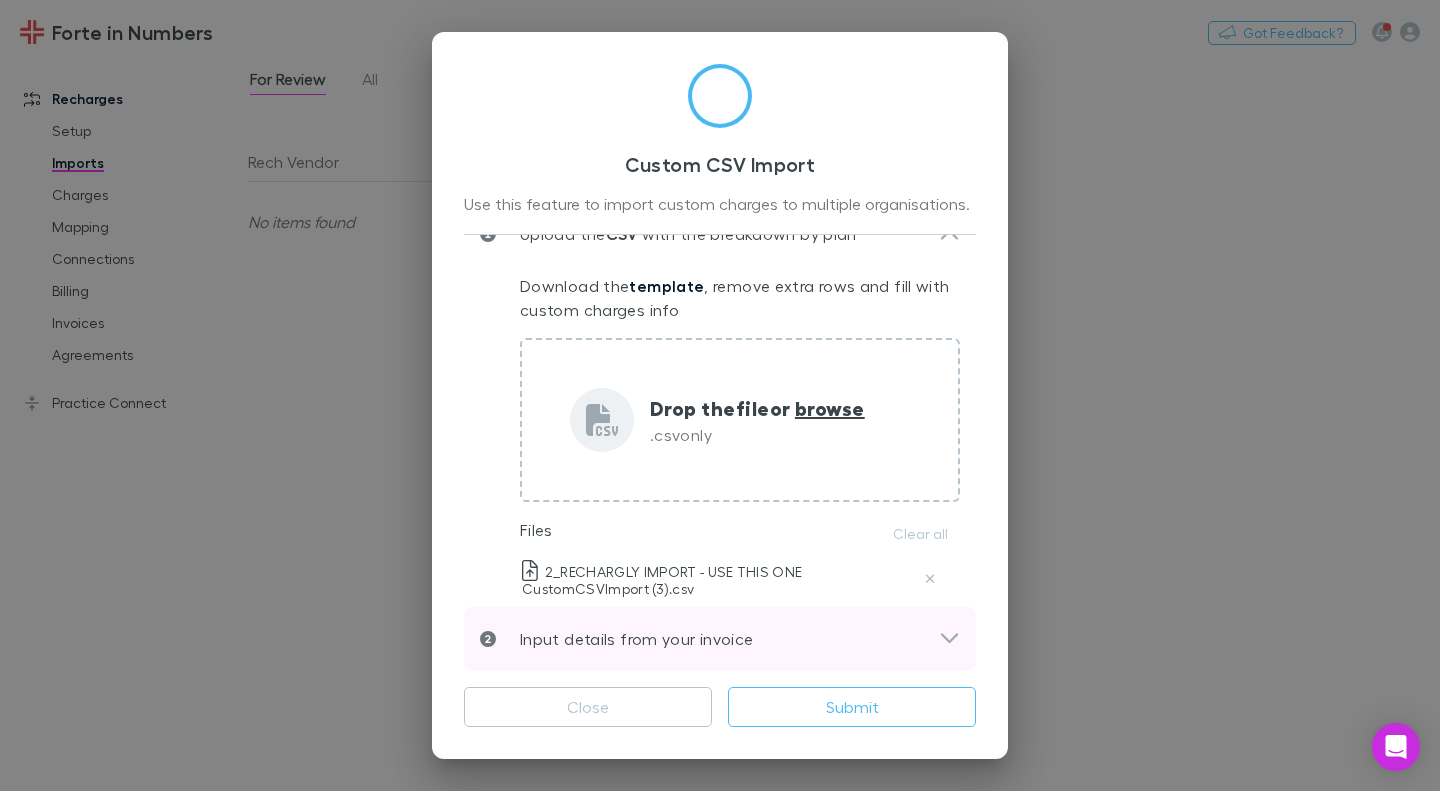 click 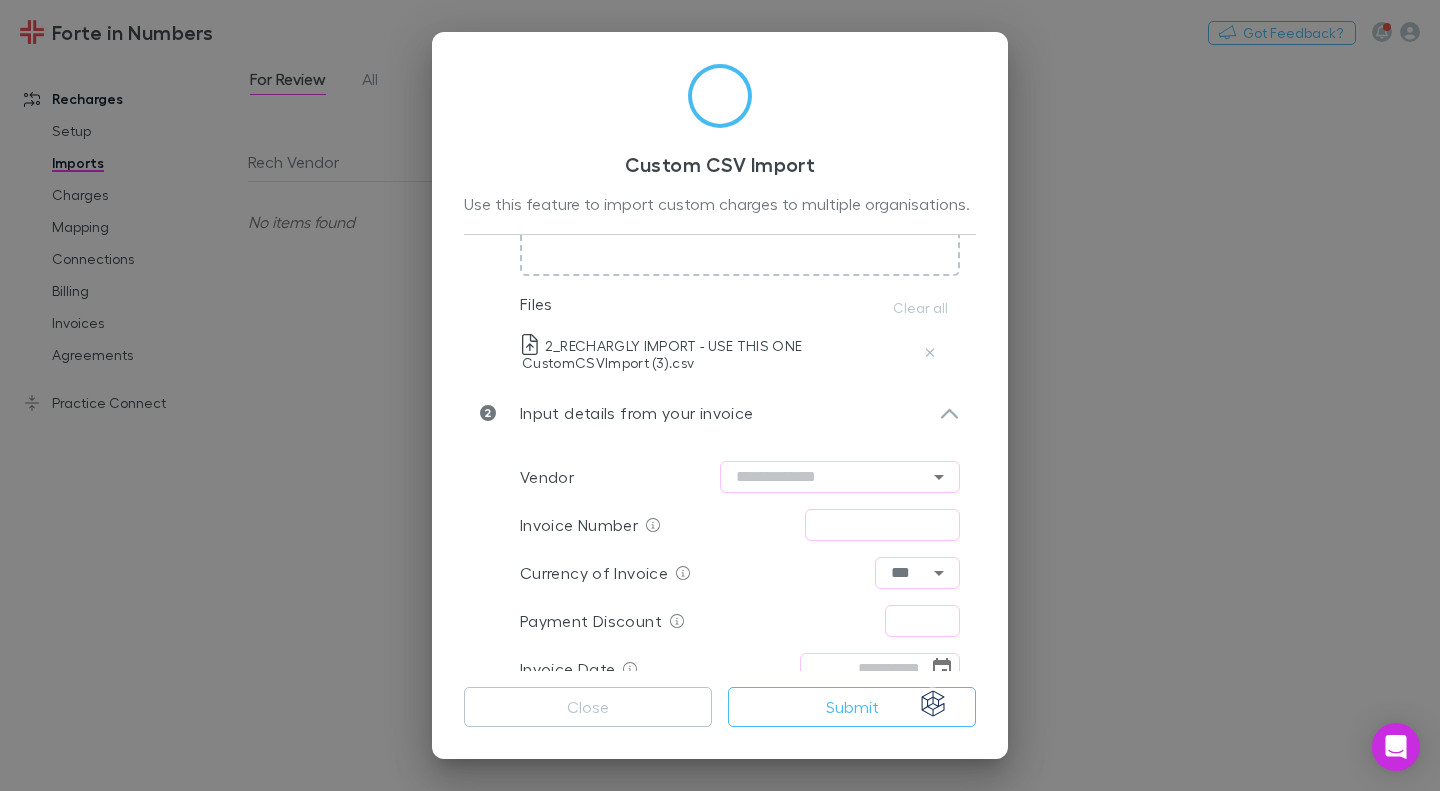 scroll, scrollTop: 279, scrollLeft: 0, axis: vertical 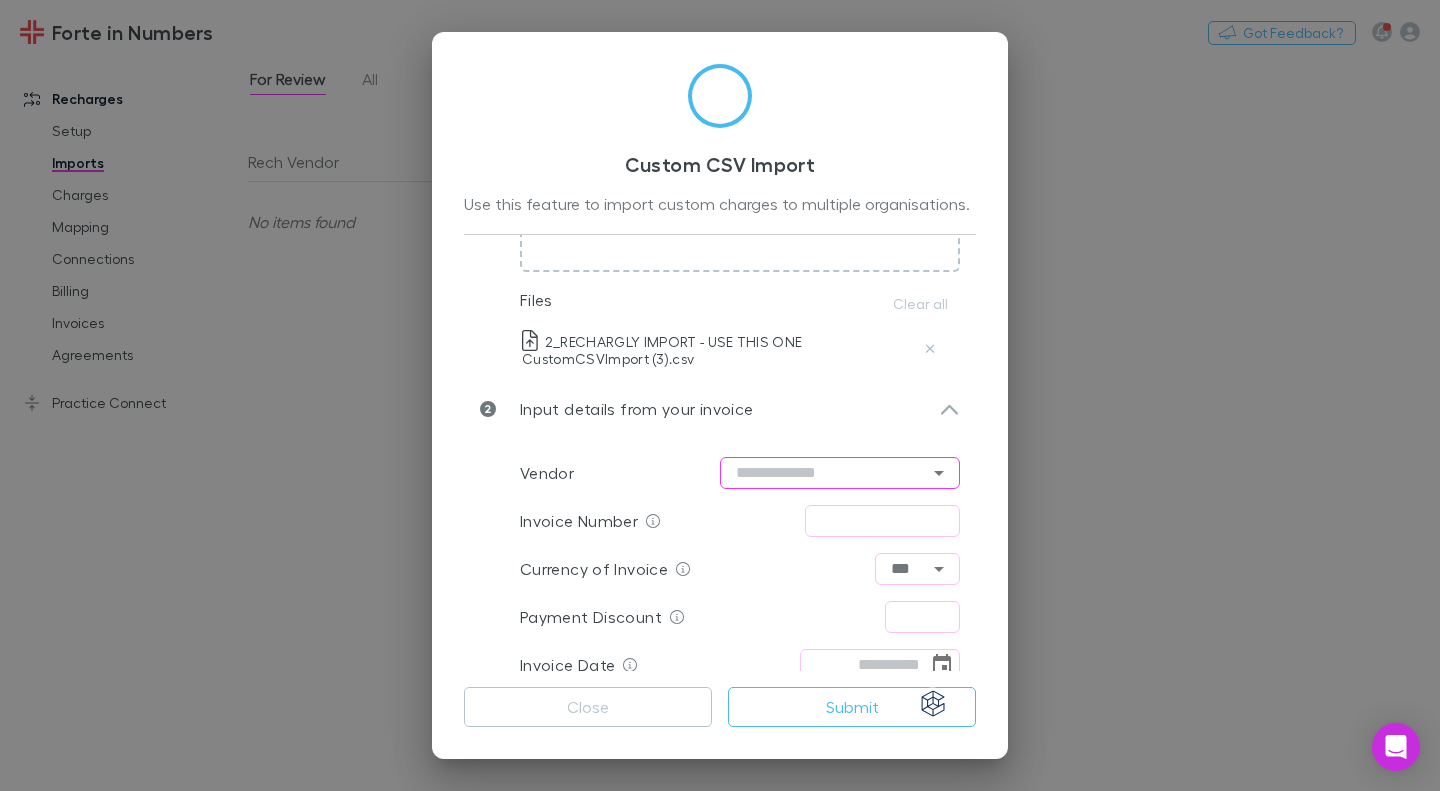 click at bounding box center (840, 473) 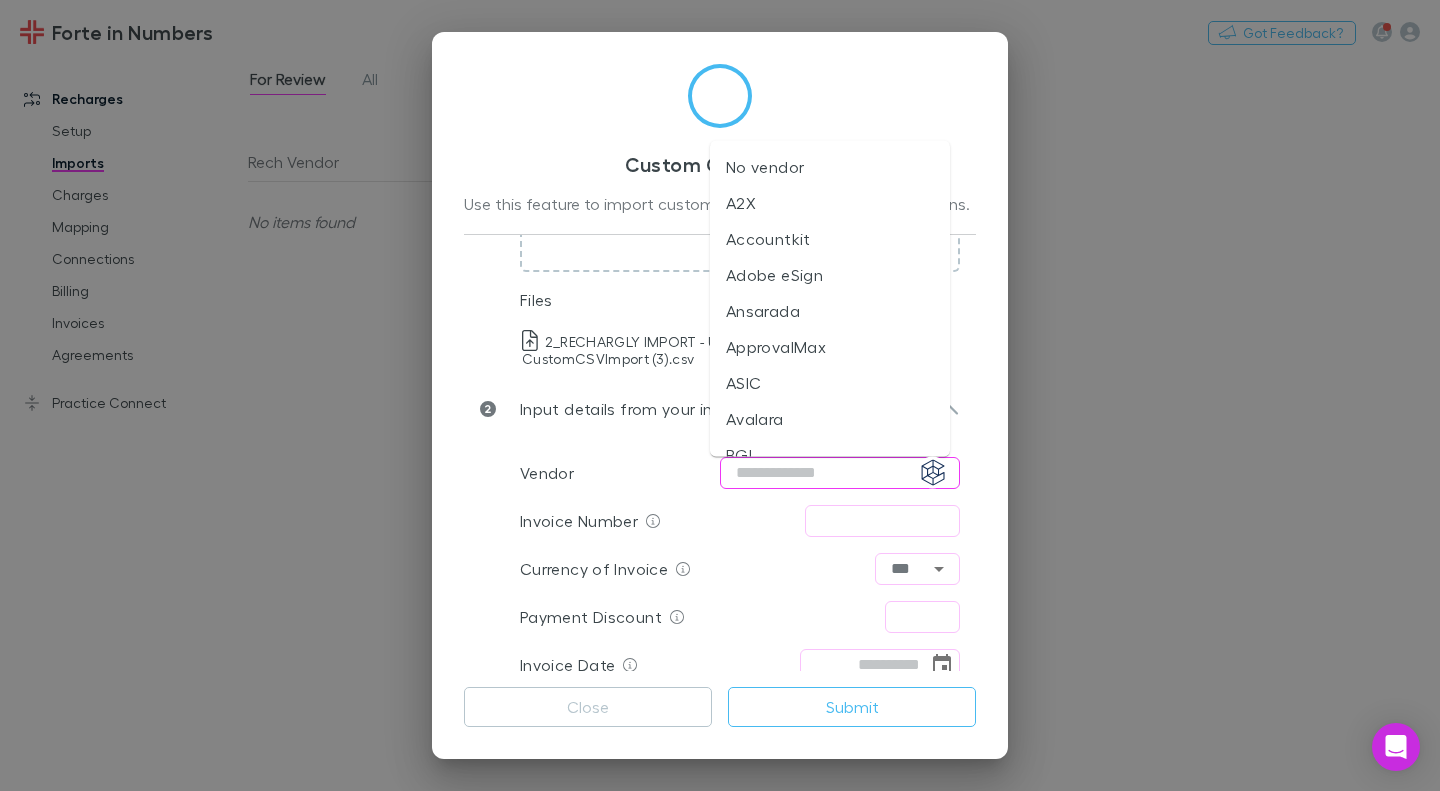 click at bounding box center (840, 473) 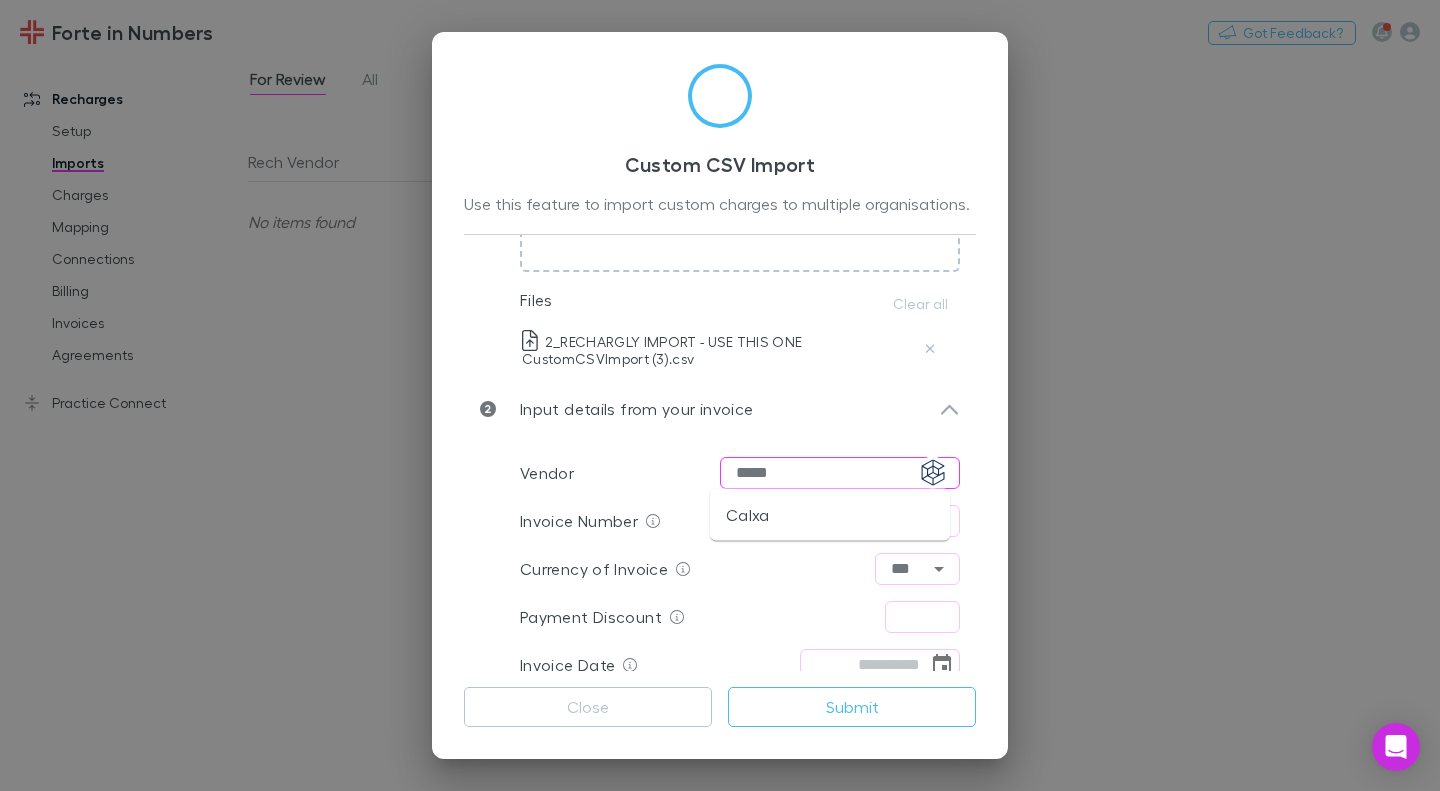 click on "Calxa" at bounding box center [830, 515] 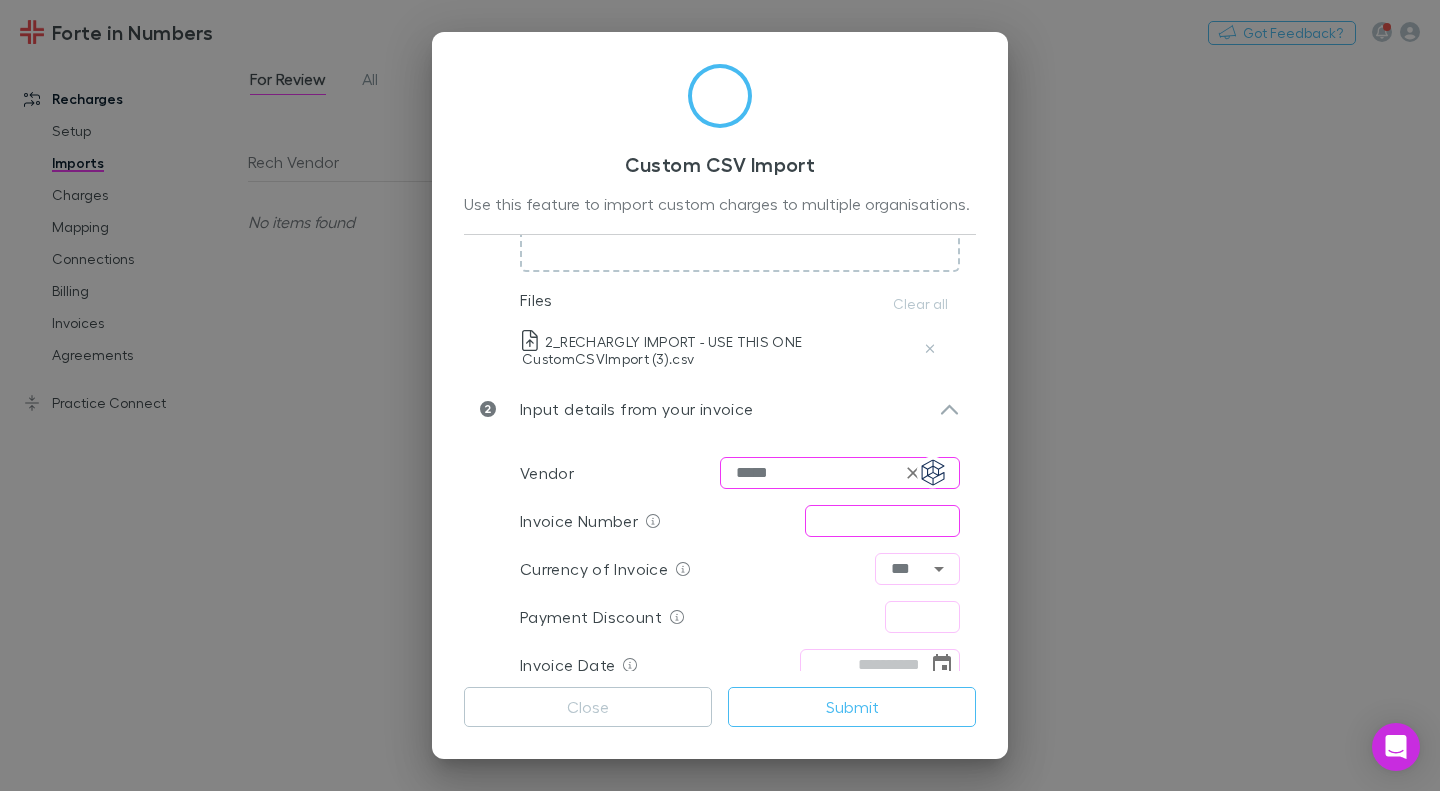 type on "*****" 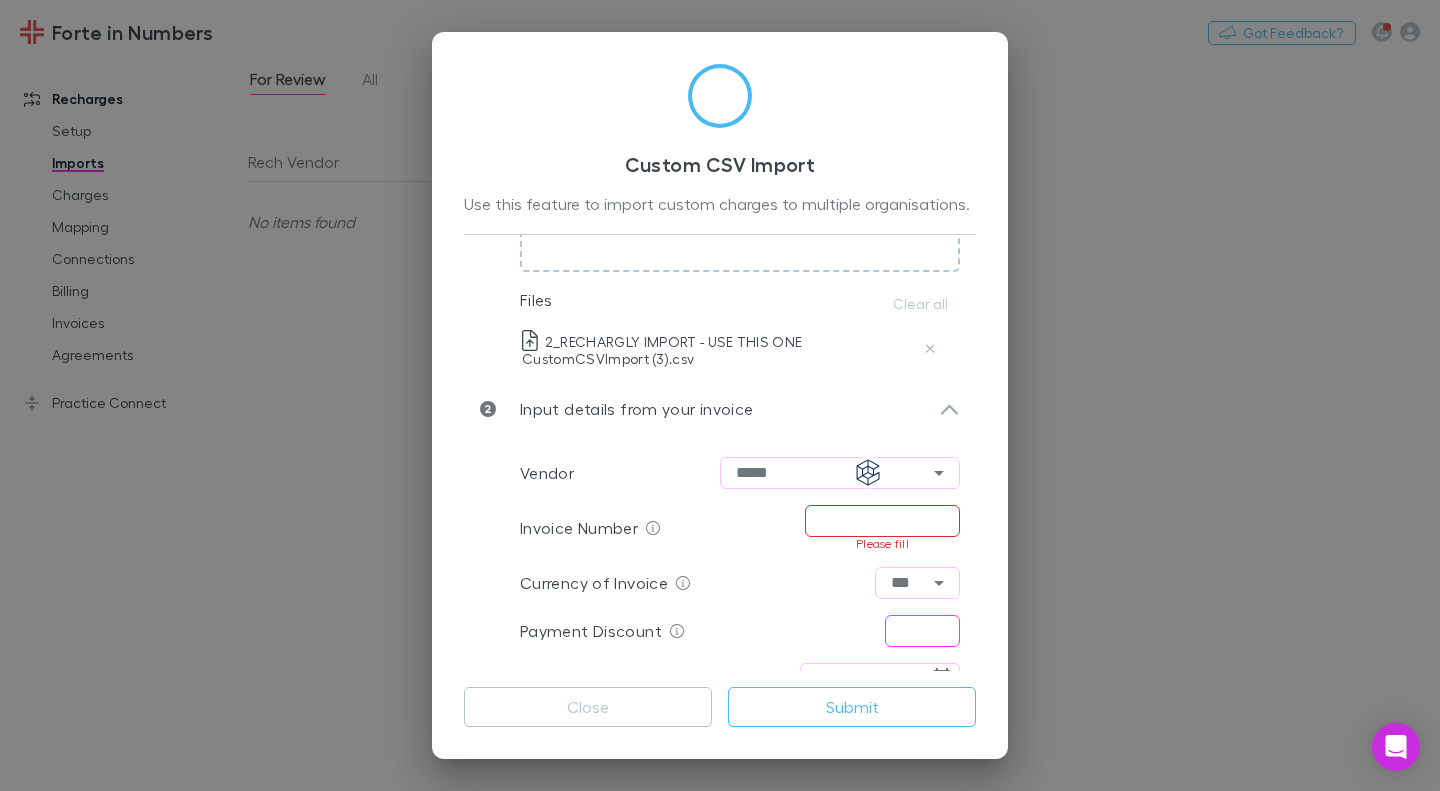 paste on "********" 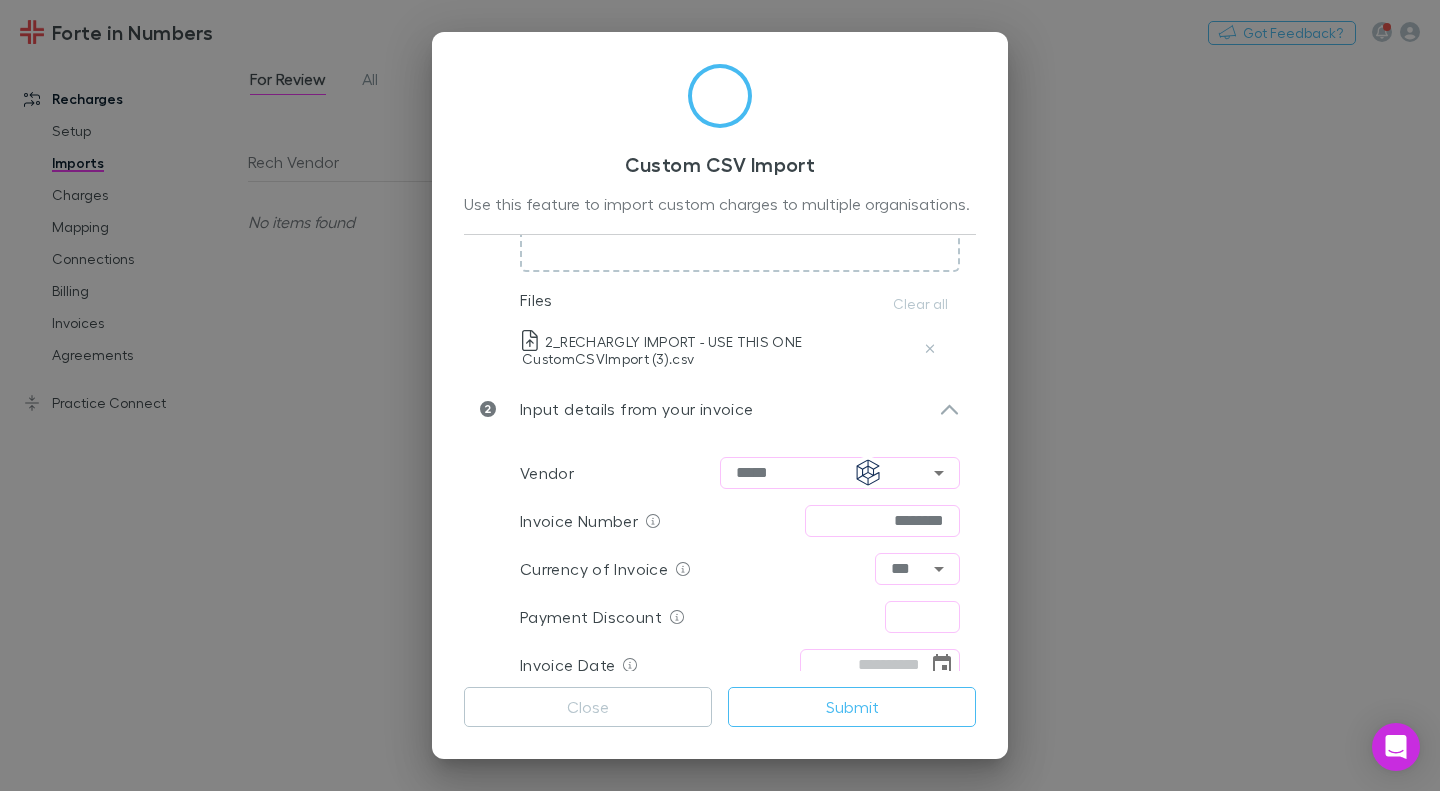 type on "********" 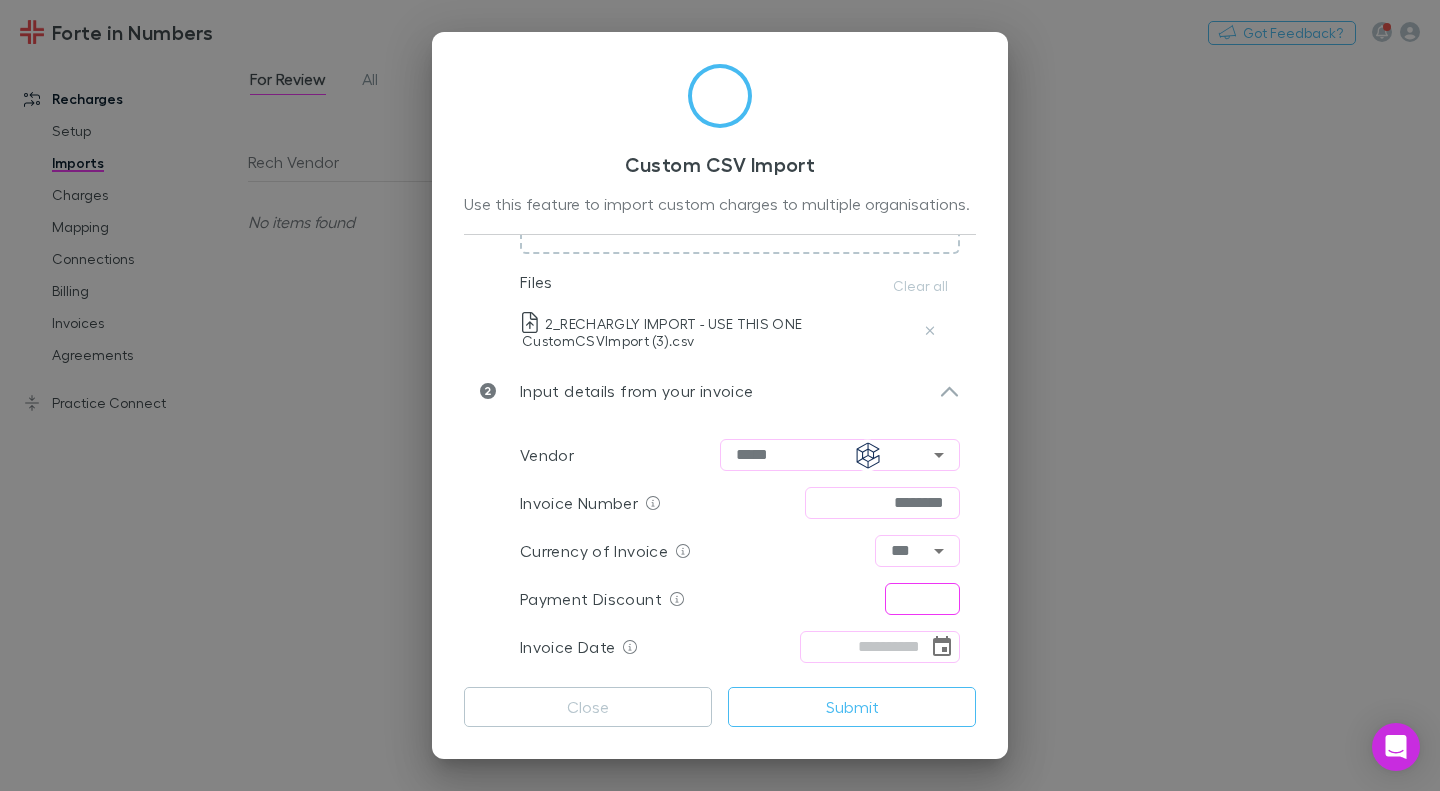 click at bounding box center (922, 599) 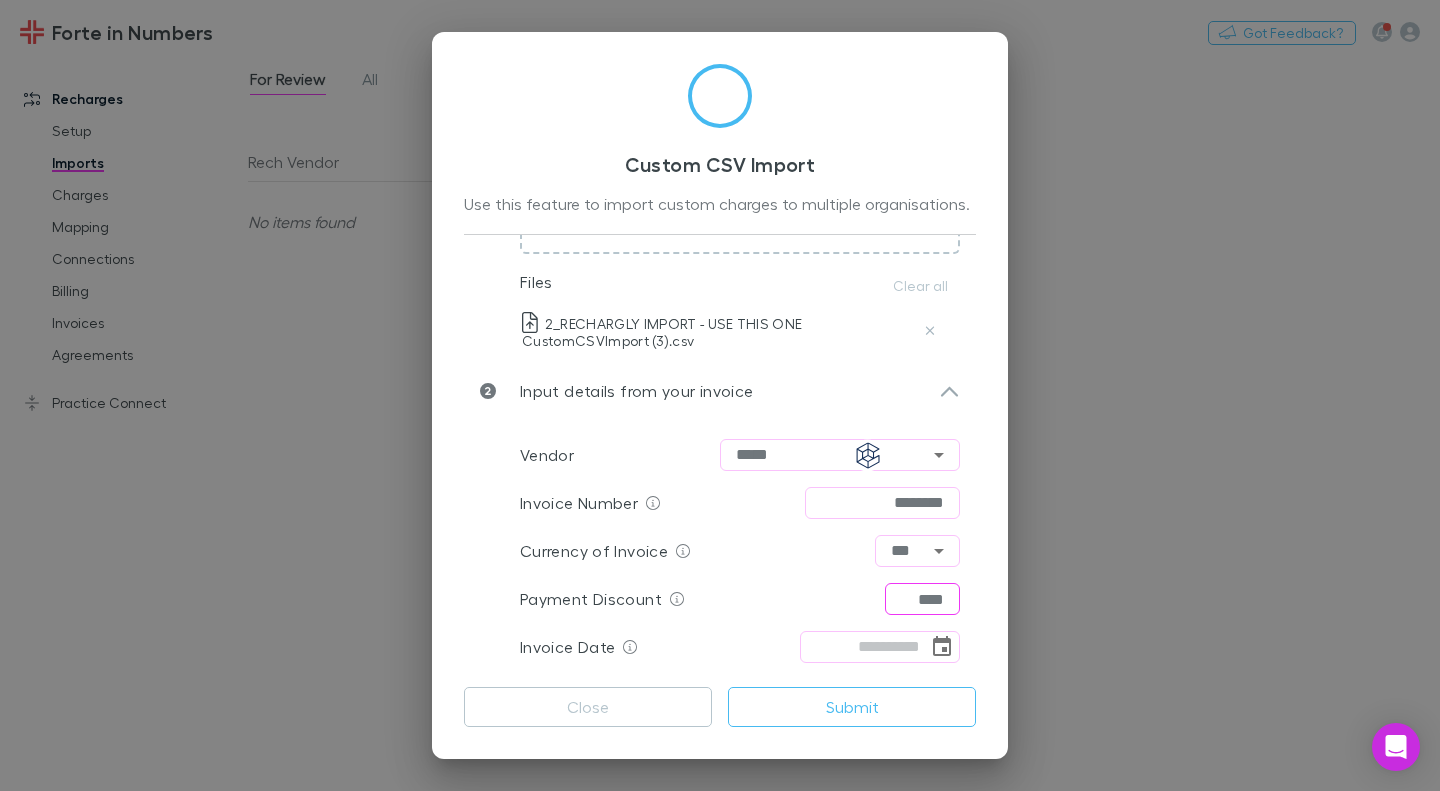 type on "****" 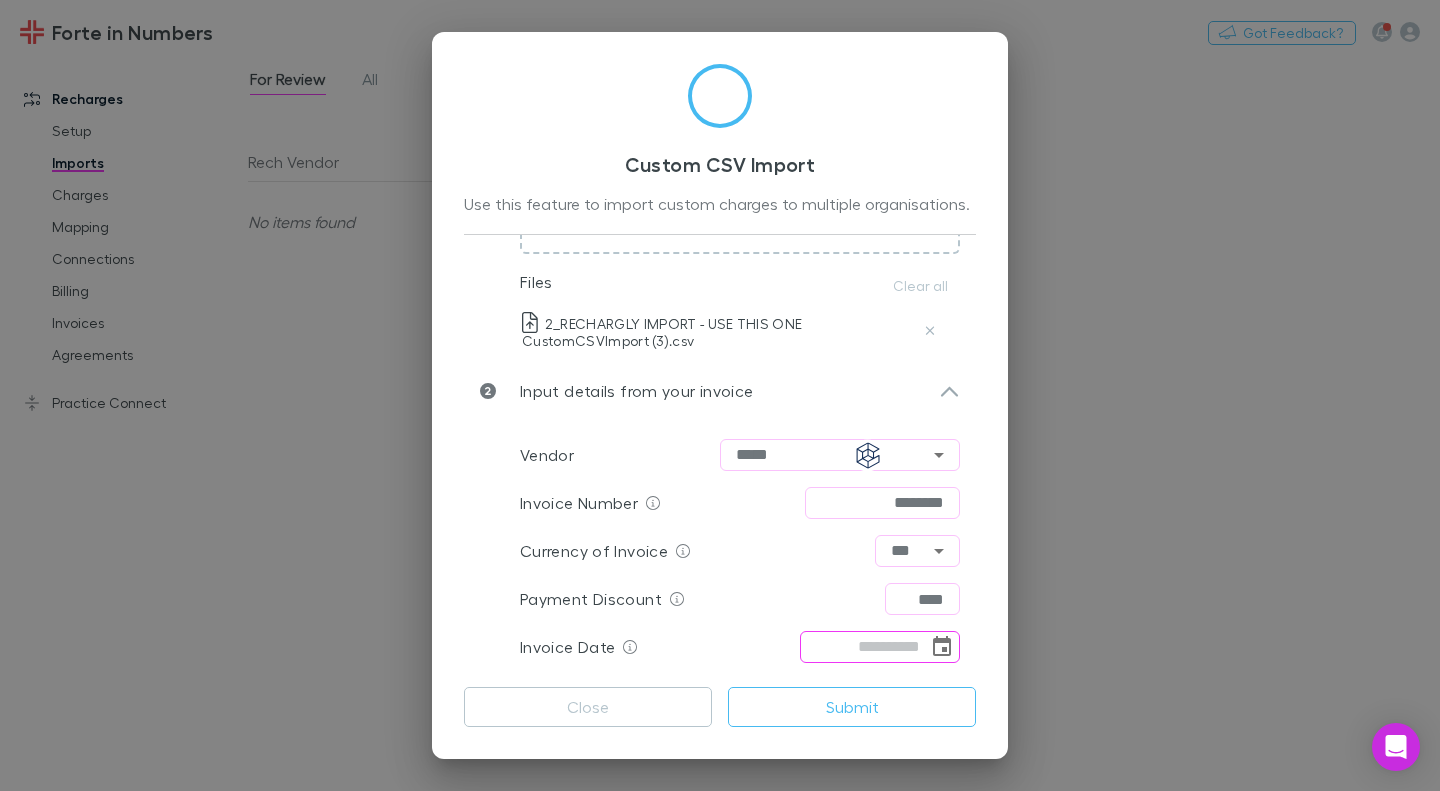 click 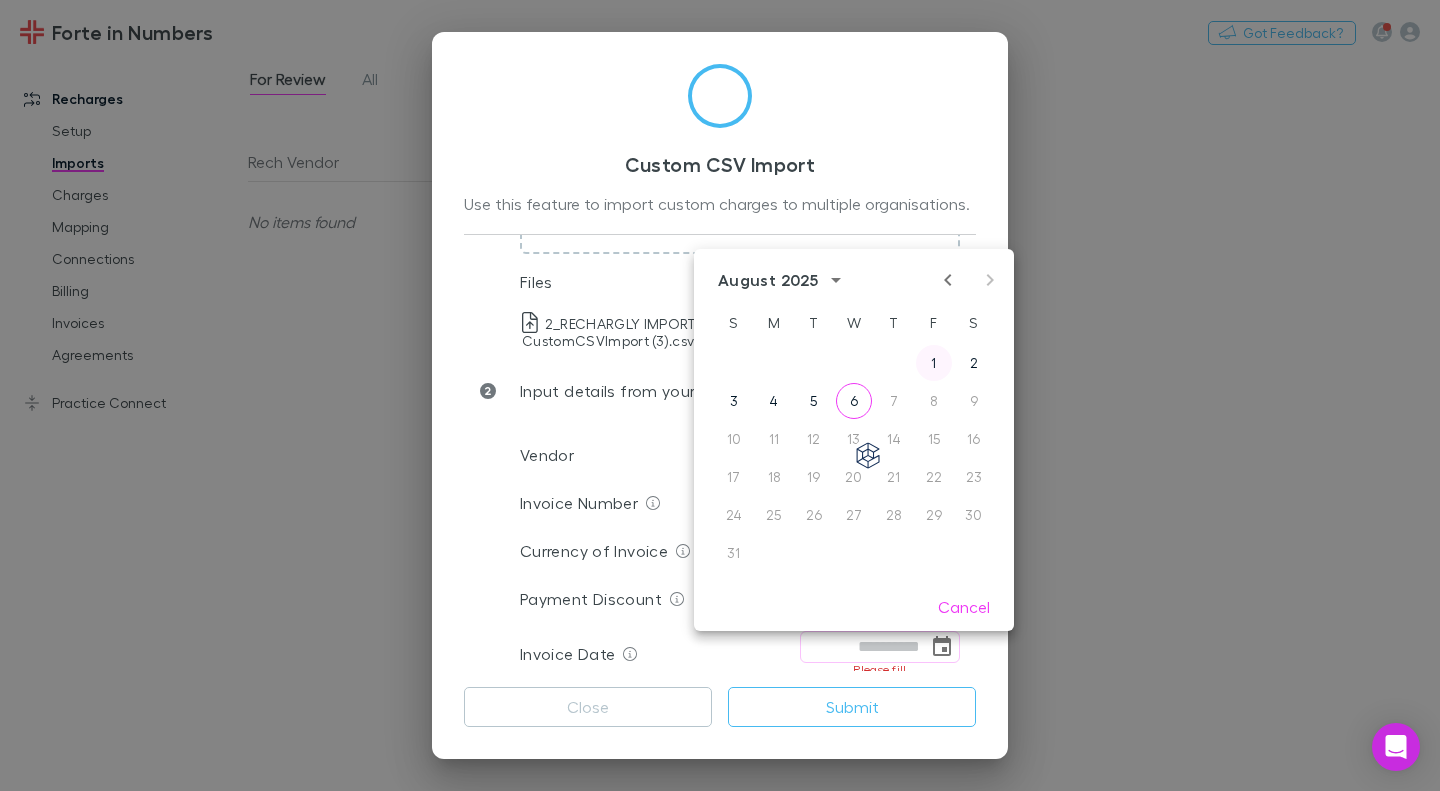 click on "1" at bounding box center [934, 363] 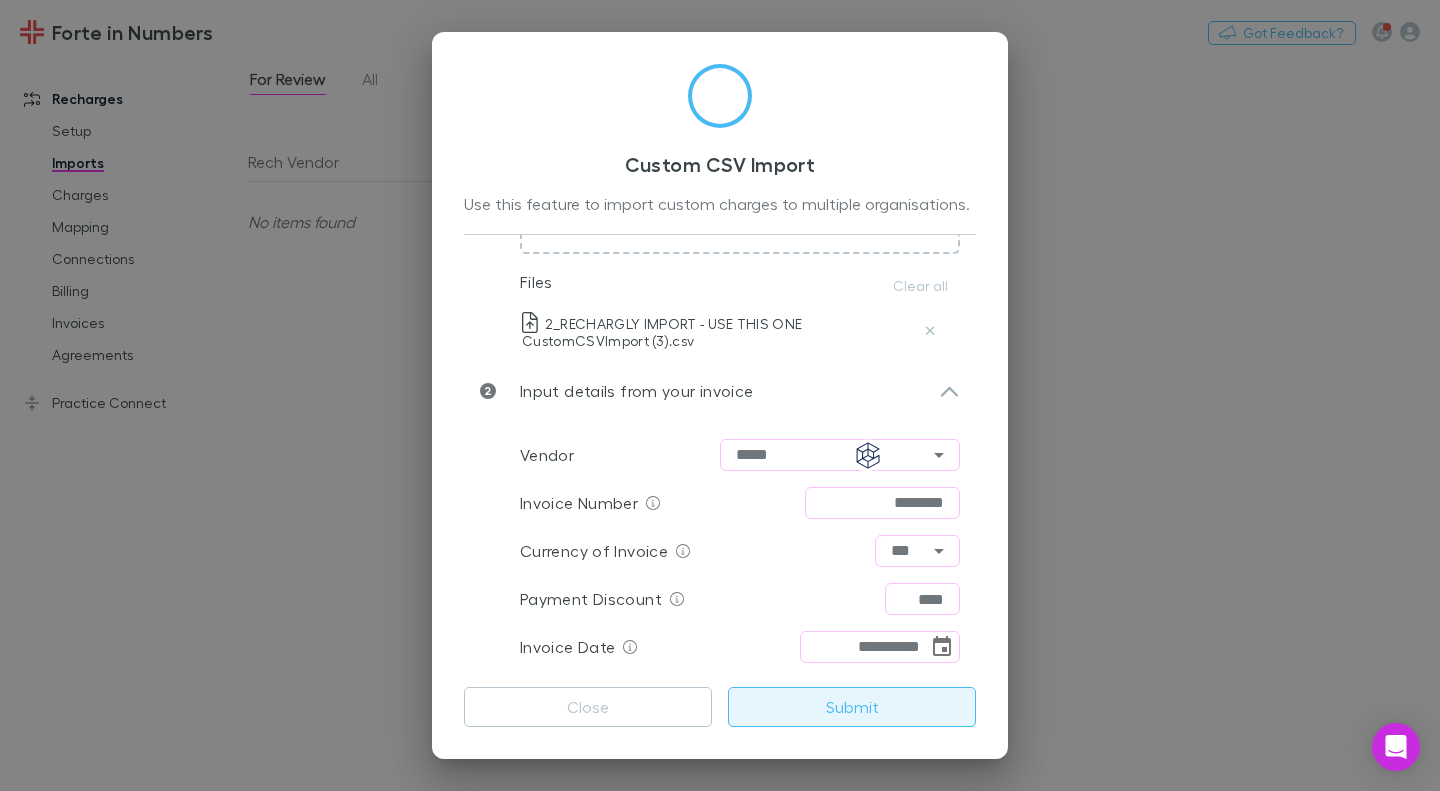 click on "Submit" at bounding box center [852, 707] 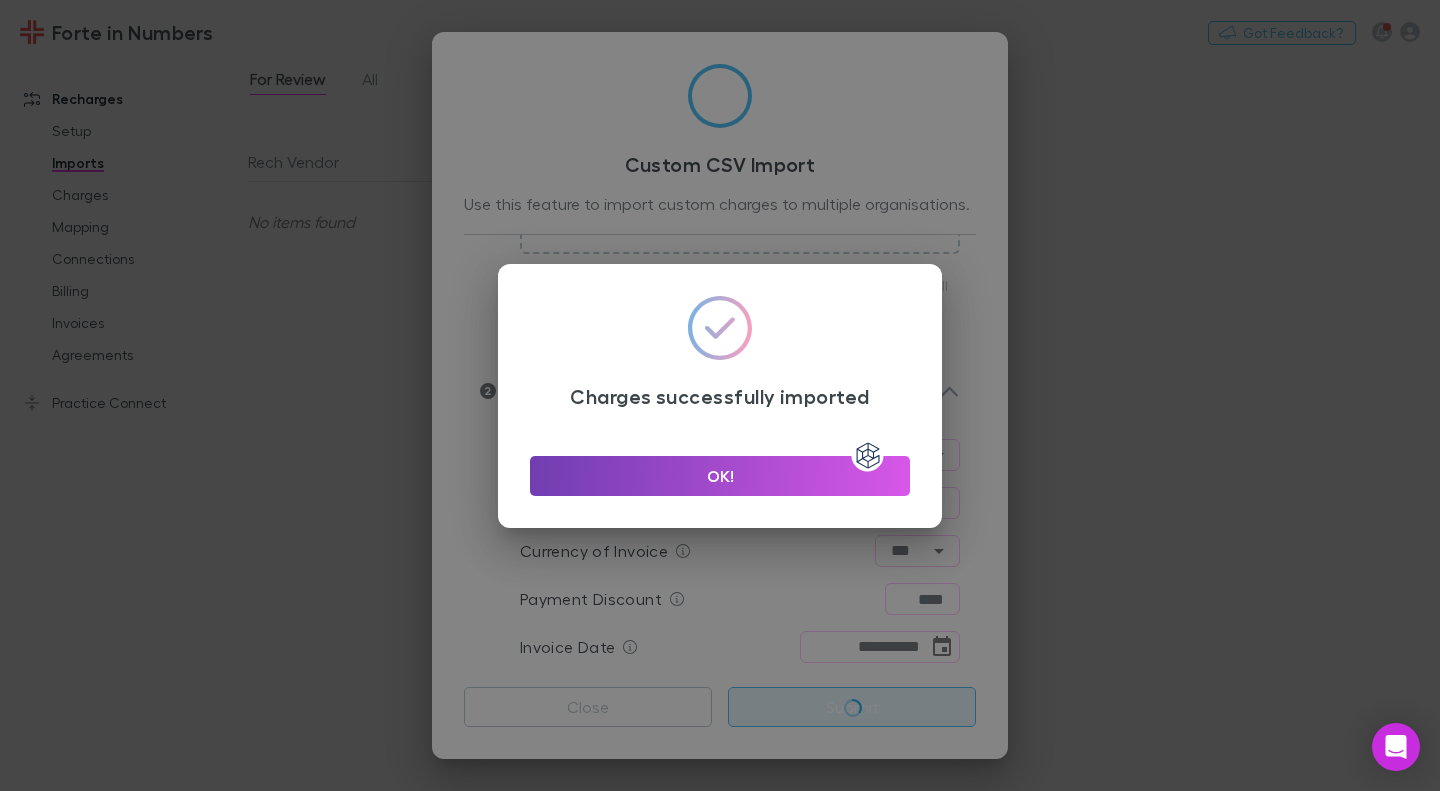 click on "OK!" at bounding box center (720, 476) 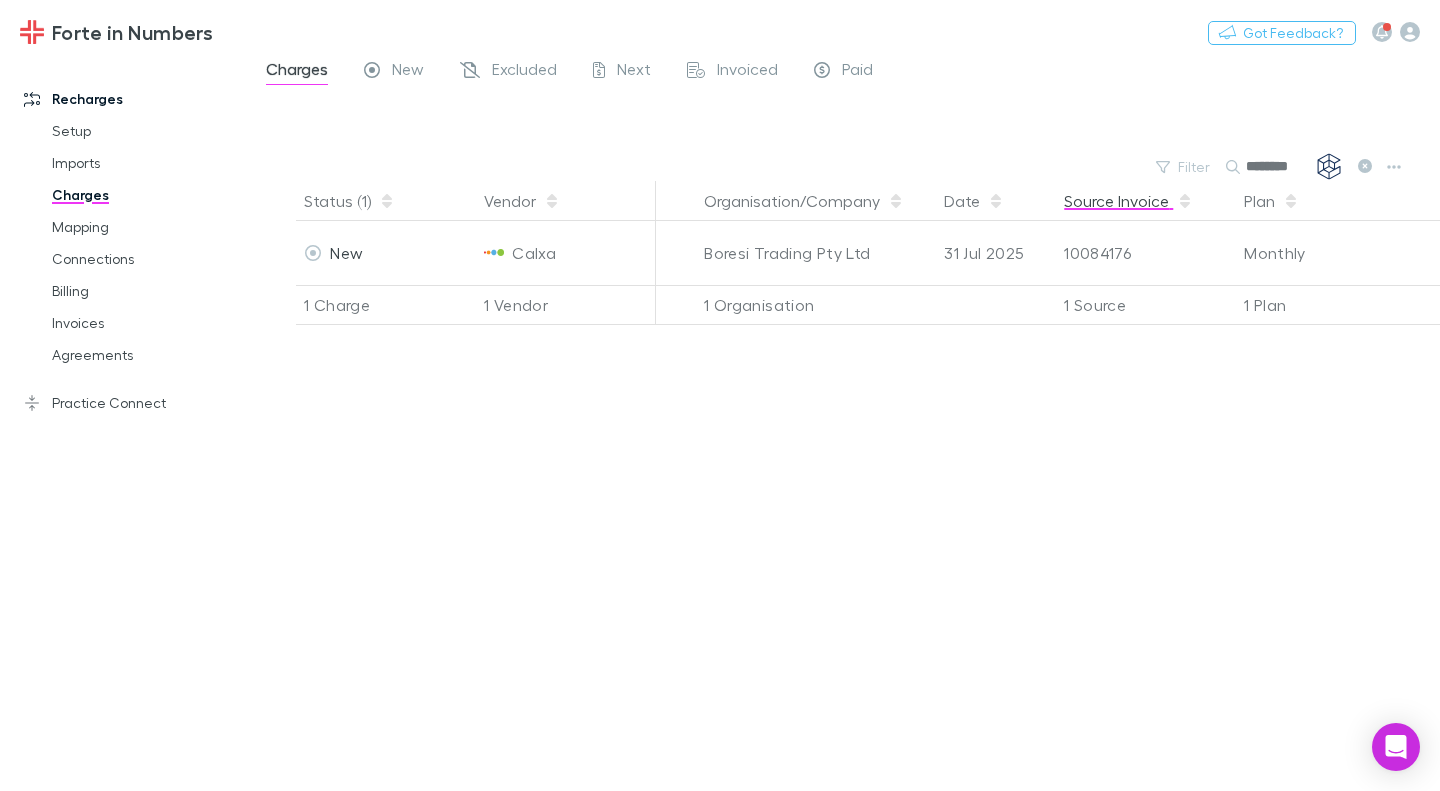 drag, startPoint x: 1305, startPoint y: 168, endPoint x: 1148, endPoint y: 186, distance: 158.02847 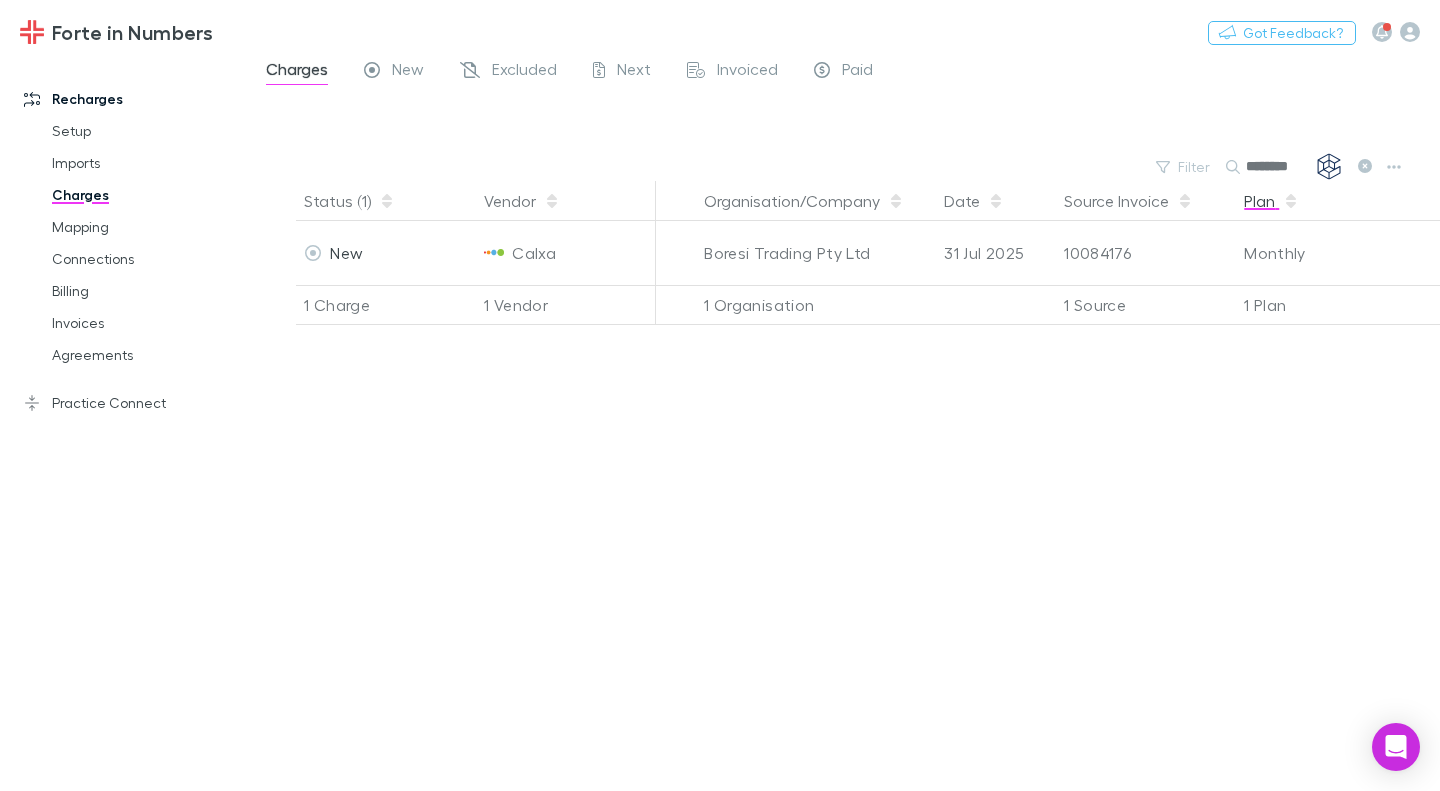 type 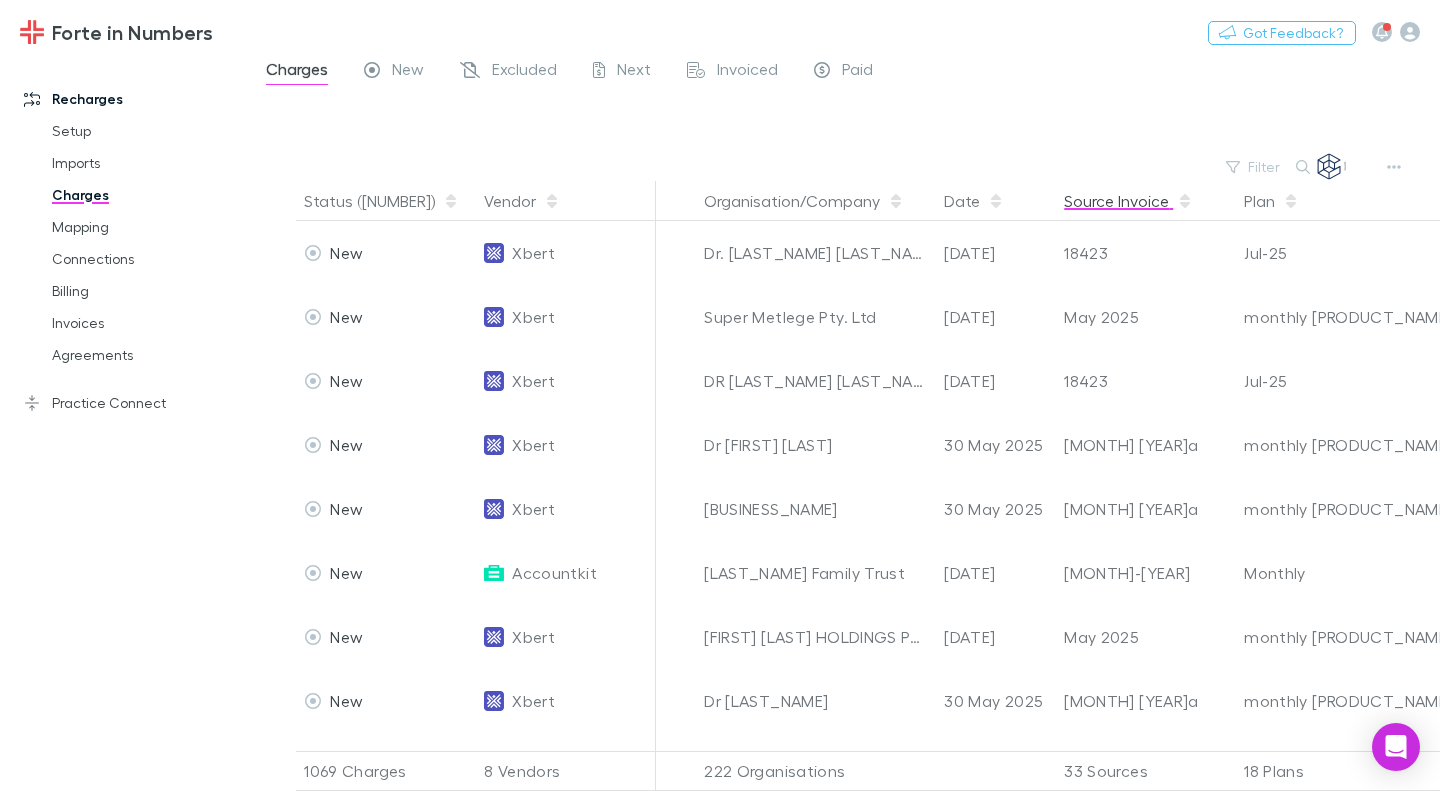 click on "Filter Search" at bounding box center (844, 167) 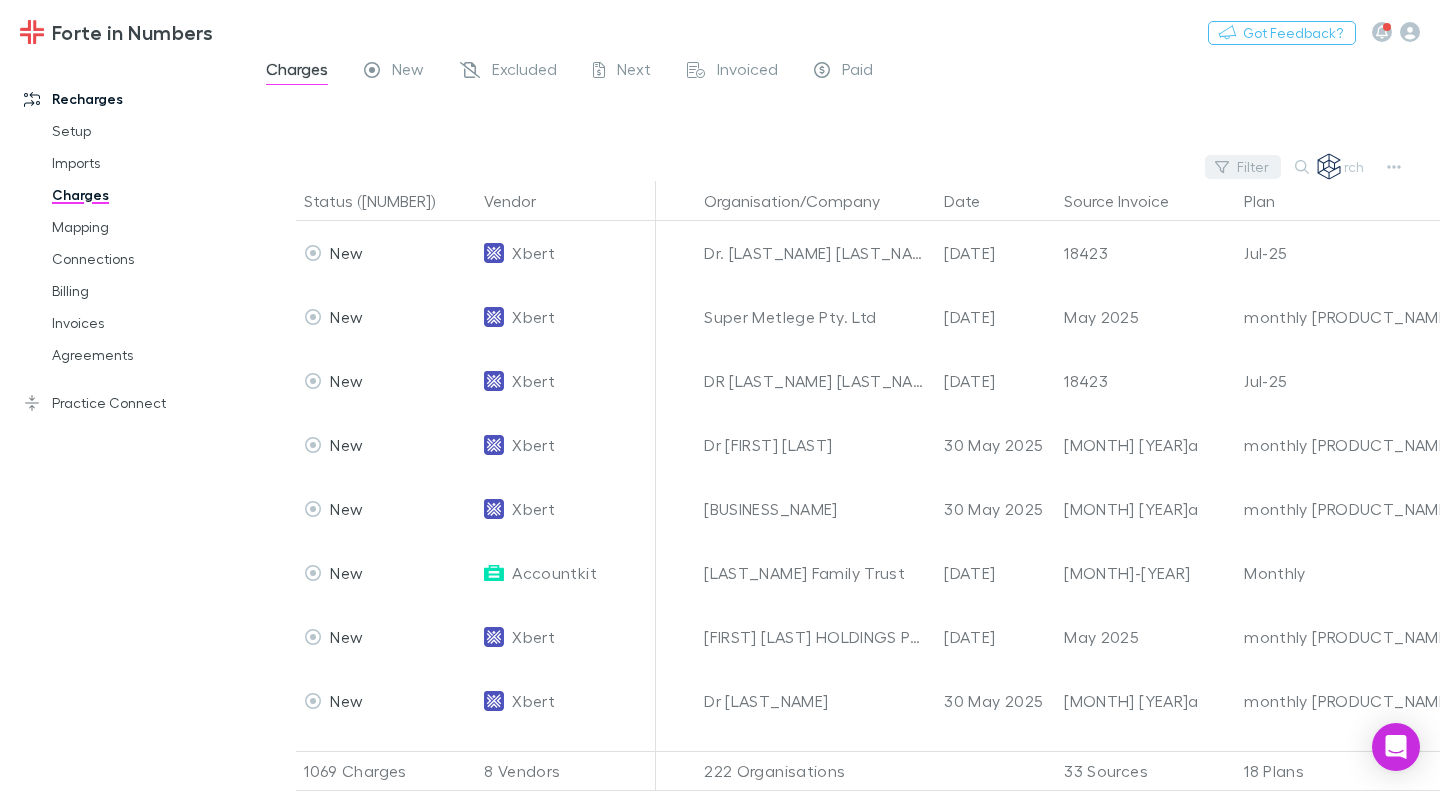 click on "Filter" at bounding box center [1243, 167] 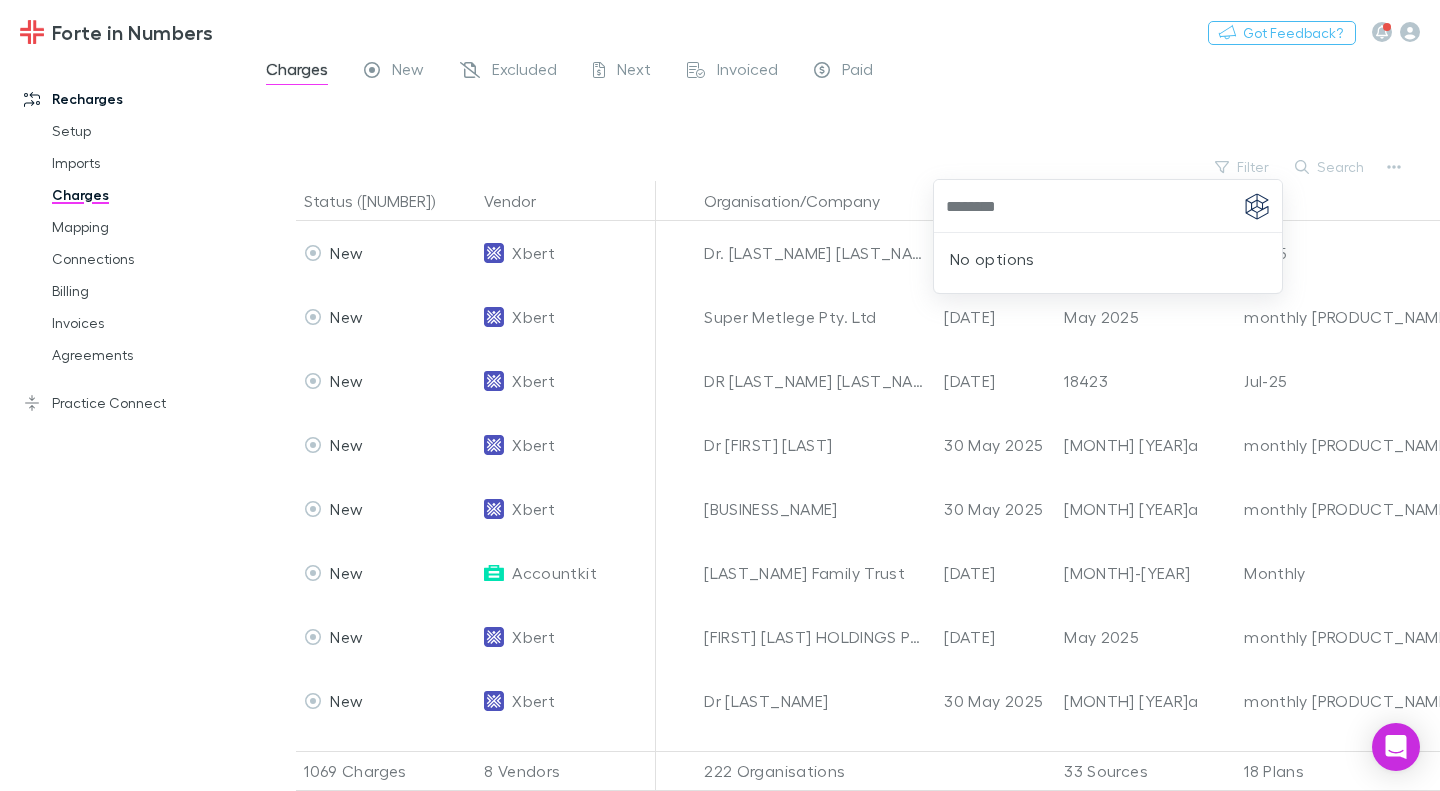 type on "********" 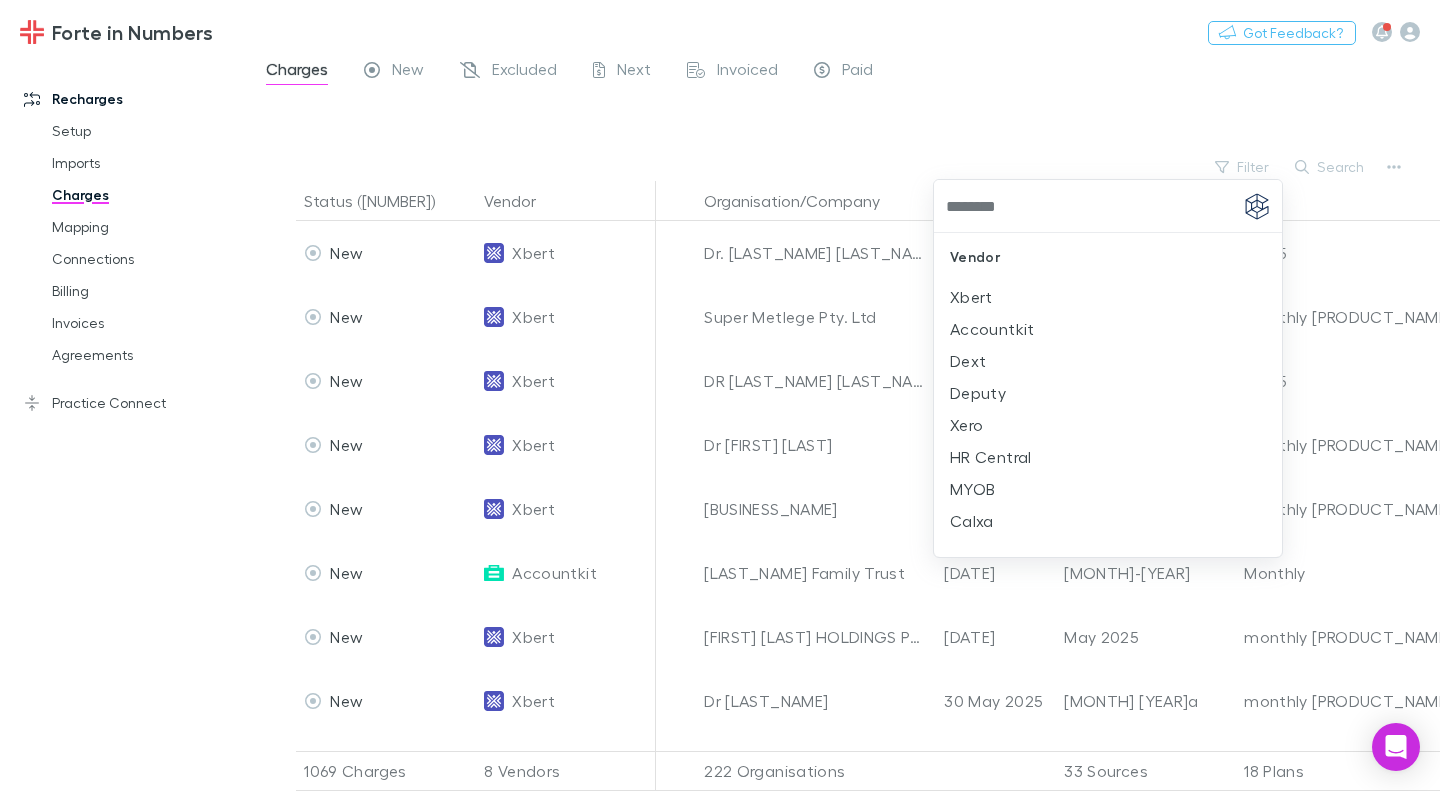 click at bounding box center (720, 395) 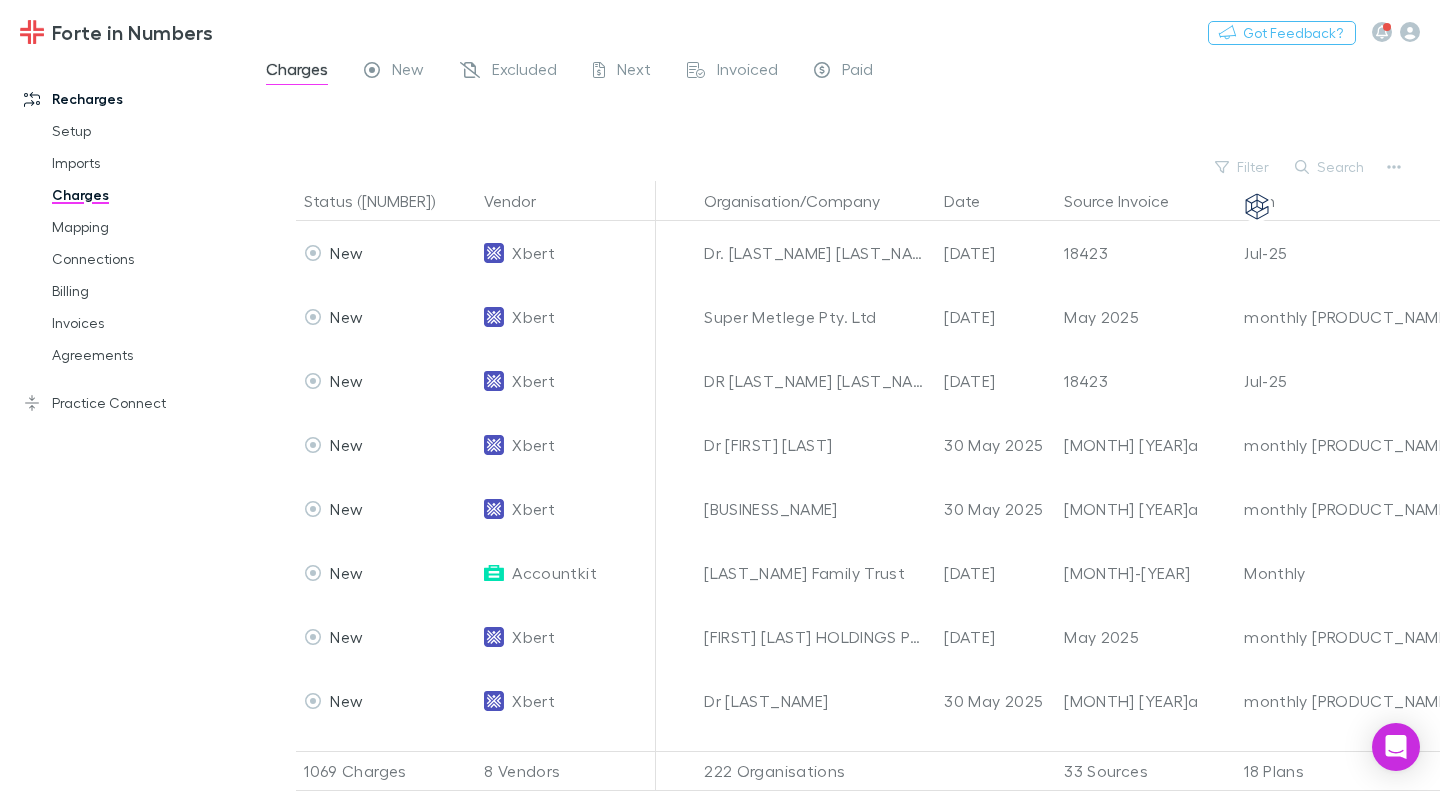 click at bounding box center (720, 395) 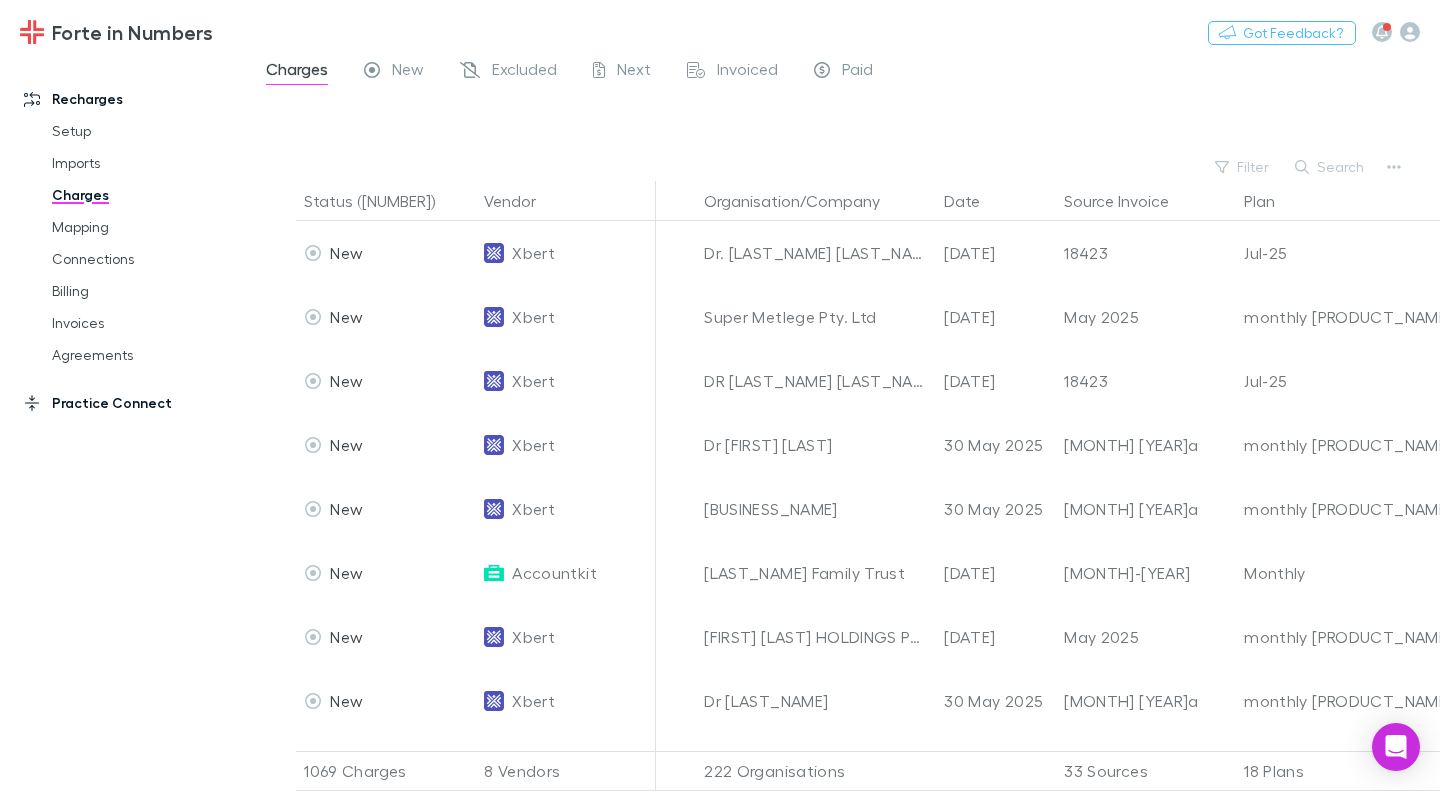 click on "Practice Connect" at bounding box center [131, 403] 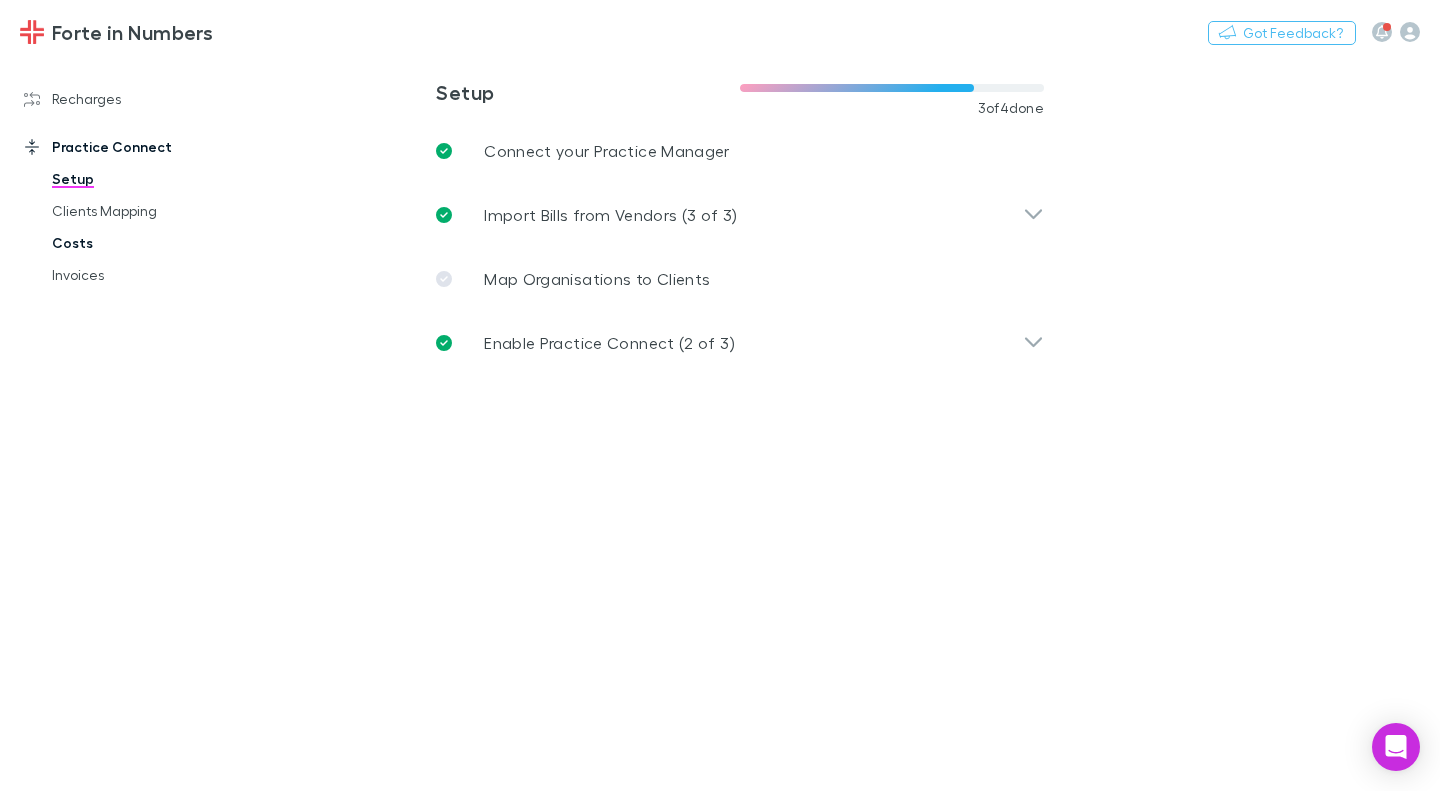 click on "Costs" at bounding box center (145, 243) 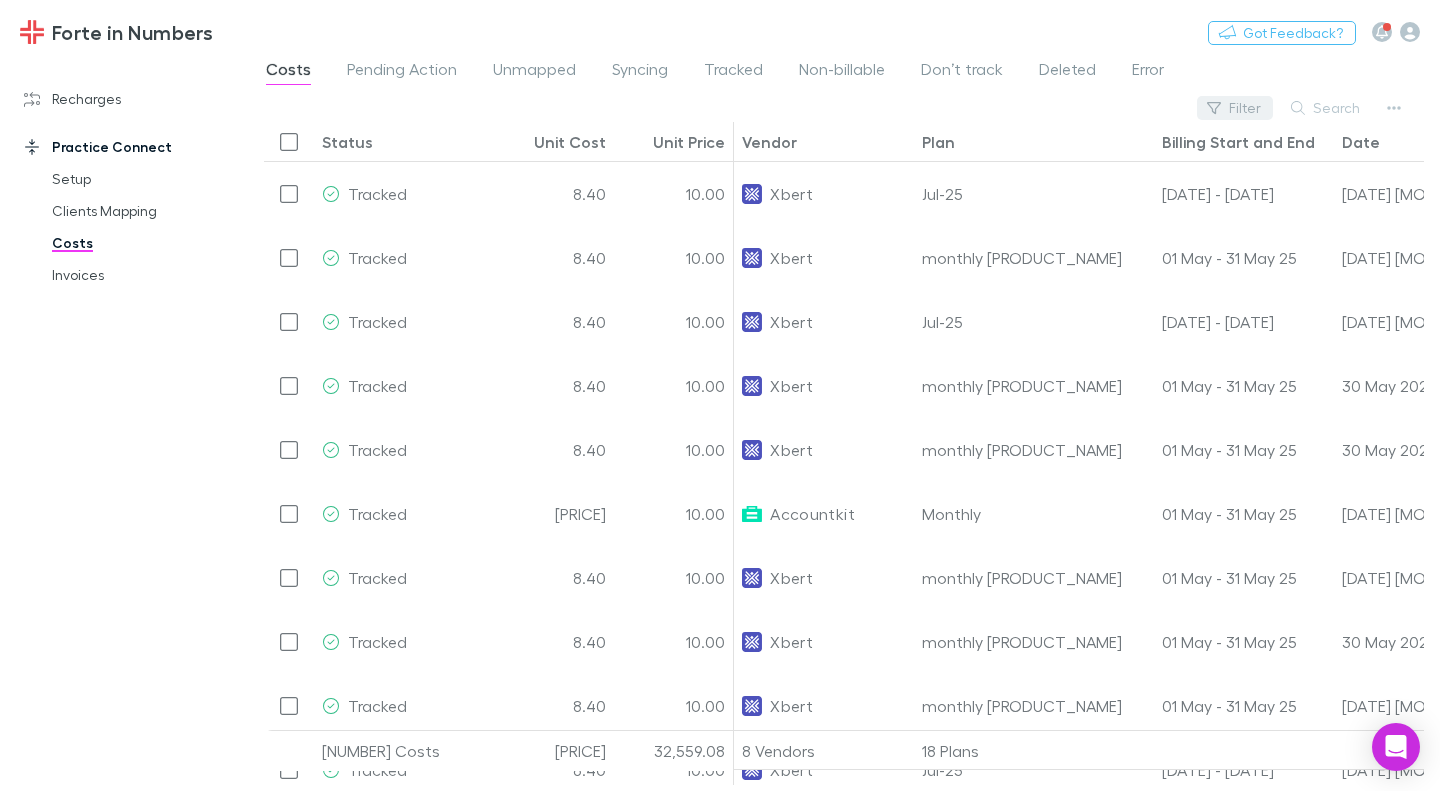 click on "Filter" at bounding box center (1235, 108) 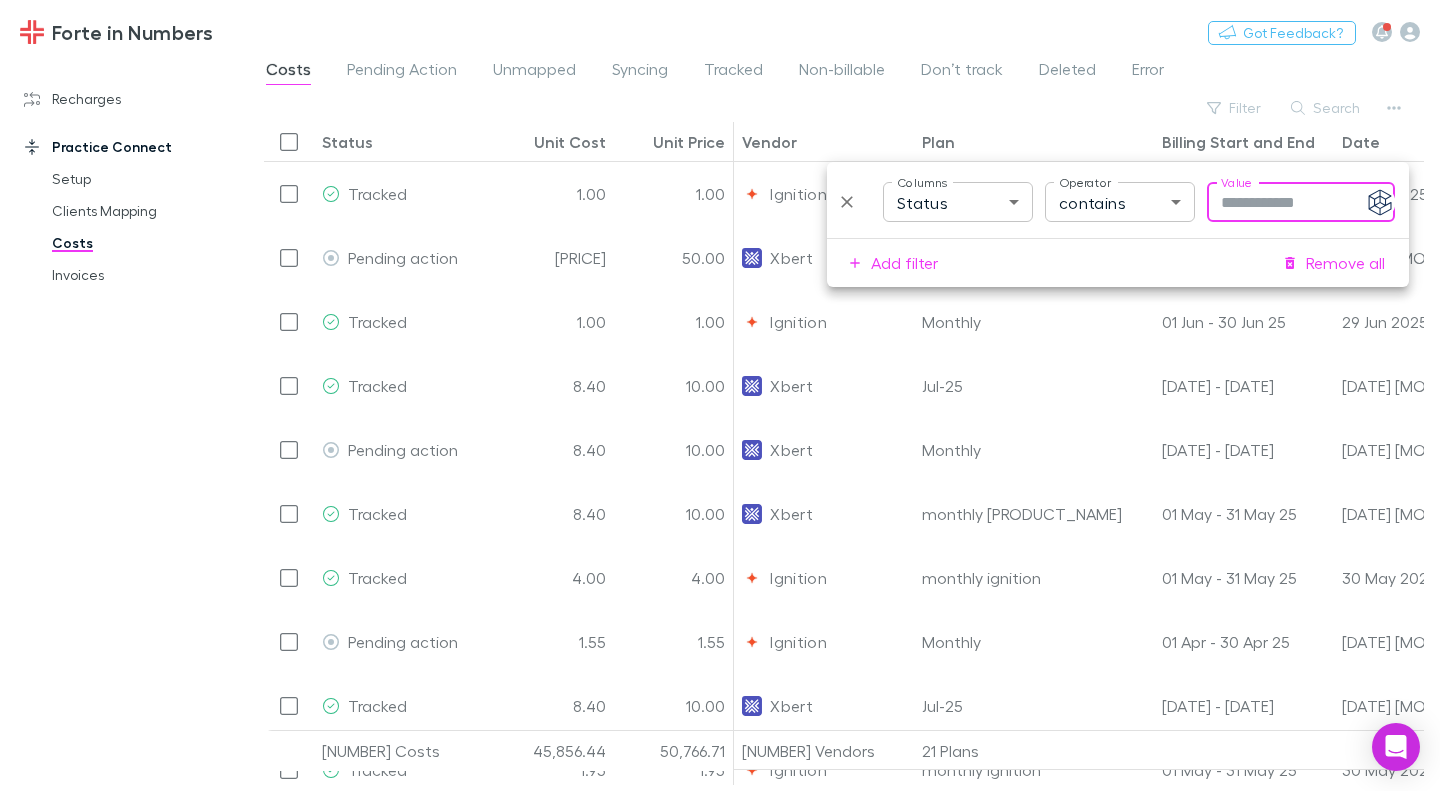 click on "Forte in Numbers Nothing Got Feedback? Recharges Setup Imports Charges Mapping Connections Billing Invoices Agreements Practice Connect Setup Clients Mapping Costs Invoices Costs Pending Action Unmapped Syncing Tracked Non-billable Don’t track Deleted Error Filter Search Status Unit Cost Unit Price Vendor Plan Billing Start and End Date Organisation Practice Client Job Number Tracked 1.00 1.00 Ignition Monthly 01 Jun - 30 Jun 25 29 Jun 2025 Victoria Buckley Victoria Buckley J001543 Pending action 43.20 50.00 Xbert Monthly 01 Apr - 01 May 25 20 Apr 2025 Byron Bay Delicatessen Byron Bay Ice Cream Company Pty. Ltd Tracked 1.00 1.00 Ignition Monthly 01 Jun - 30 Jun 25 29 Jun 2025 Victoria Buckley Victoria Buckley J001543 Tracked 8.40 10.00 Xbert Jul-25 20 Jun - 20 Jul 25 19 Jun 2025 Dr. Viswanathan Venkatachalam Pty Ltd Krishna Service Trust J001503 Pending action 8.40 10.00 Xbert Monthly 01 Apr - 01 May 25 20 Apr 2025 (FIN) Dr Monisha Gupta - Macarthur Dermatology Monisha Gupta Tracked 8.40 10.00 Xbert J001521" at bounding box center [720, 395] 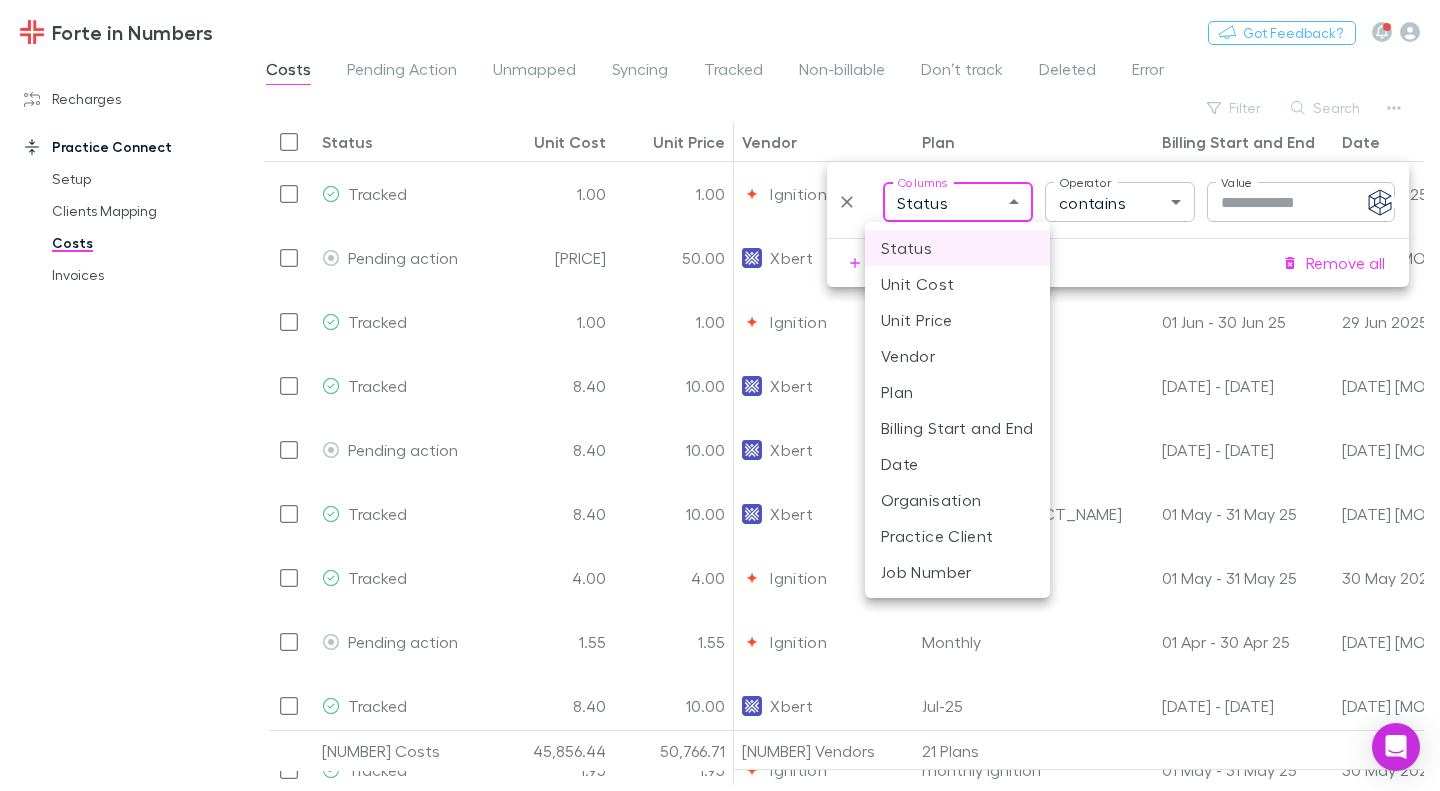click on "Vendor" at bounding box center (957, 356) 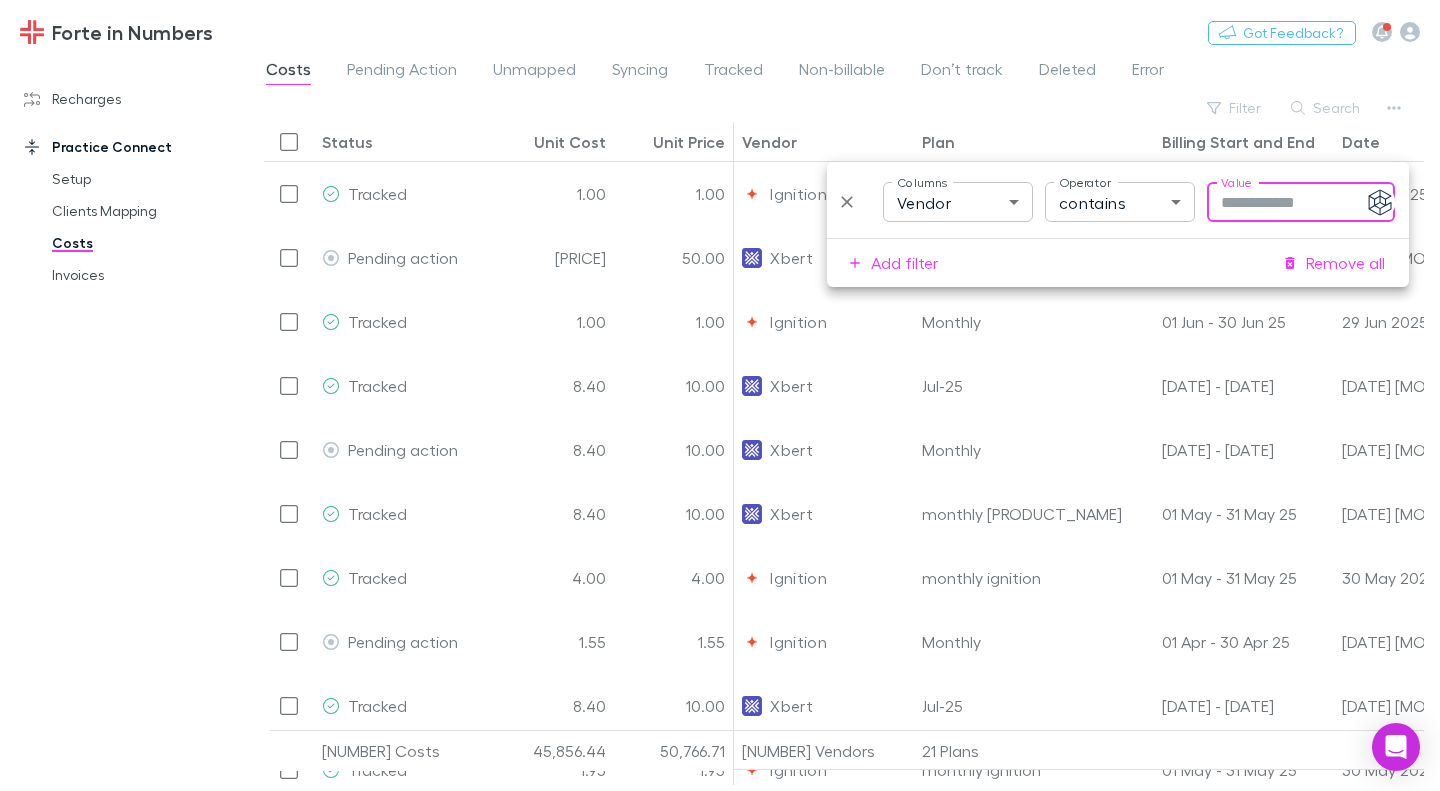 click on "Value" at bounding box center (1301, 202) 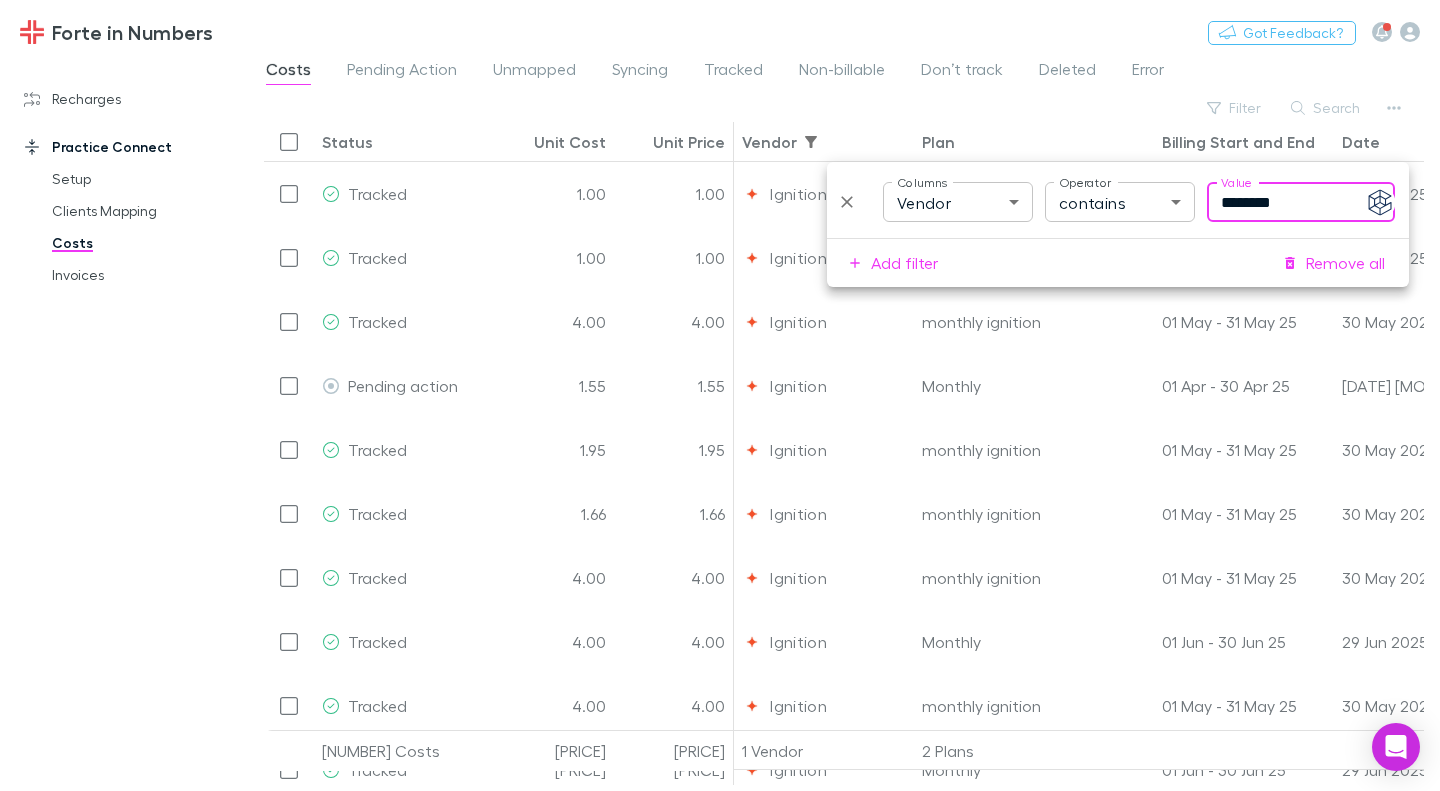 type on "********" 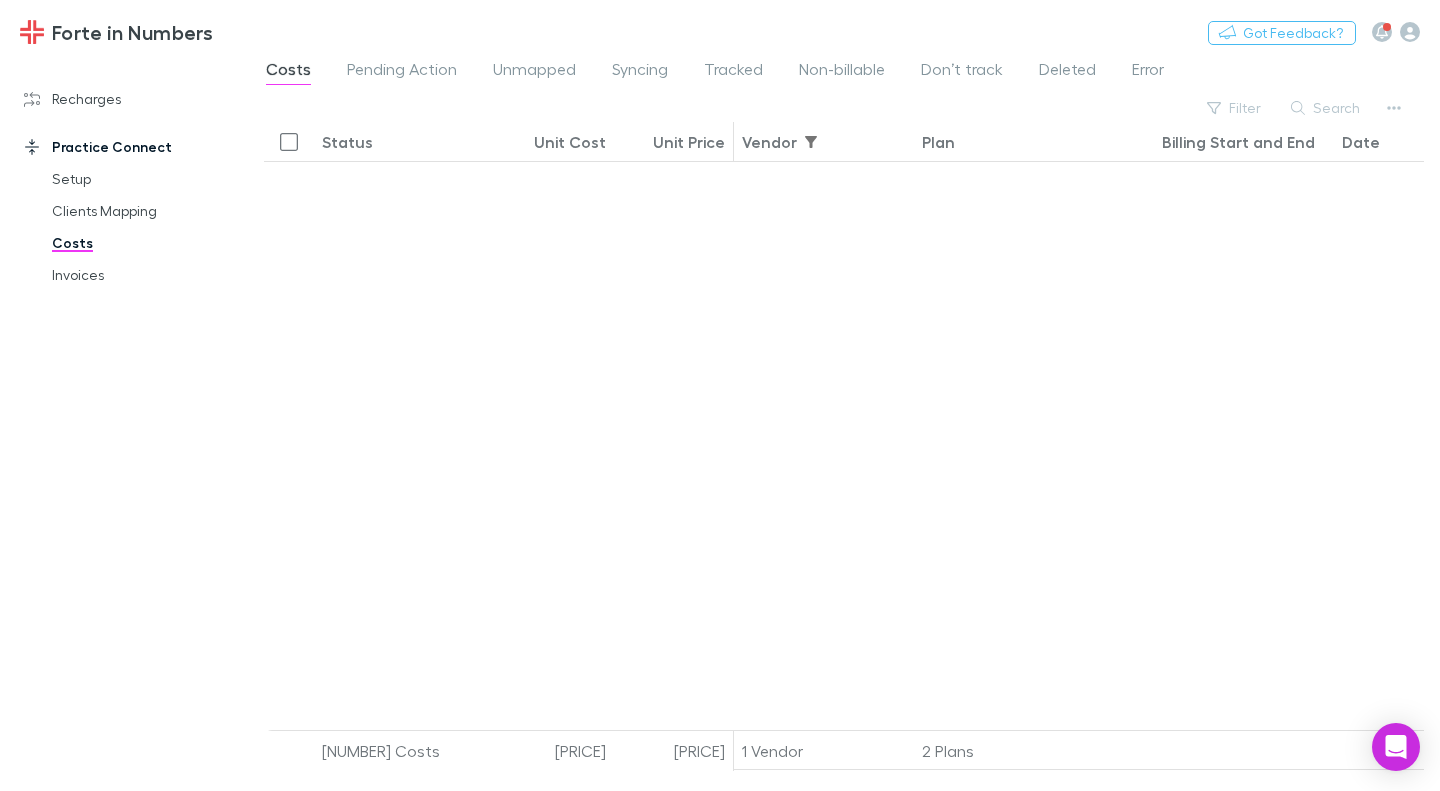 scroll, scrollTop: 2697, scrollLeft: 0, axis: vertical 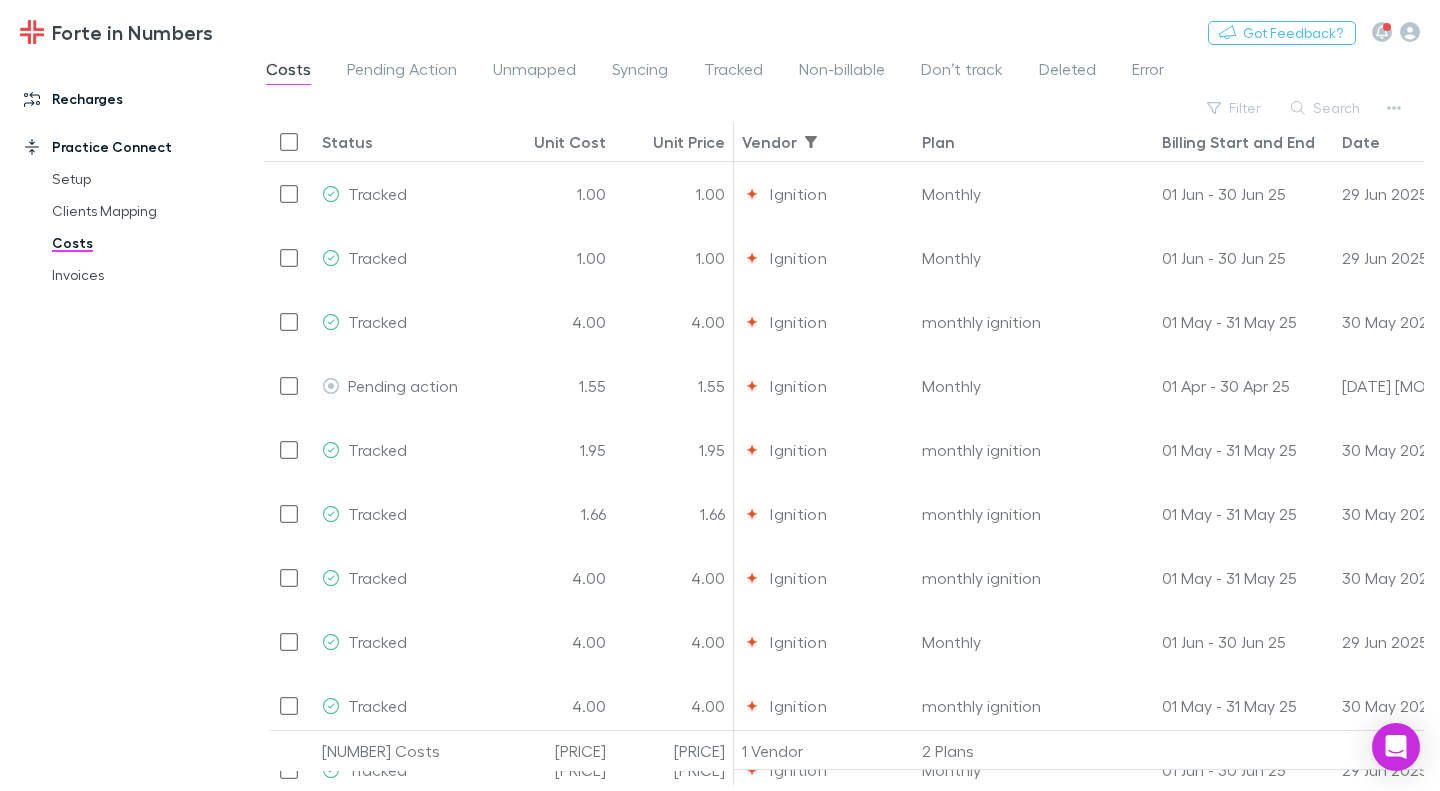 click on "Recharges" at bounding box center (131, 99) 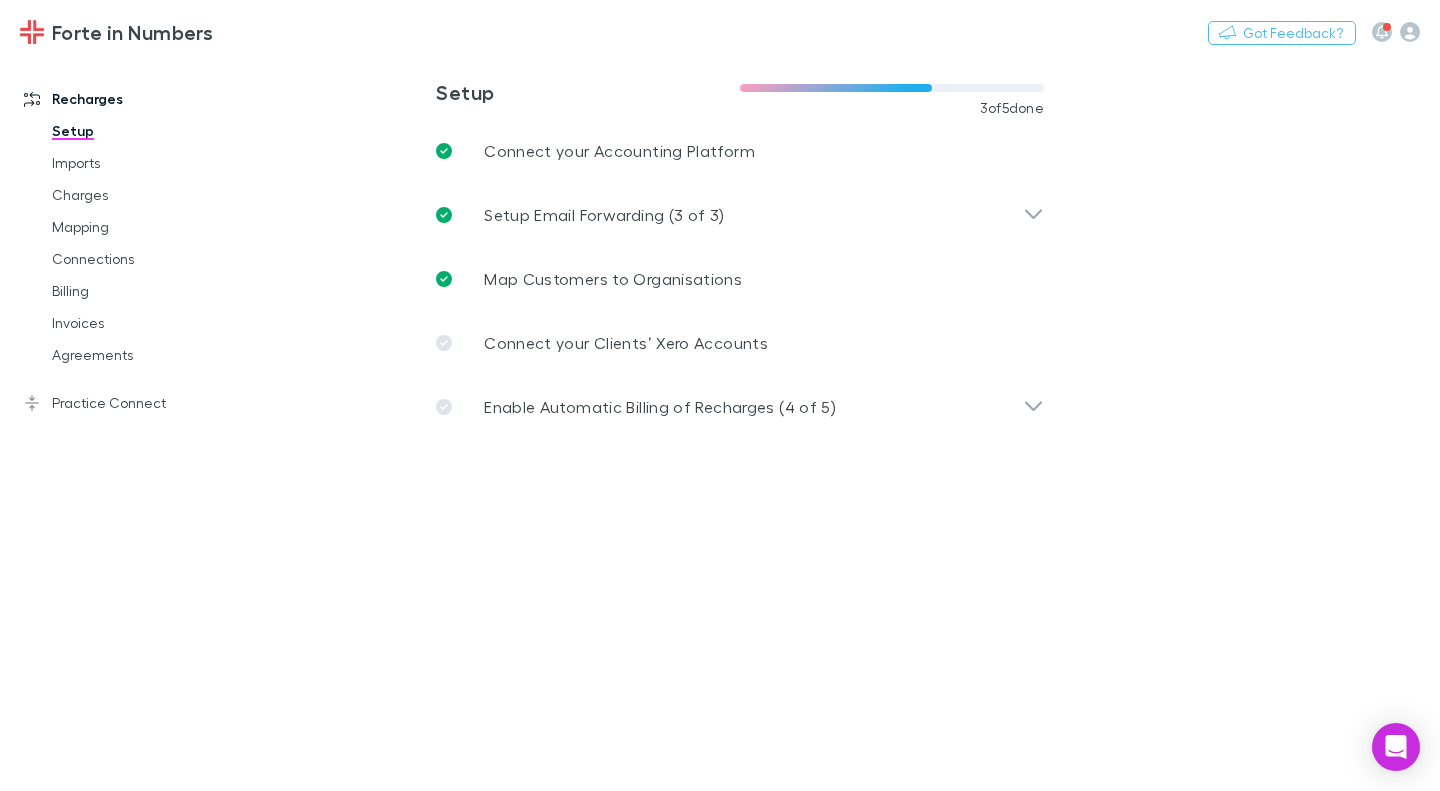 click on "Recharges" at bounding box center (131, 99) 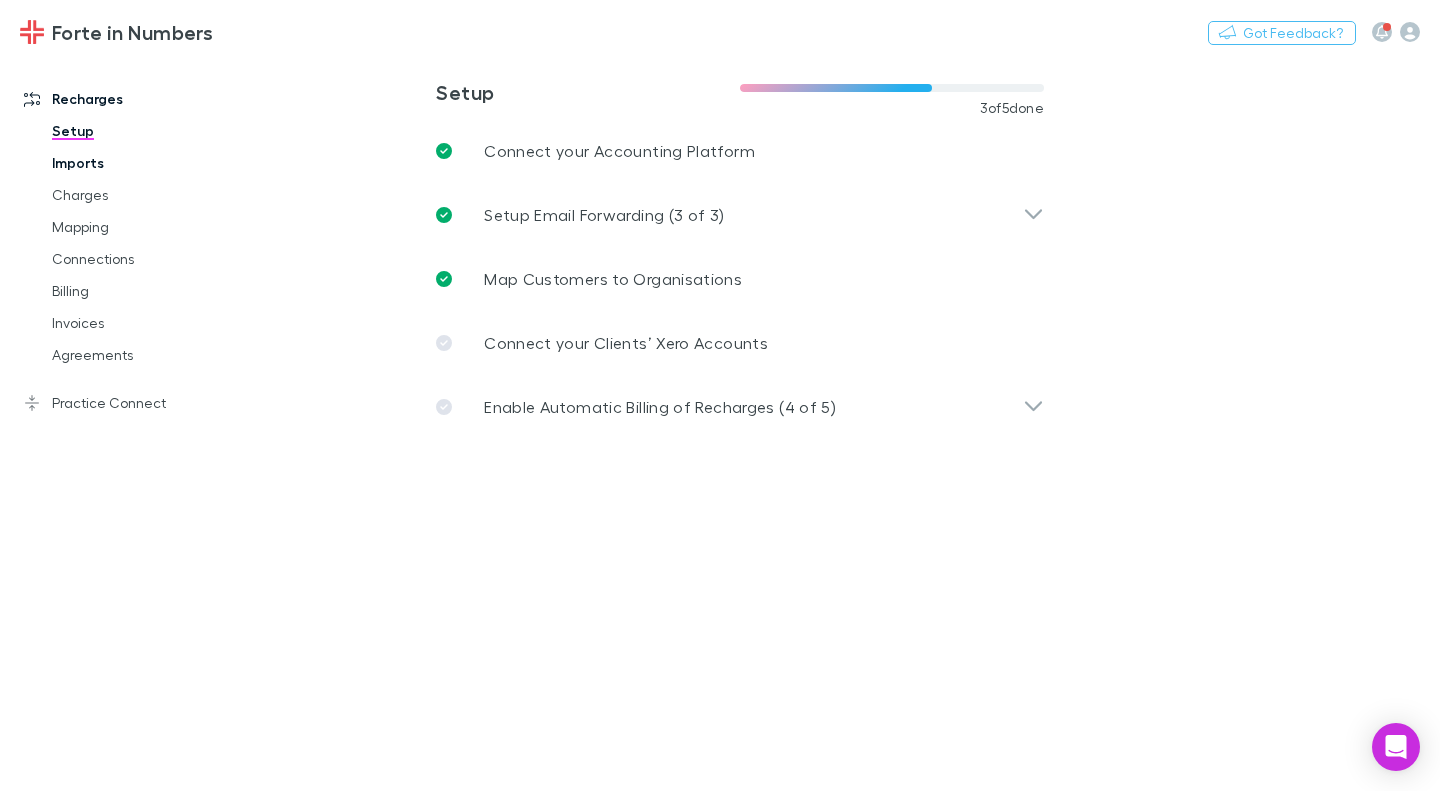 click on "Imports" at bounding box center [145, 163] 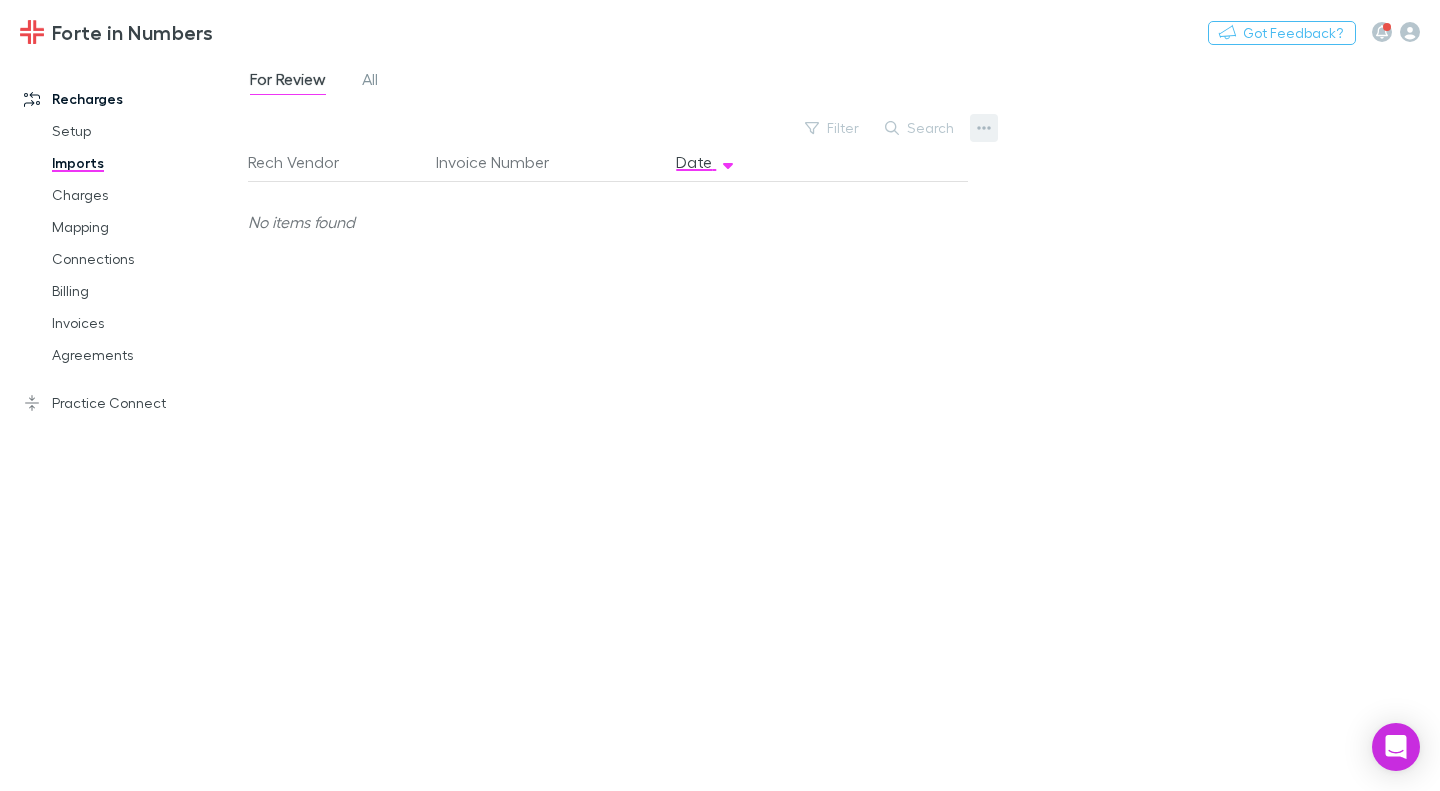 click 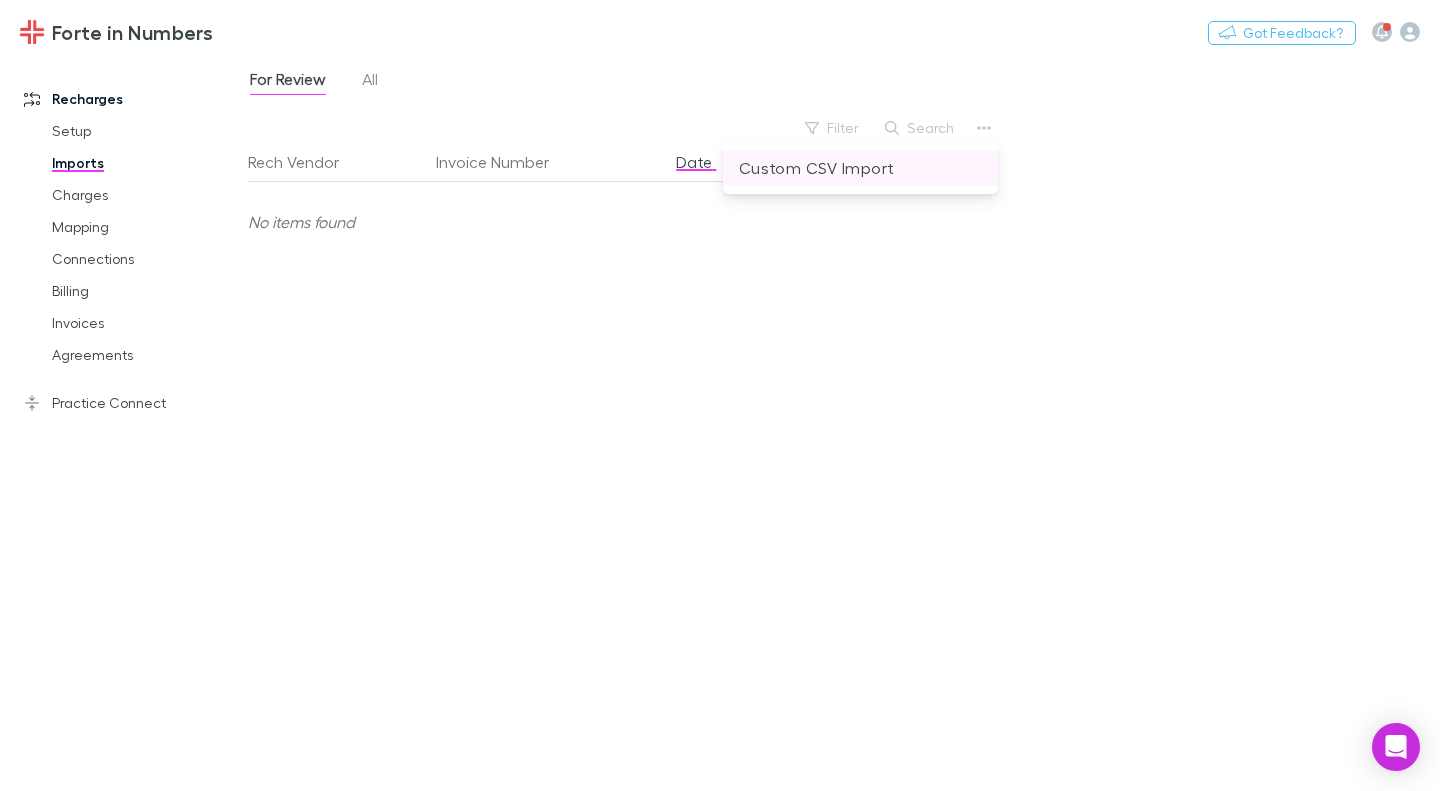 click on "Custom CSV Import" at bounding box center (860, 168) 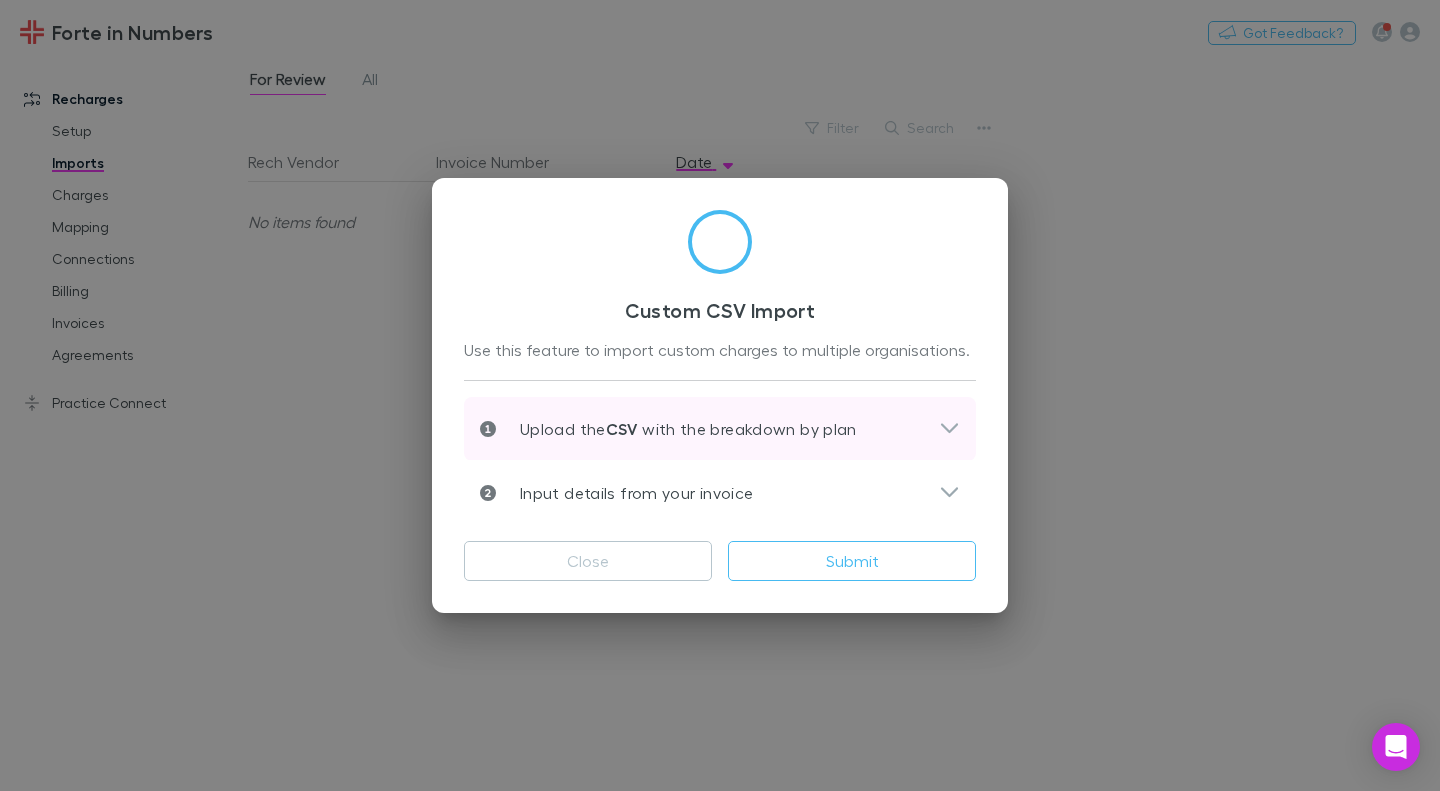 click 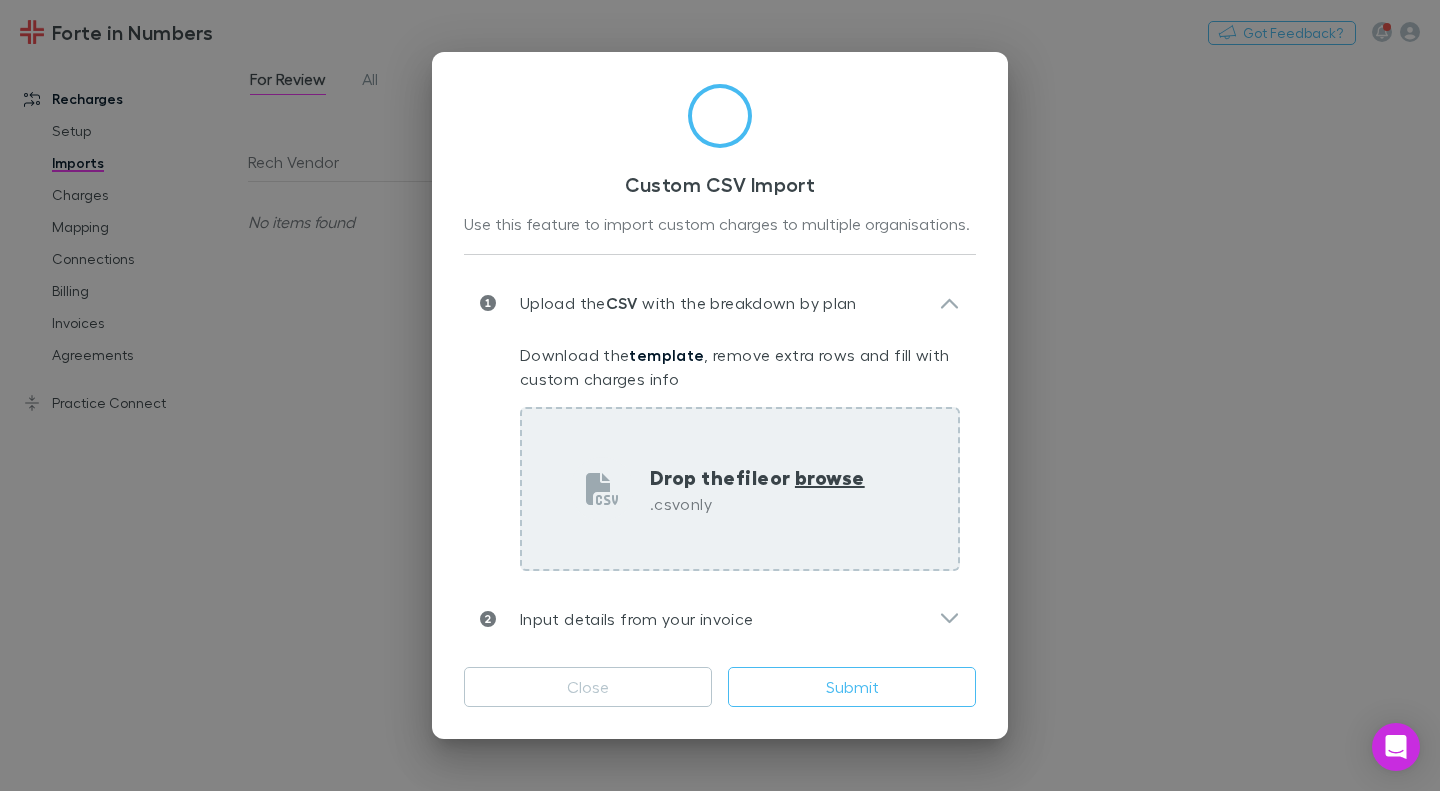 click on "browse" at bounding box center [830, 477] 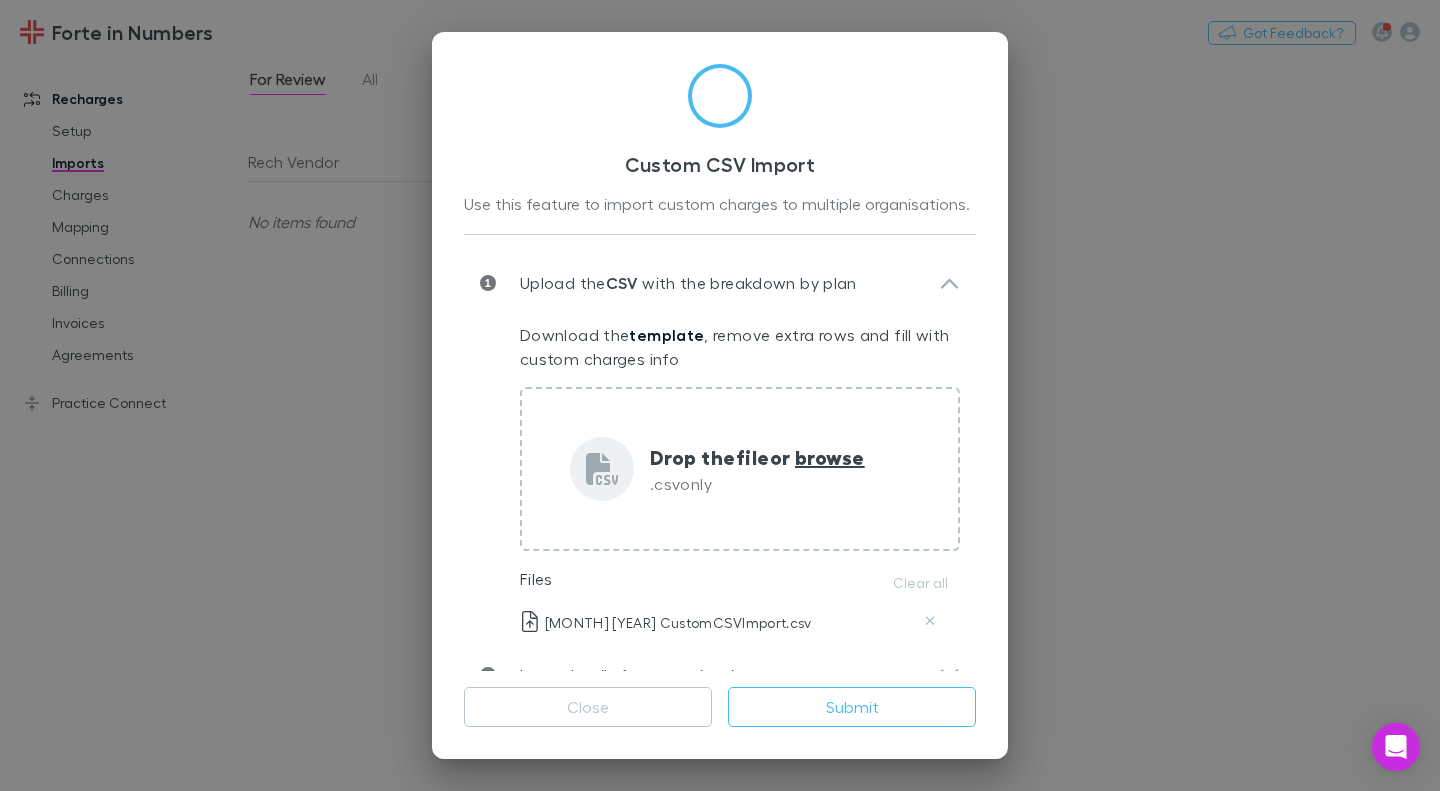 scroll, scrollTop: 36, scrollLeft: 0, axis: vertical 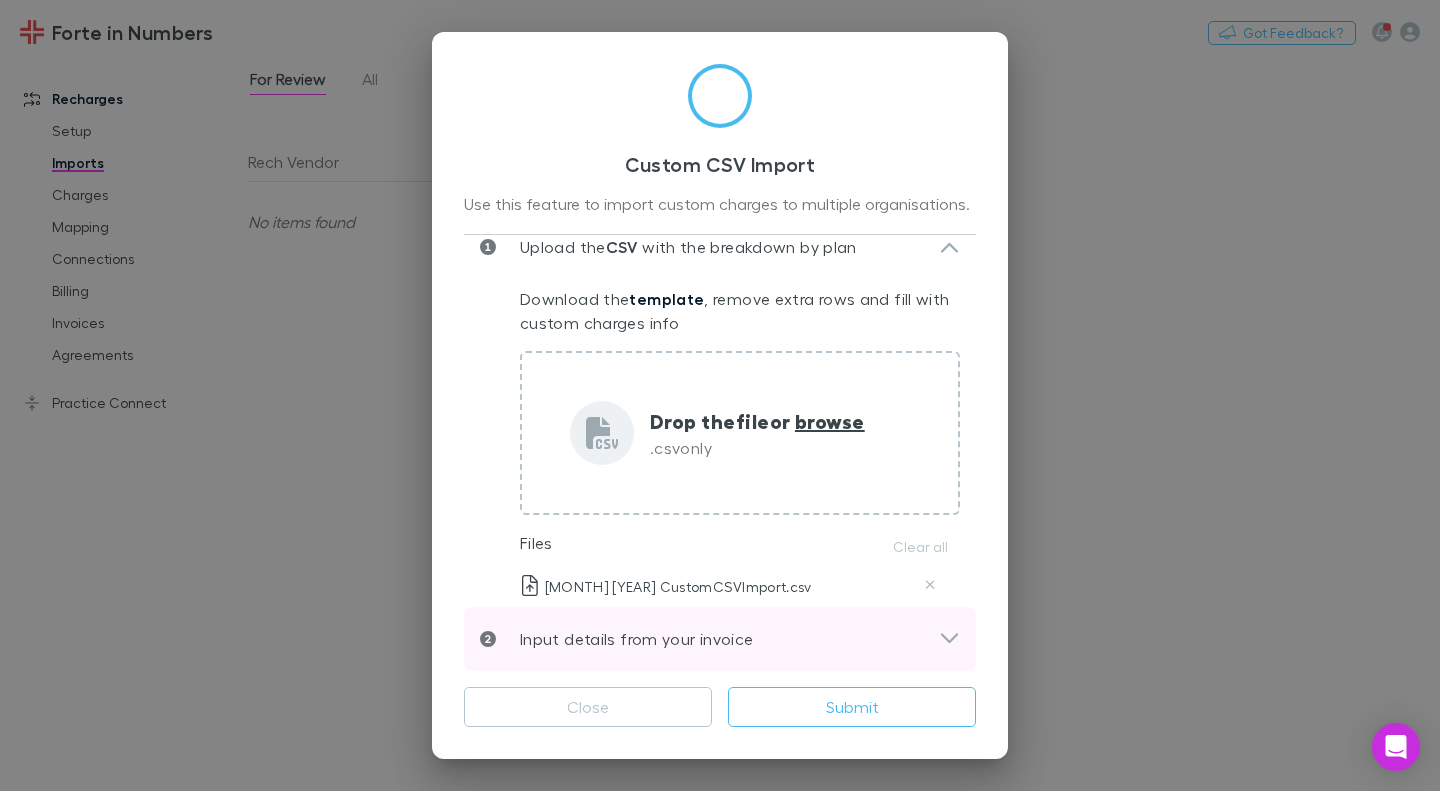click 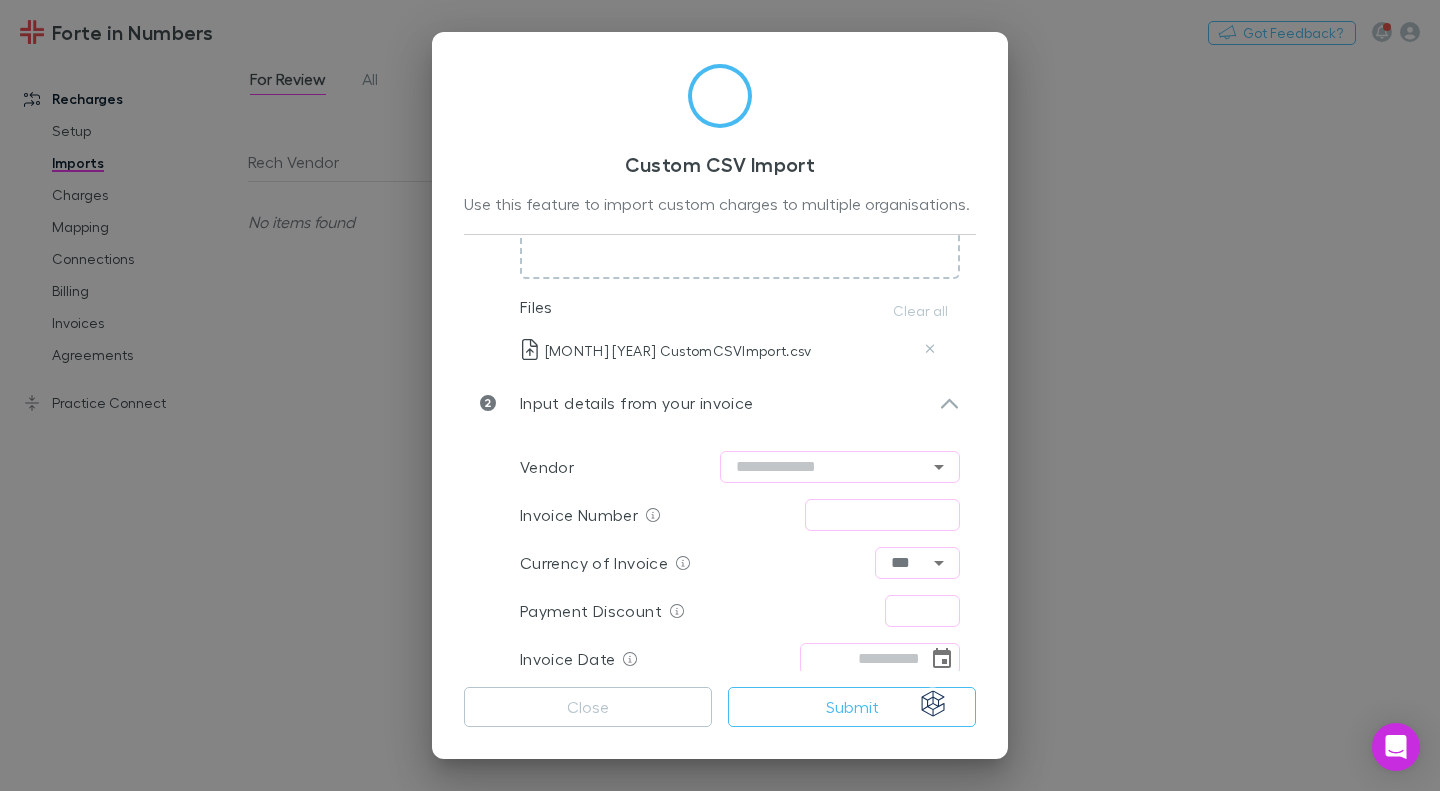 scroll, scrollTop: 277, scrollLeft: 0, axis: vertical 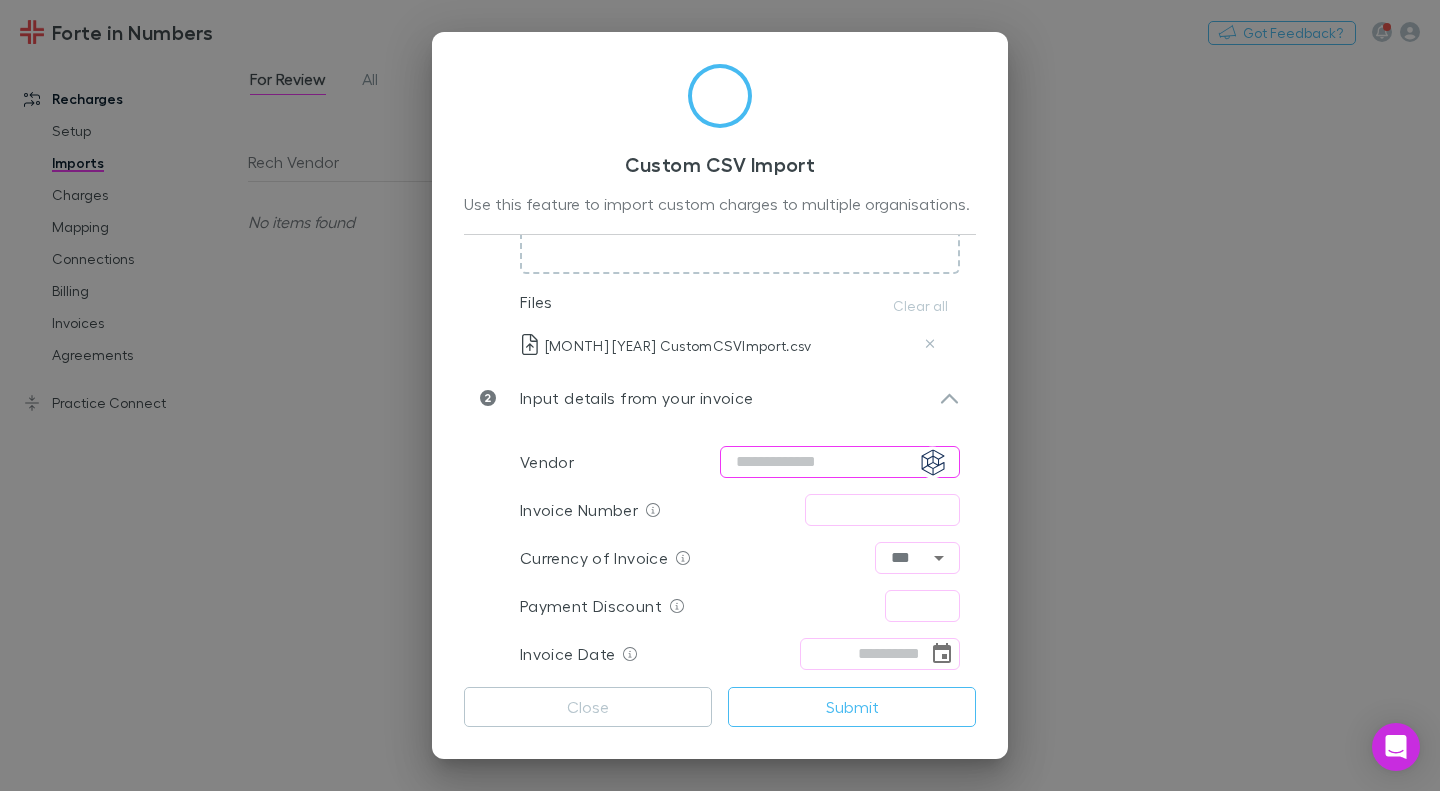 click at bounding box center (840, 462) 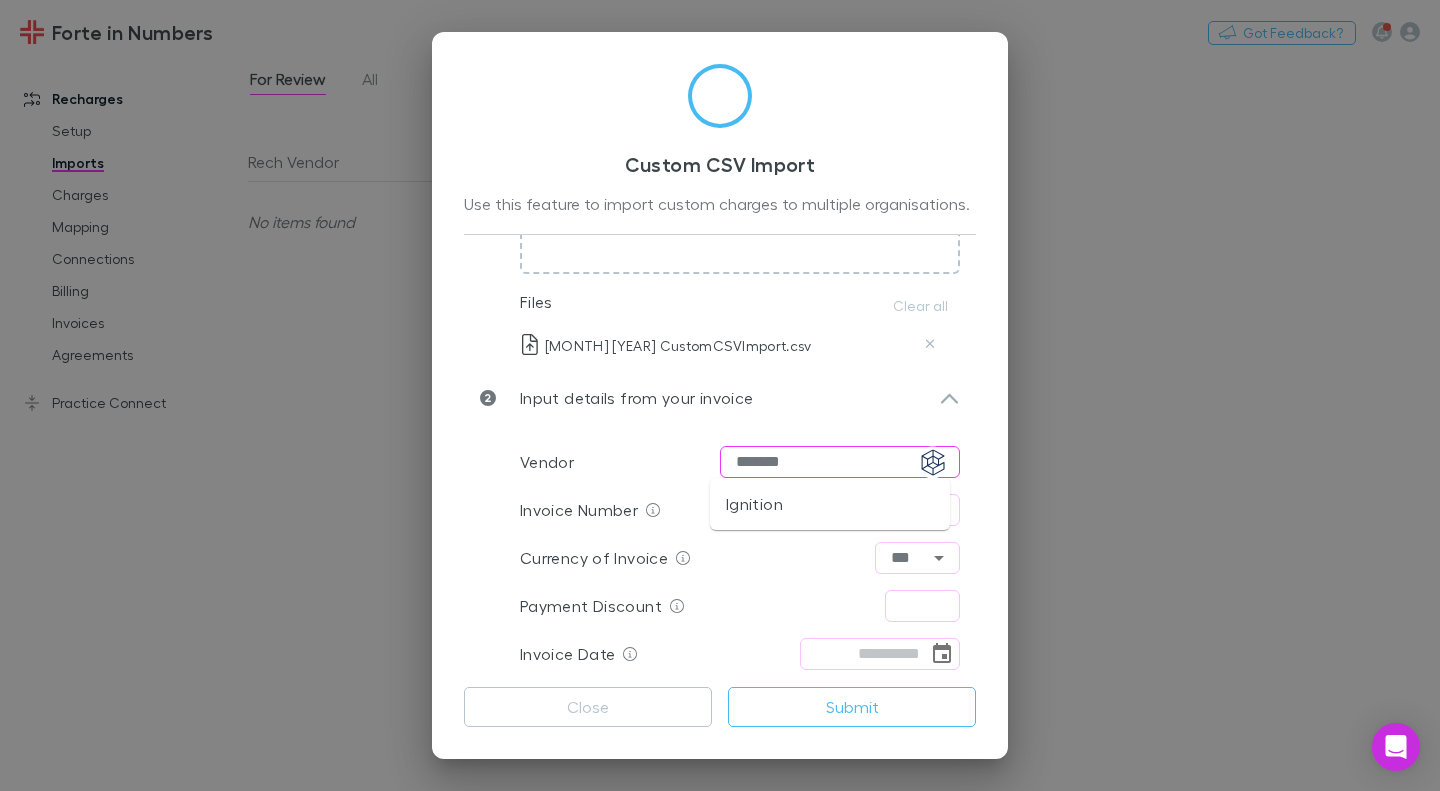 click on "Ignition" at bounding box center (830, 504) 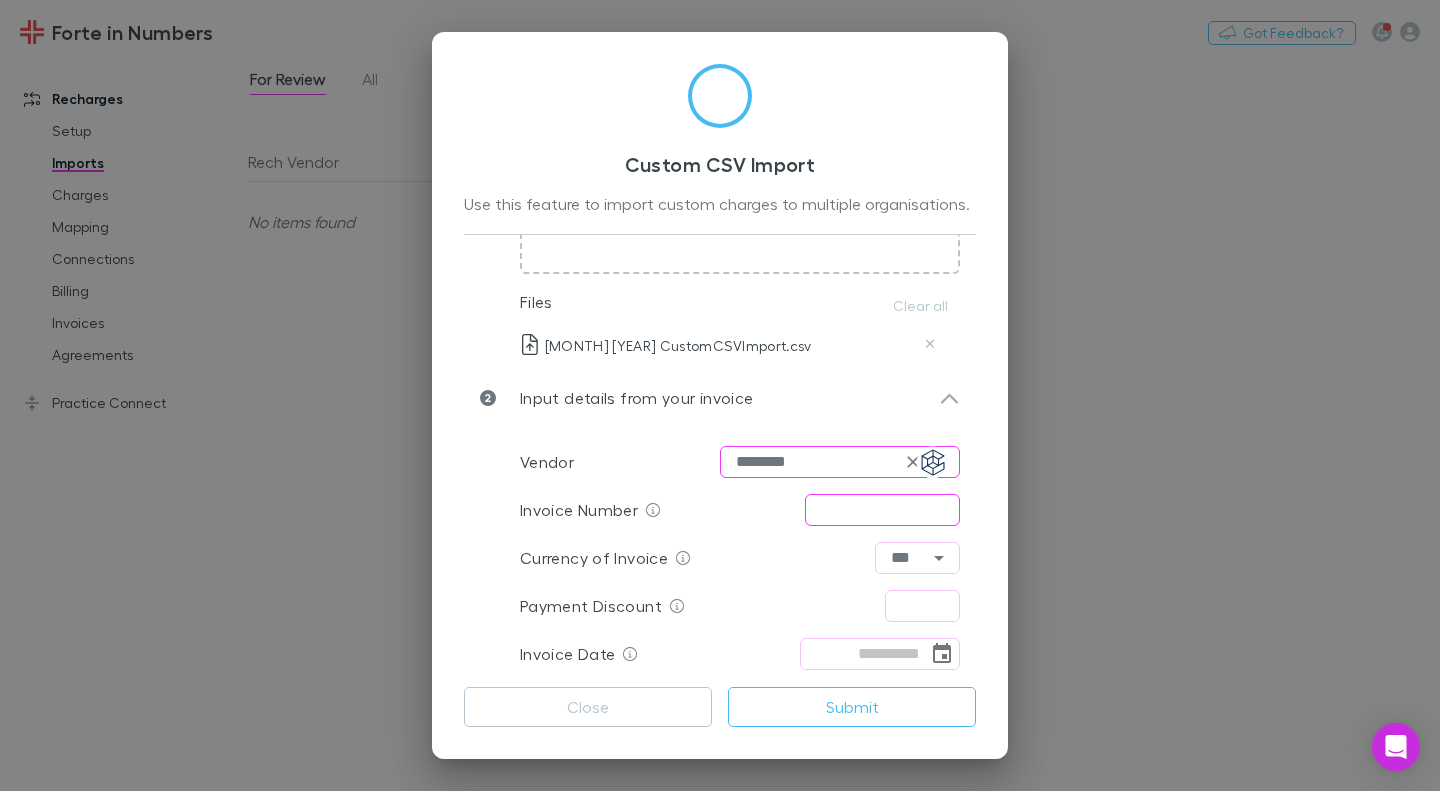 type on "********" 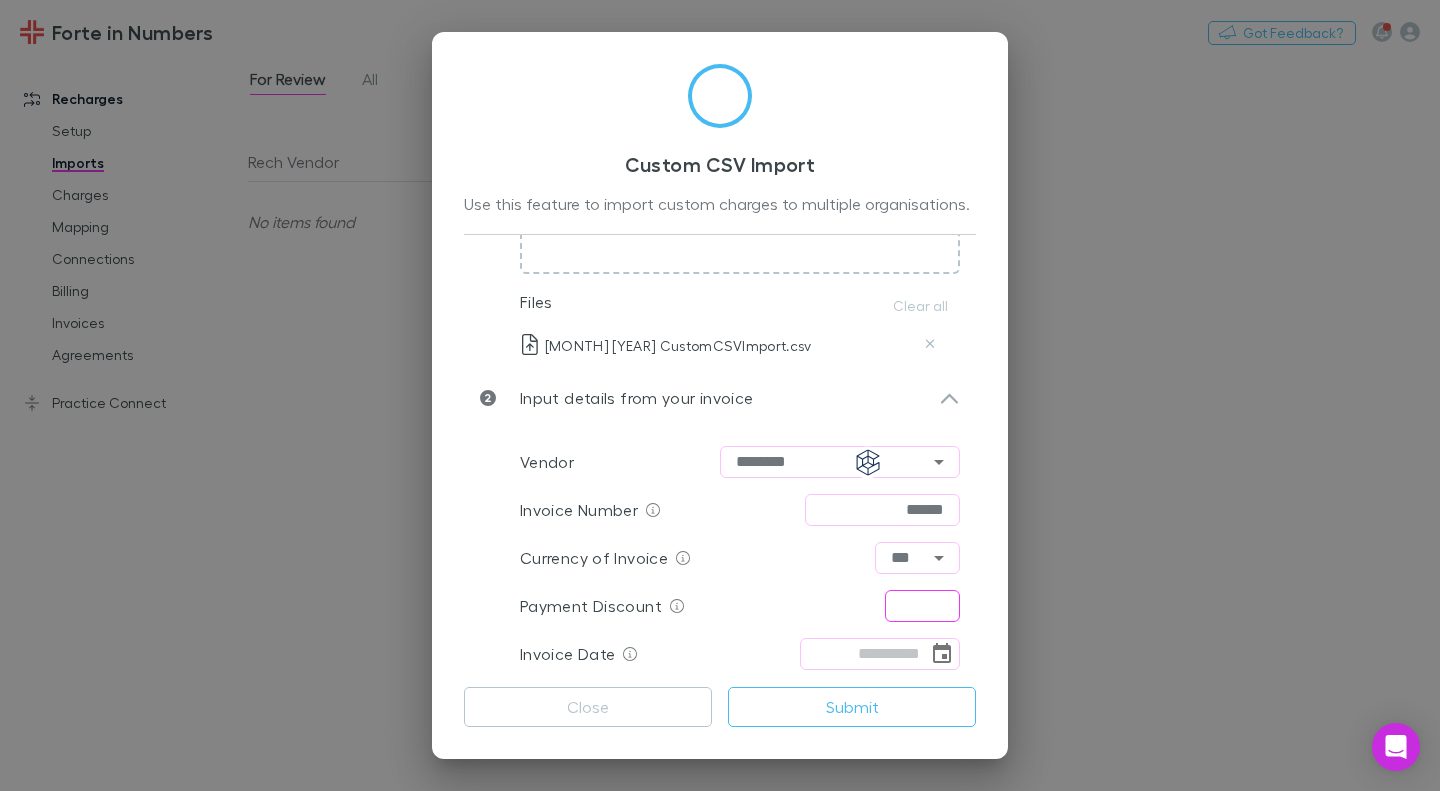 type on "******" 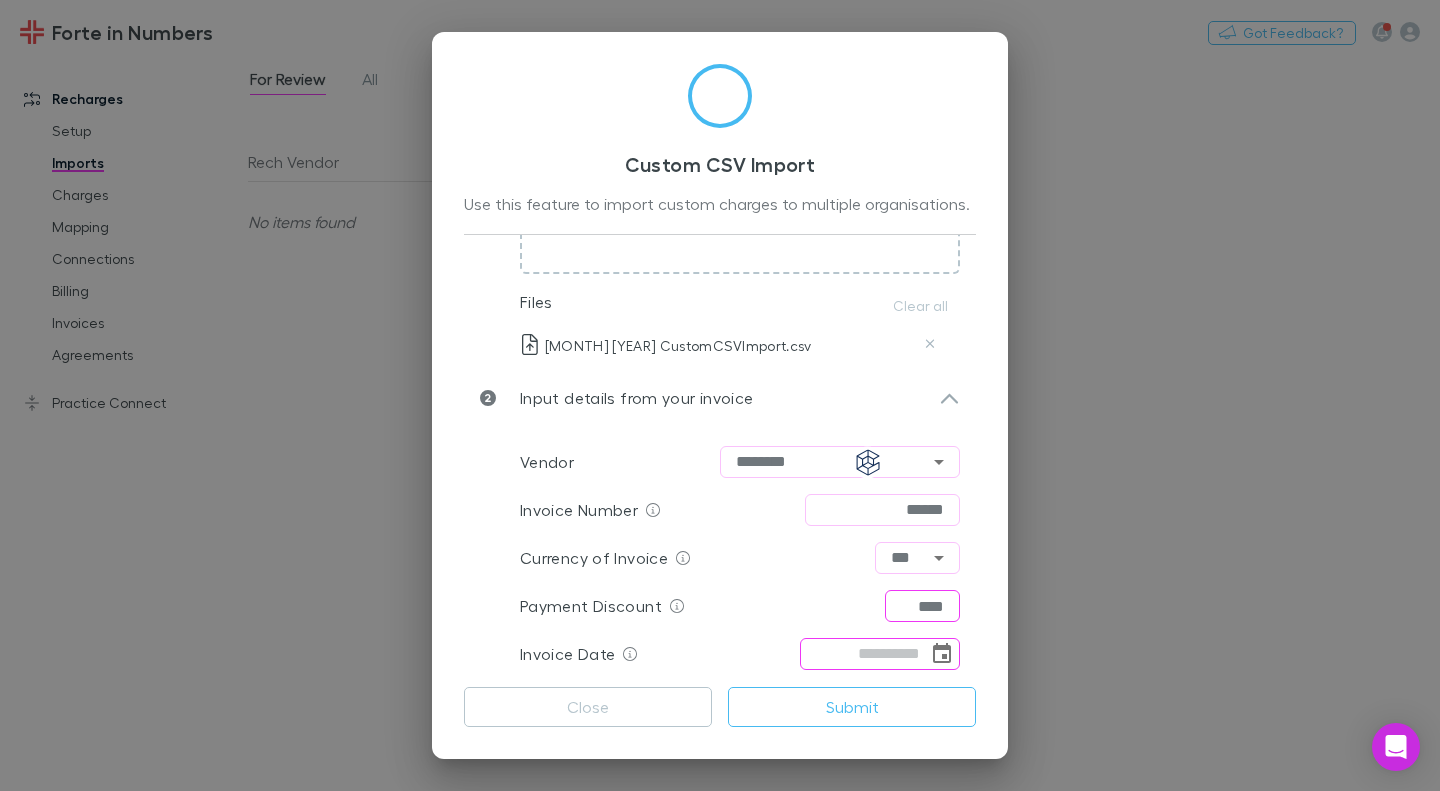 type on "****" 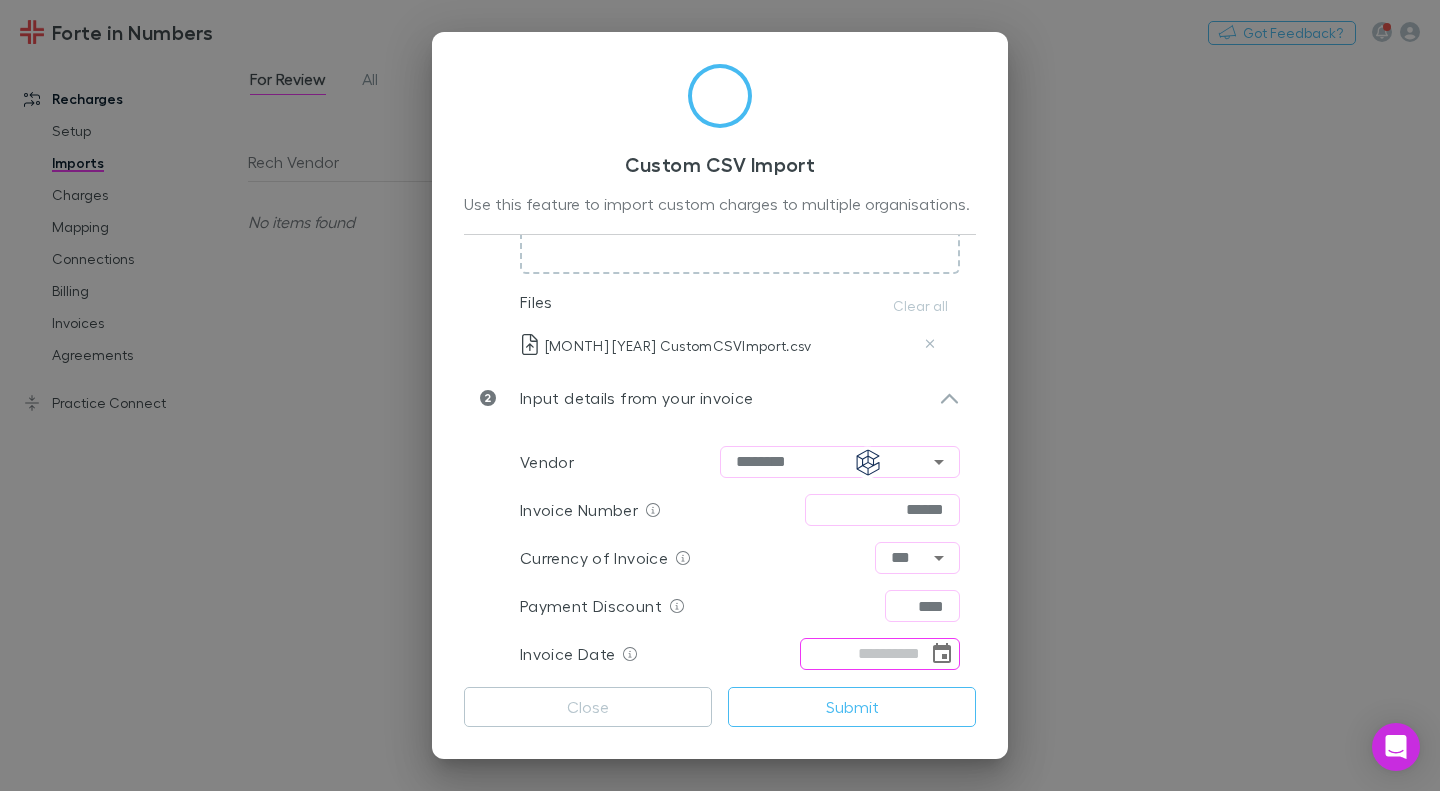 click 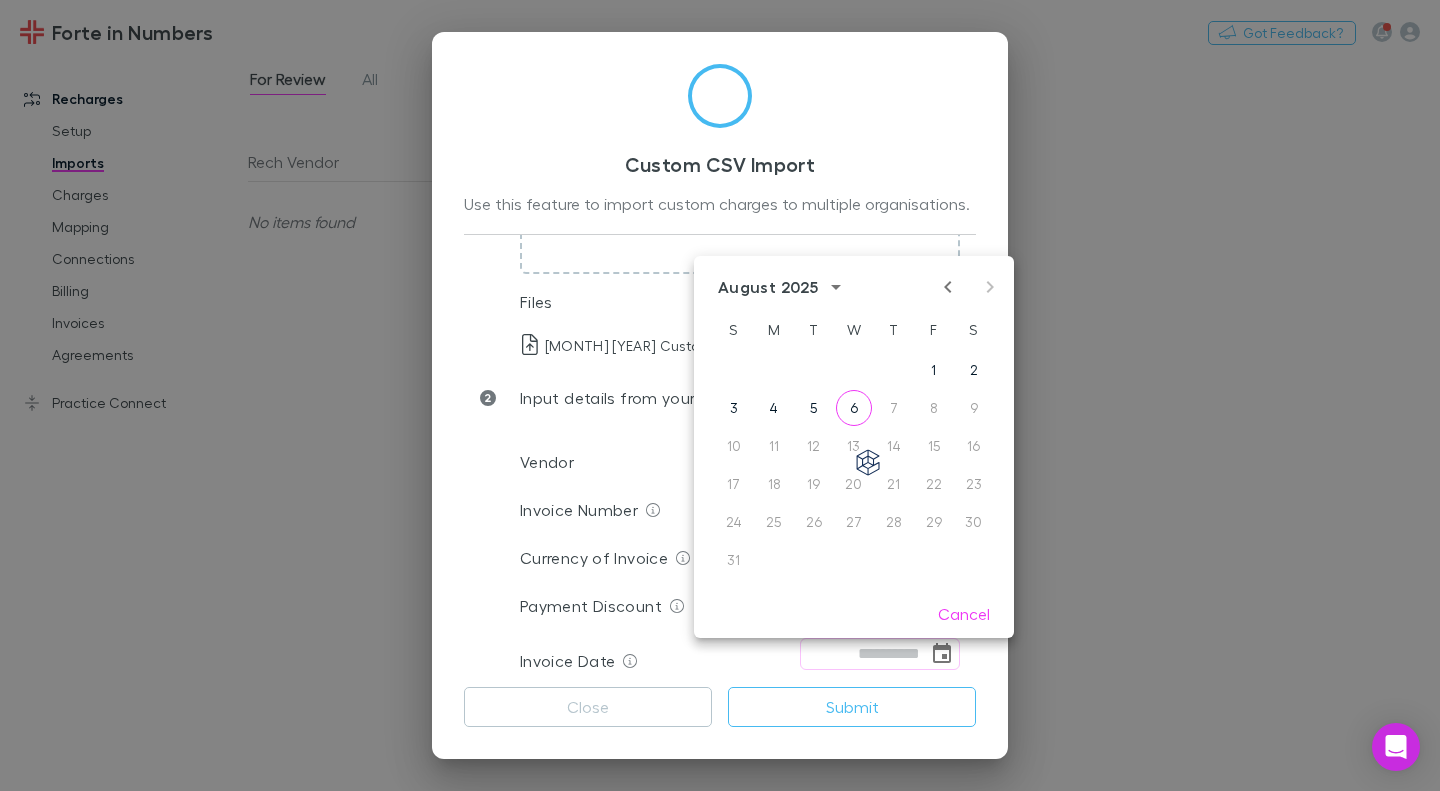 click 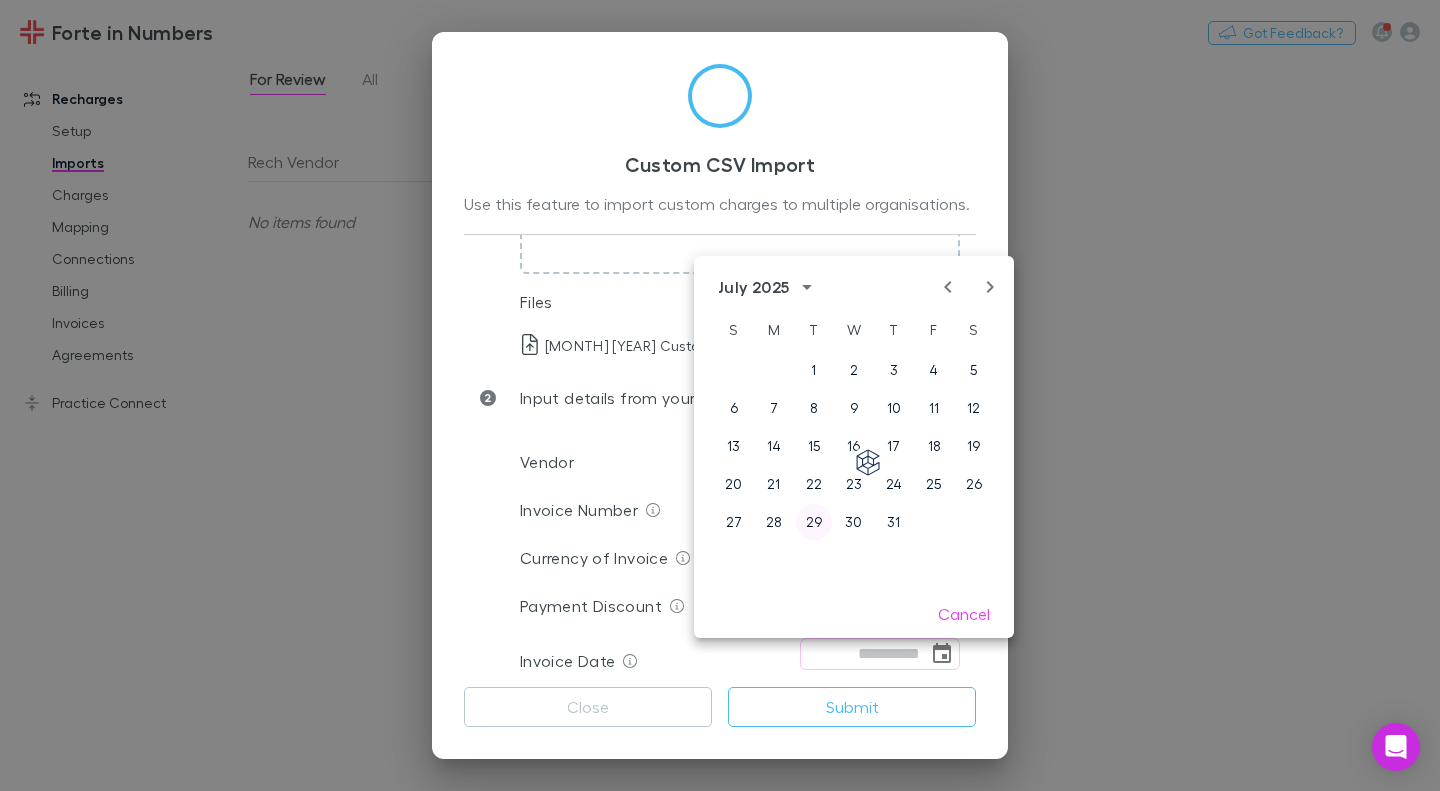 click on "29" at bounding box center [814, 522] 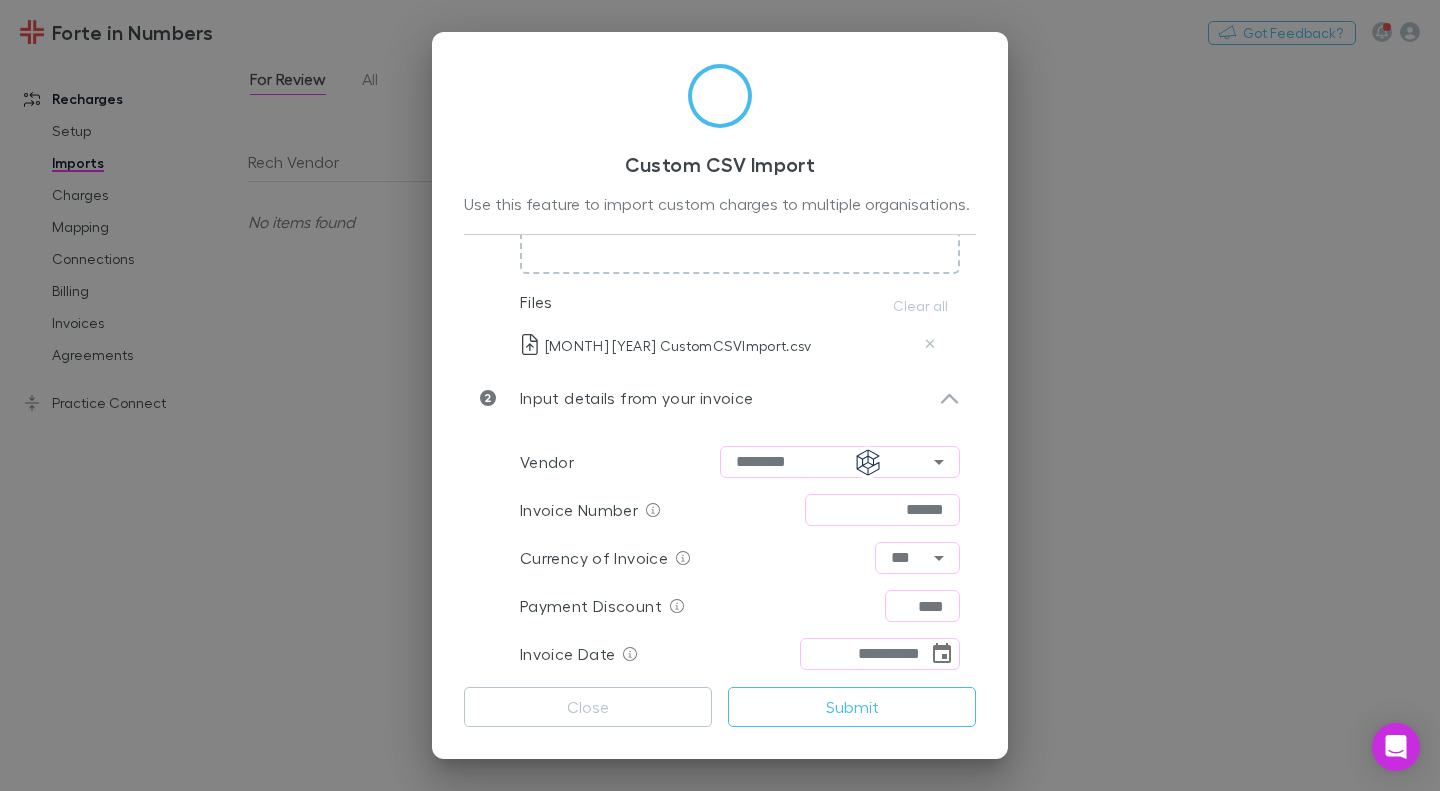 scroll, scrollTop: 284, scrollLeft: 0, axis: vertical 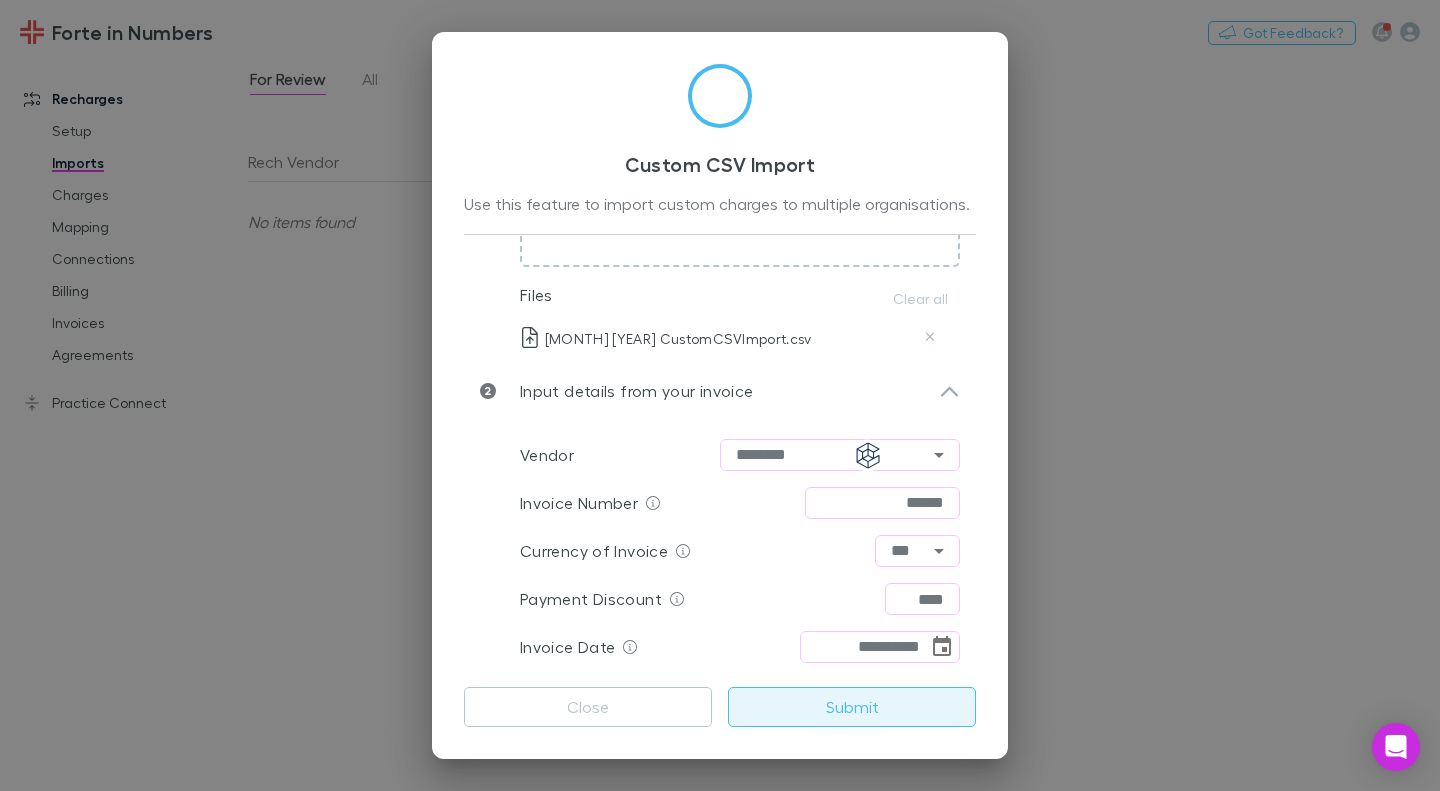 click on "Submit" at bounding box center (852, 707) 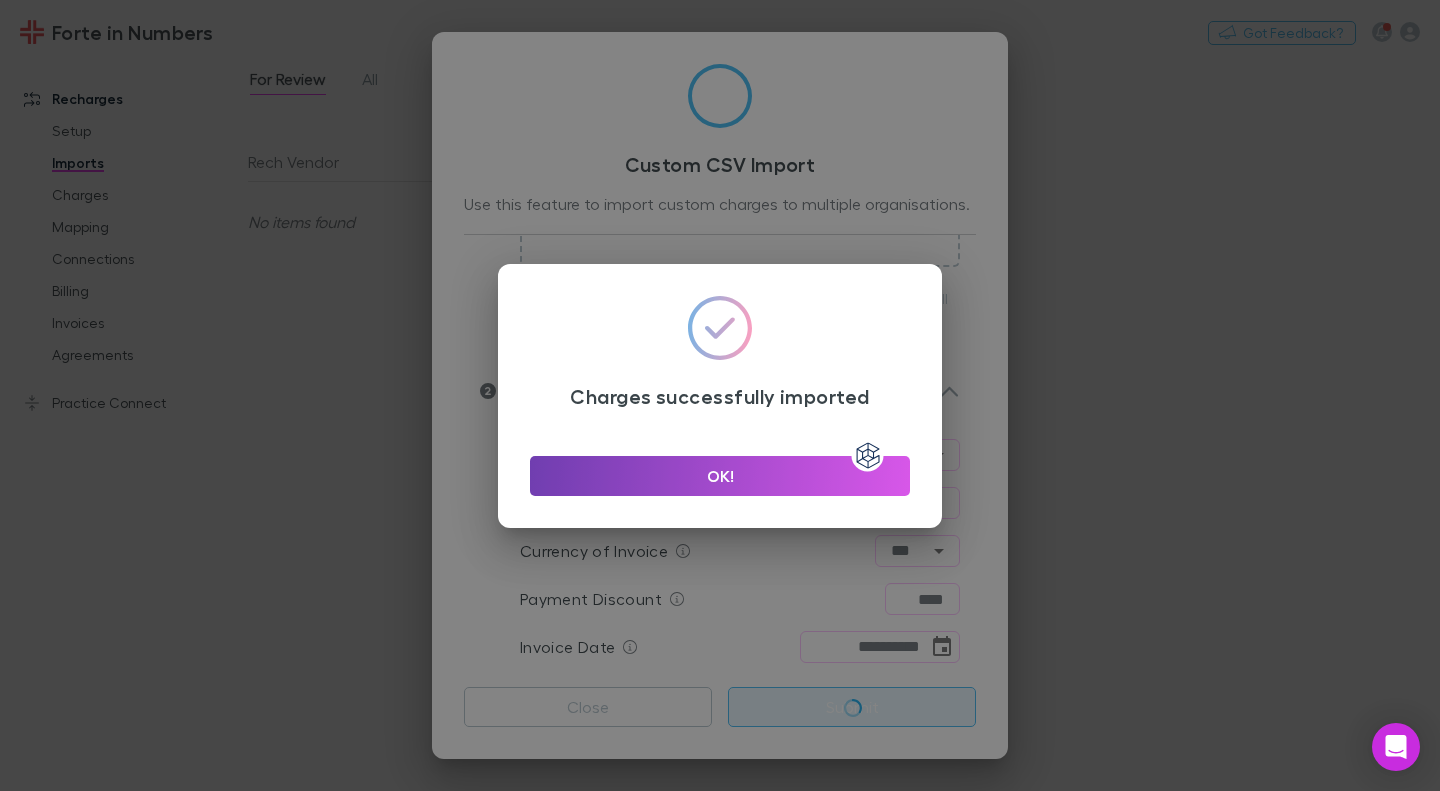 click on "OK!" at bounding box center (720, 476) 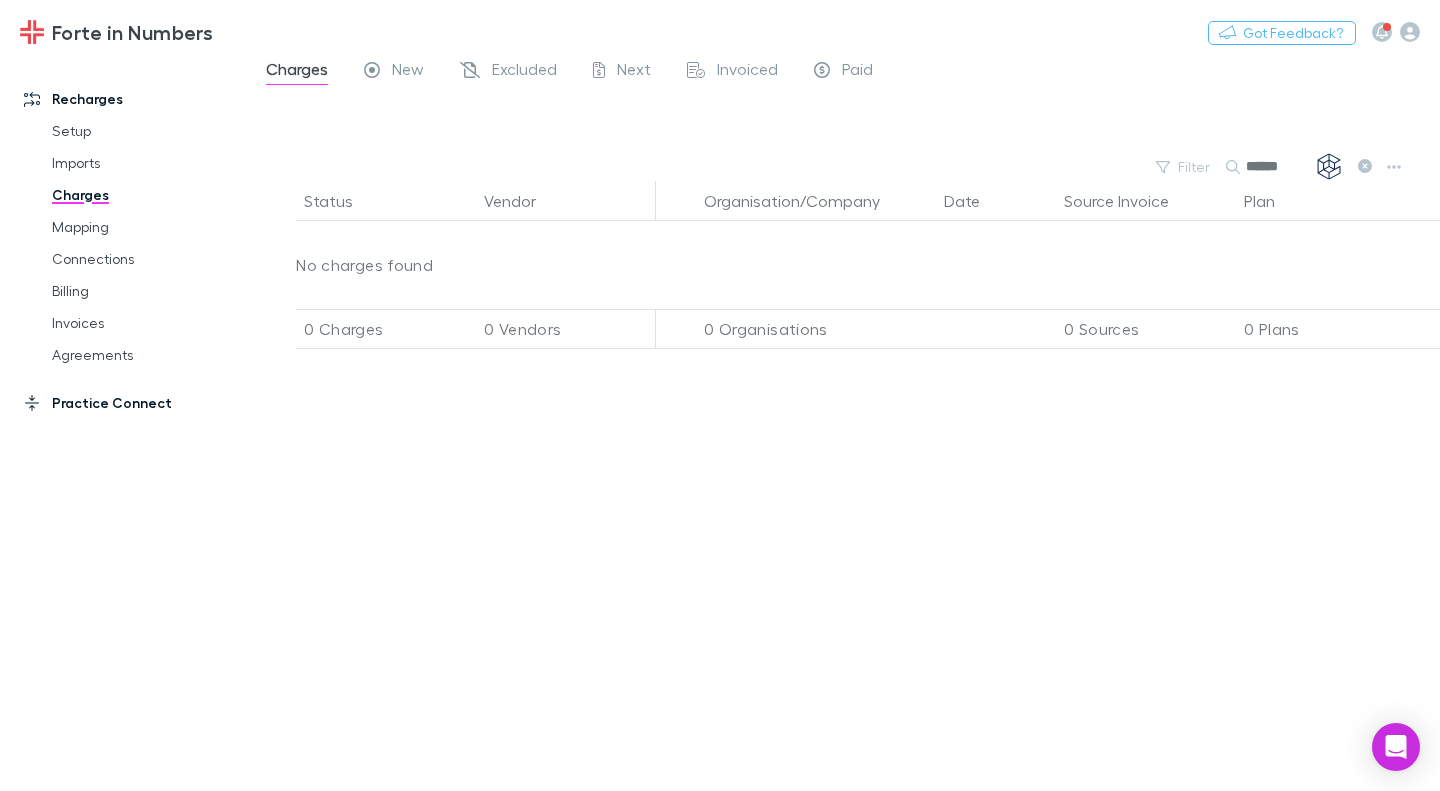 click on "Practice Connect" at bounding box center [131, 403] 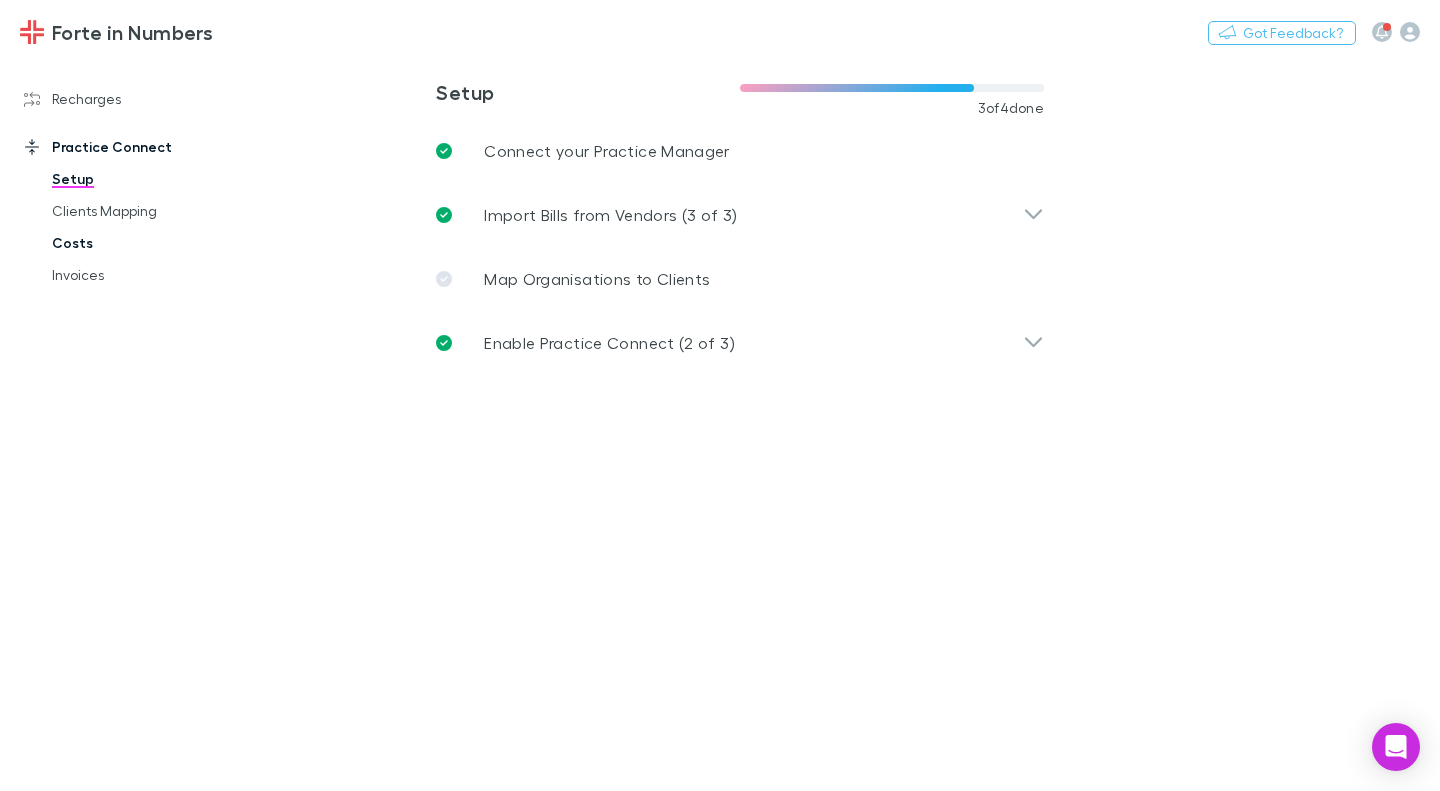 click on "Costs" at bounding box center [145, 243] 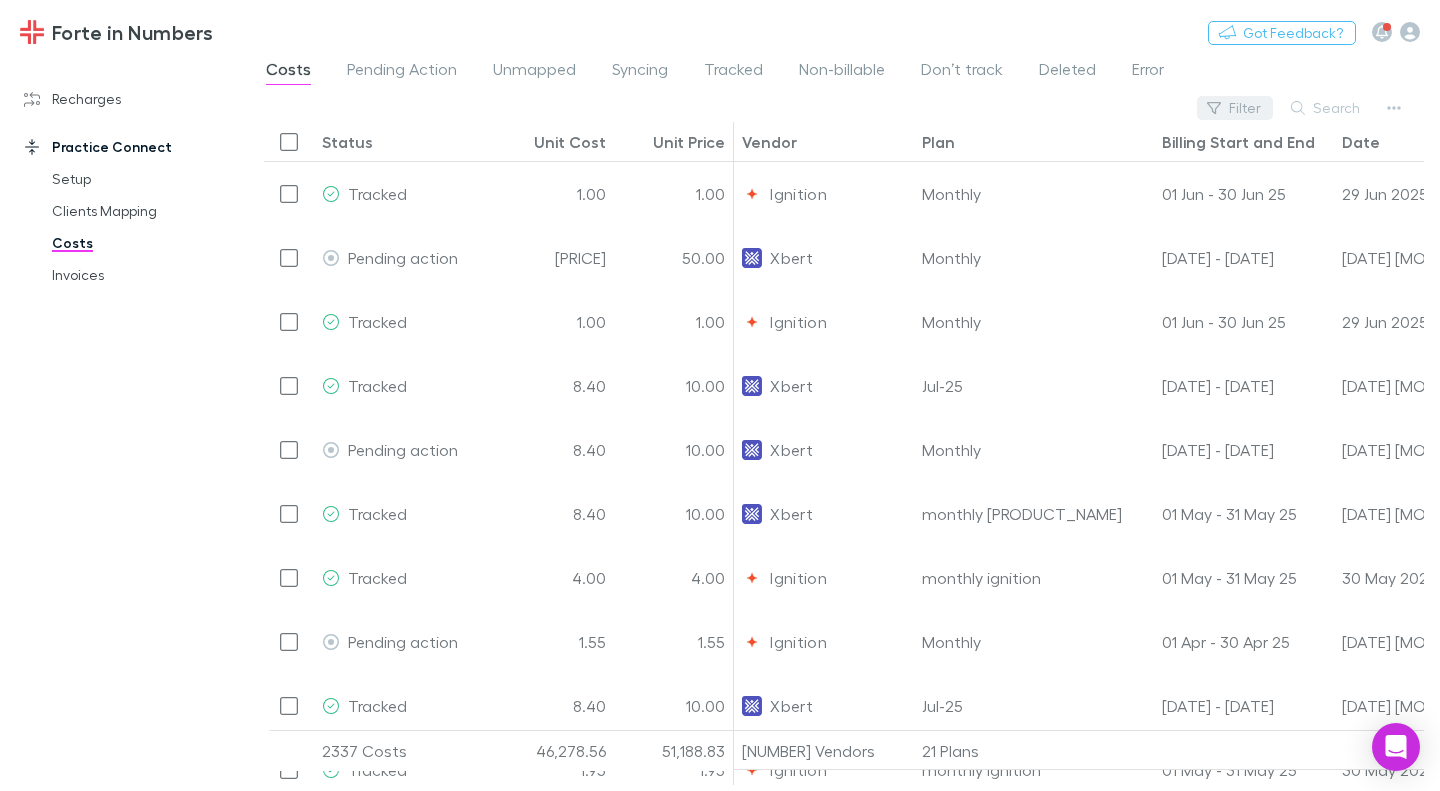 click on "Filter" at bounding box center [1235, 108] 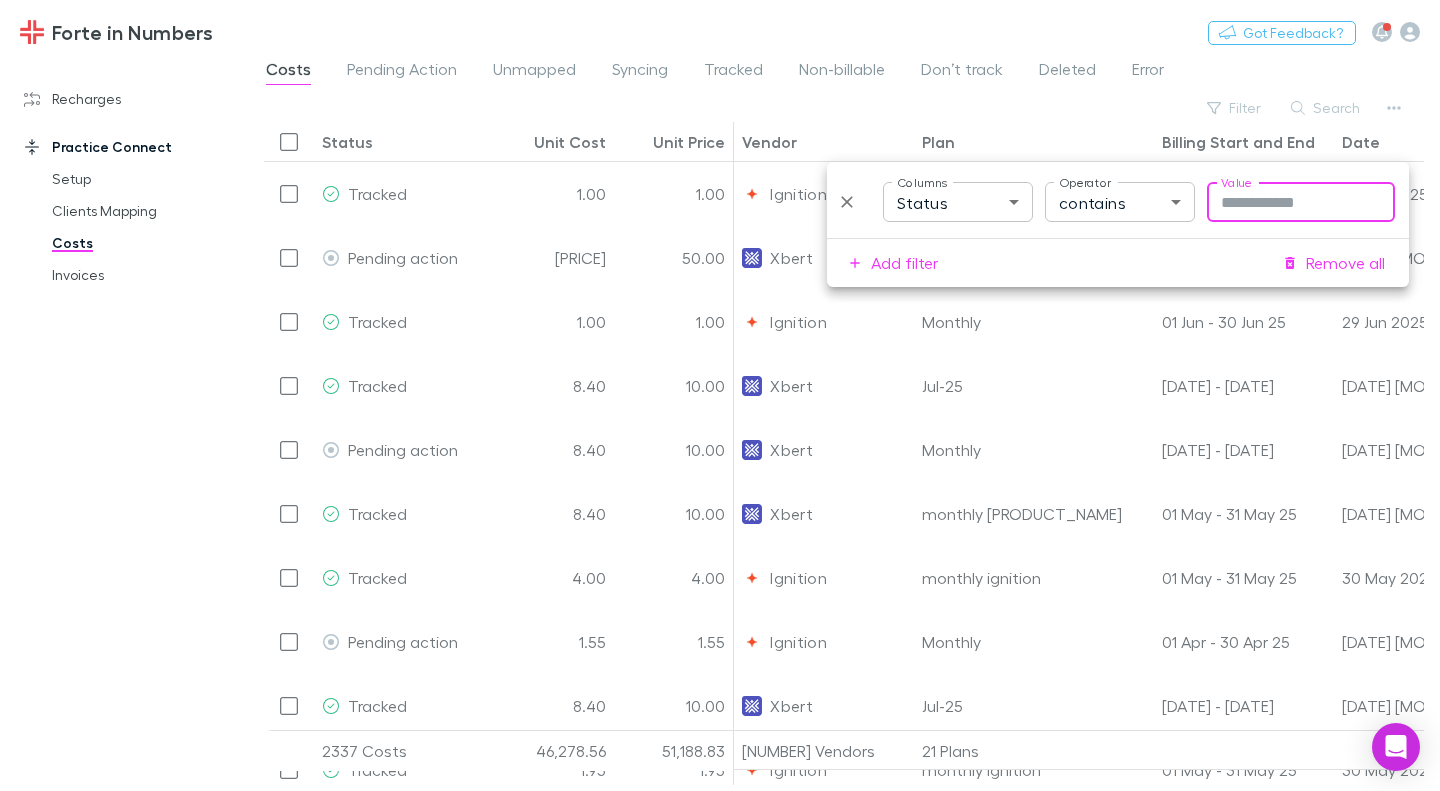 click on "Forte in Numbers Nothing Got Feedback? Recharges Setup Imports Charges Mapping Connections Billing Invoices Agreements Practice Connect Setup Clients Mapping Costs Invoices Costs Pending Action Unmapped Syncing Tracked Non-billable Don’t track Deleted Error Filter Search Status Unit Cost Unit Price Vendor Plan Billing Start and End Date Organisation Practice Client Job Number Tracked 1.00 1.00 Ignition Monthly 01 Jun - 30 Jun 25 29 Jun 2025 Victoria Buckley Victoria Buckley J001543 Pending action 43.20 50.00 Xbert Monthly 01 Apr - 01 May 25 20 Apr 2025 Byron Bay Delicatessen Byron Bay Ice Cream Company Pty. Ltd Tracked 1.00 1.00 Ignition Monthly 01 Jun - 30 Jun 25 29 Jun 2025 Victoria Buckley Victoria Buckley J001543 Tracked 8.40 10.00 Xbert Jul-25 20 Jun - 20 Jul 25 19 Jun 2025 Dr. Viswanathan Venkatachalam Pty Ltd Krishna Service Trust J001503 Pending action 8.40 10.00 Xbert Monthly 01 Apr - 01 May 25 20 Apr 2025 (FIN) Dr Monisha Gupta - Macarthur Dermatology Monisha Gupta Tracked 8.40 10.00 Xbert J001521" at bounding box center [720, 395] 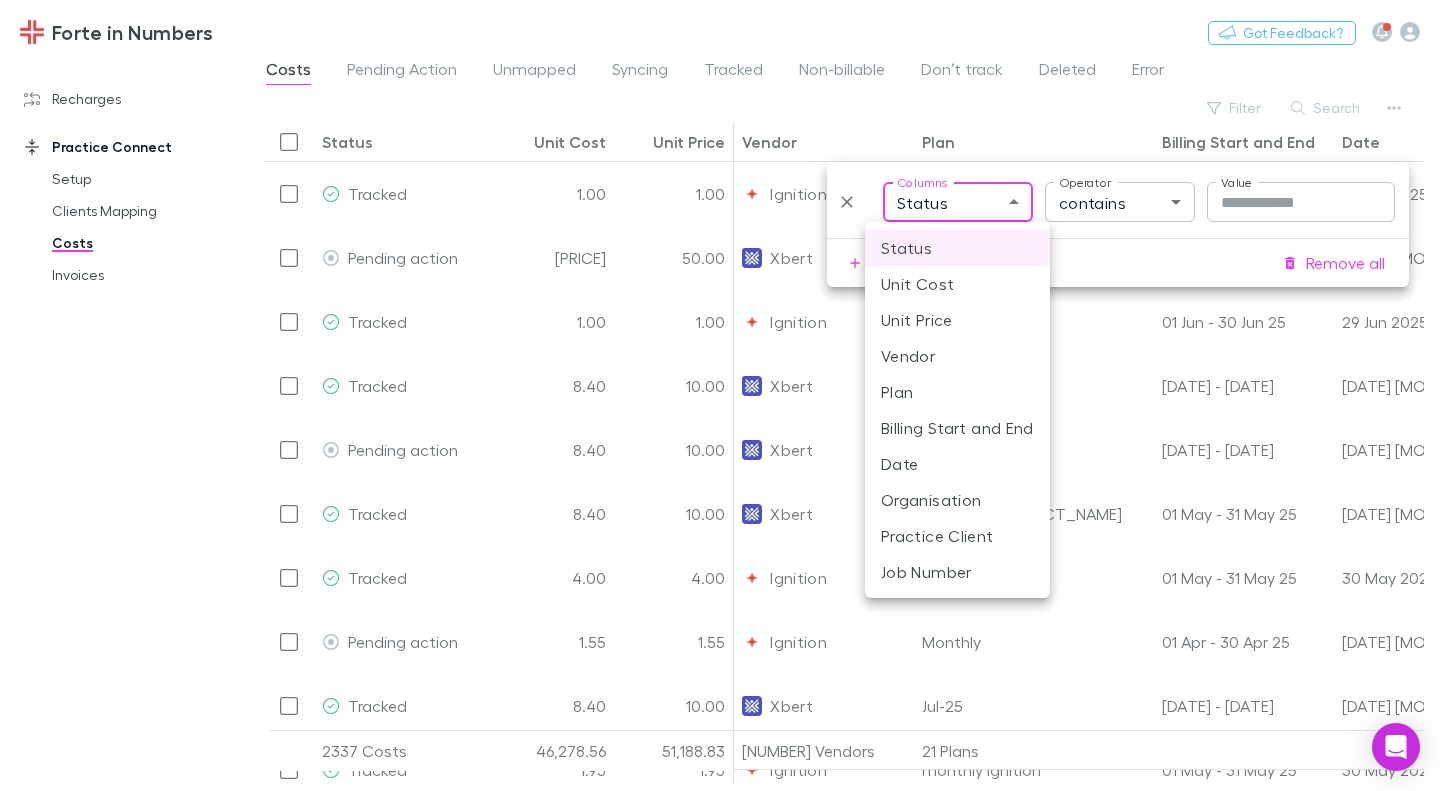 click on "Vendor" at bounding box center (957, 356) 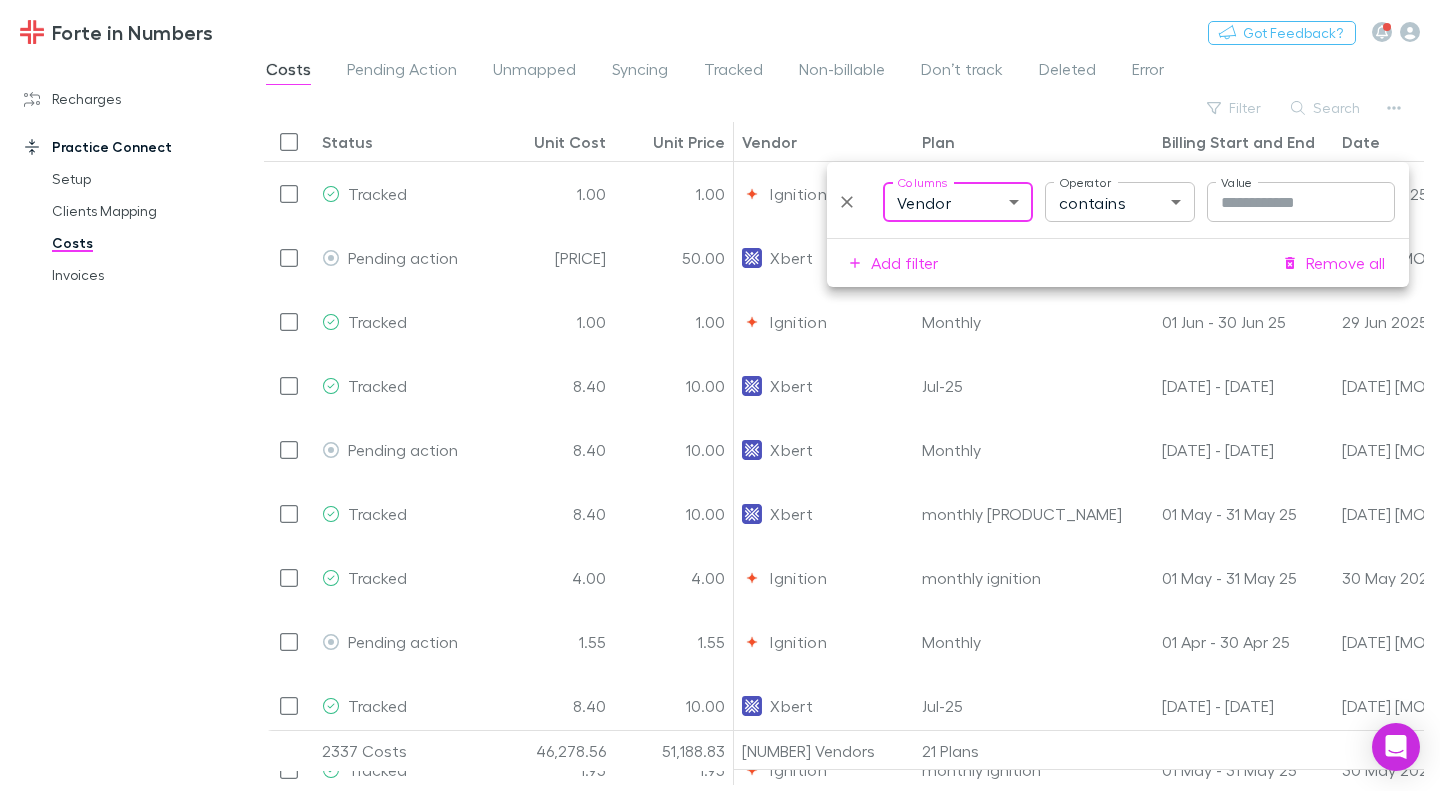 click at bounding box center (720, 395) 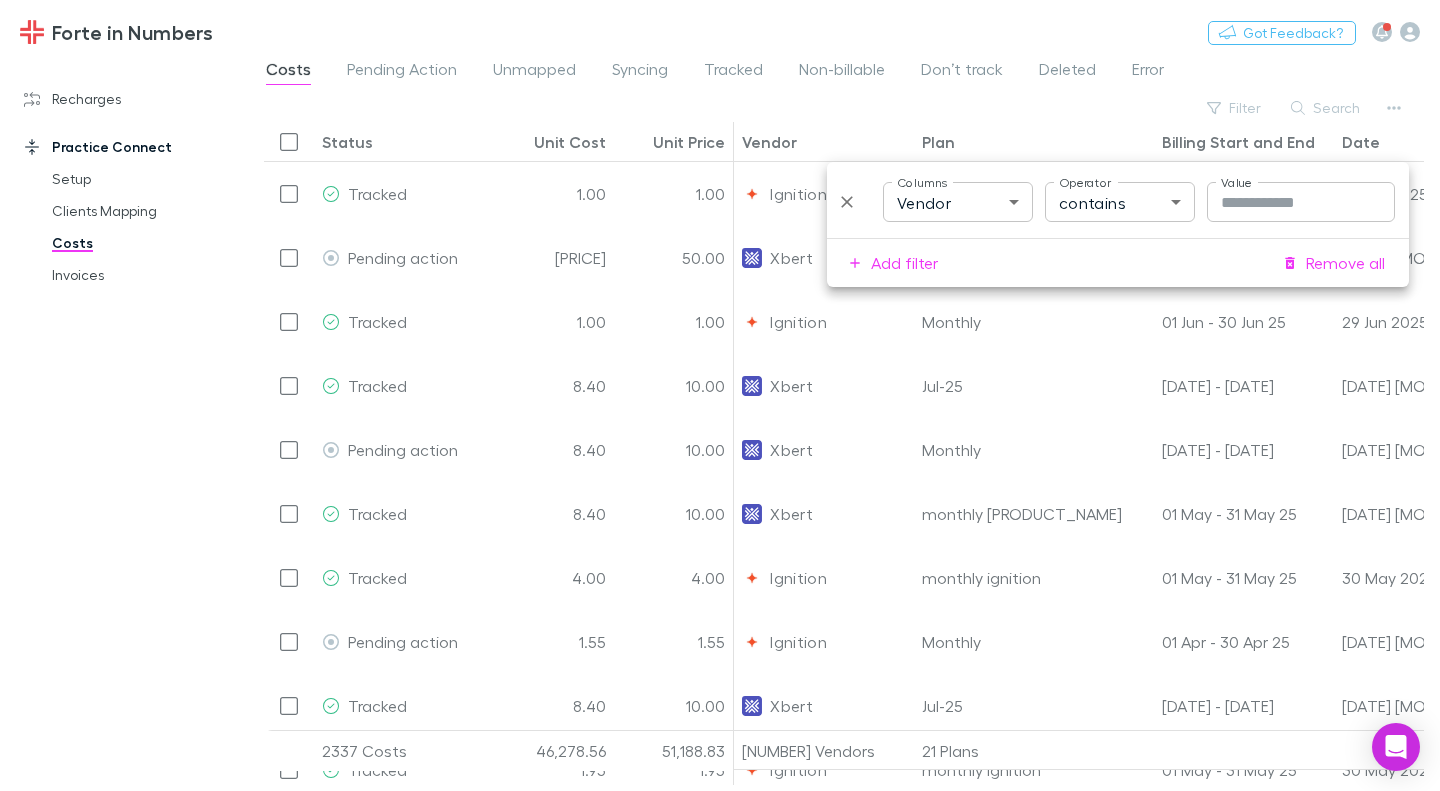 type on "**********" 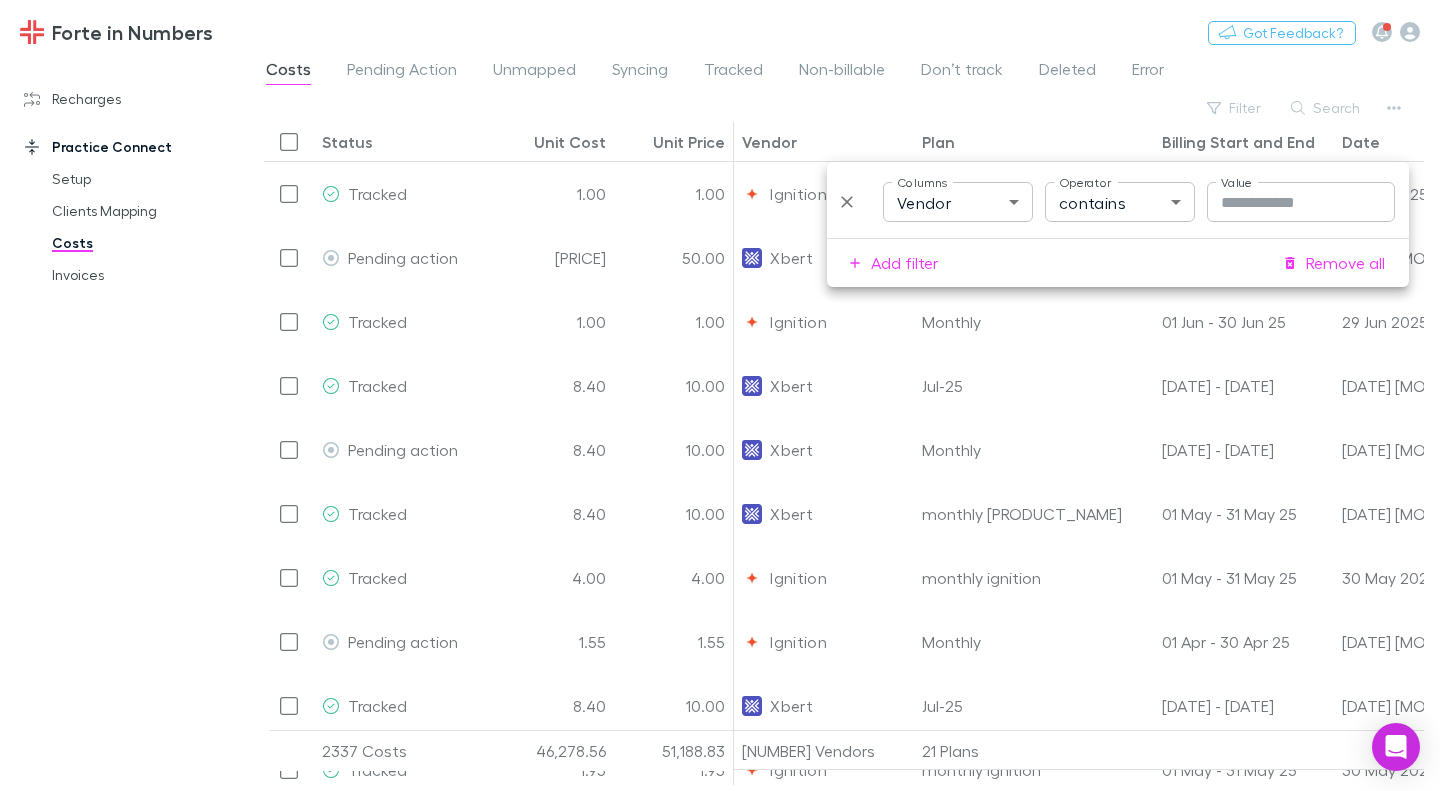 click at bounding box center (720, 395) 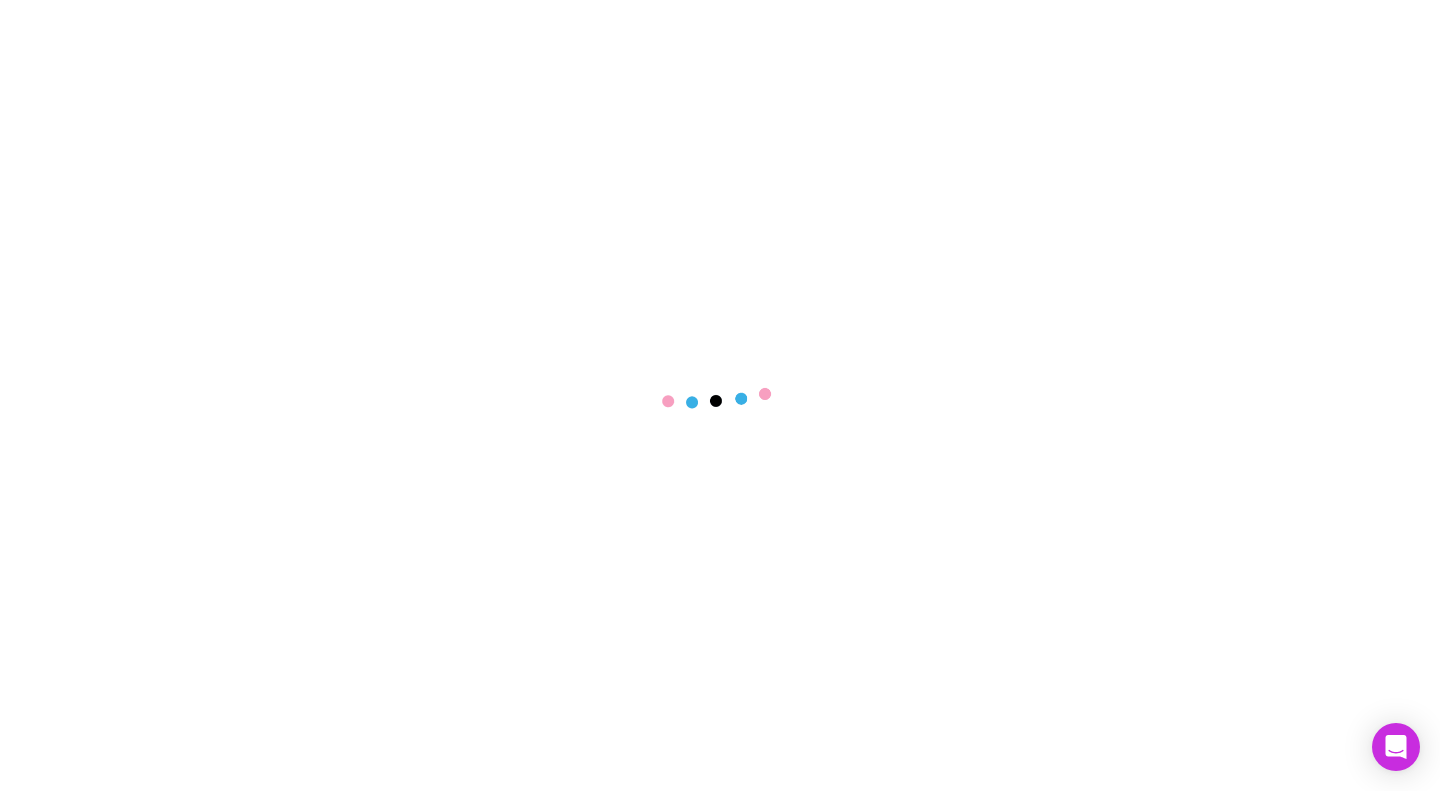 scroll, scrollTop: 0, scrollLeft: 0, axis: both 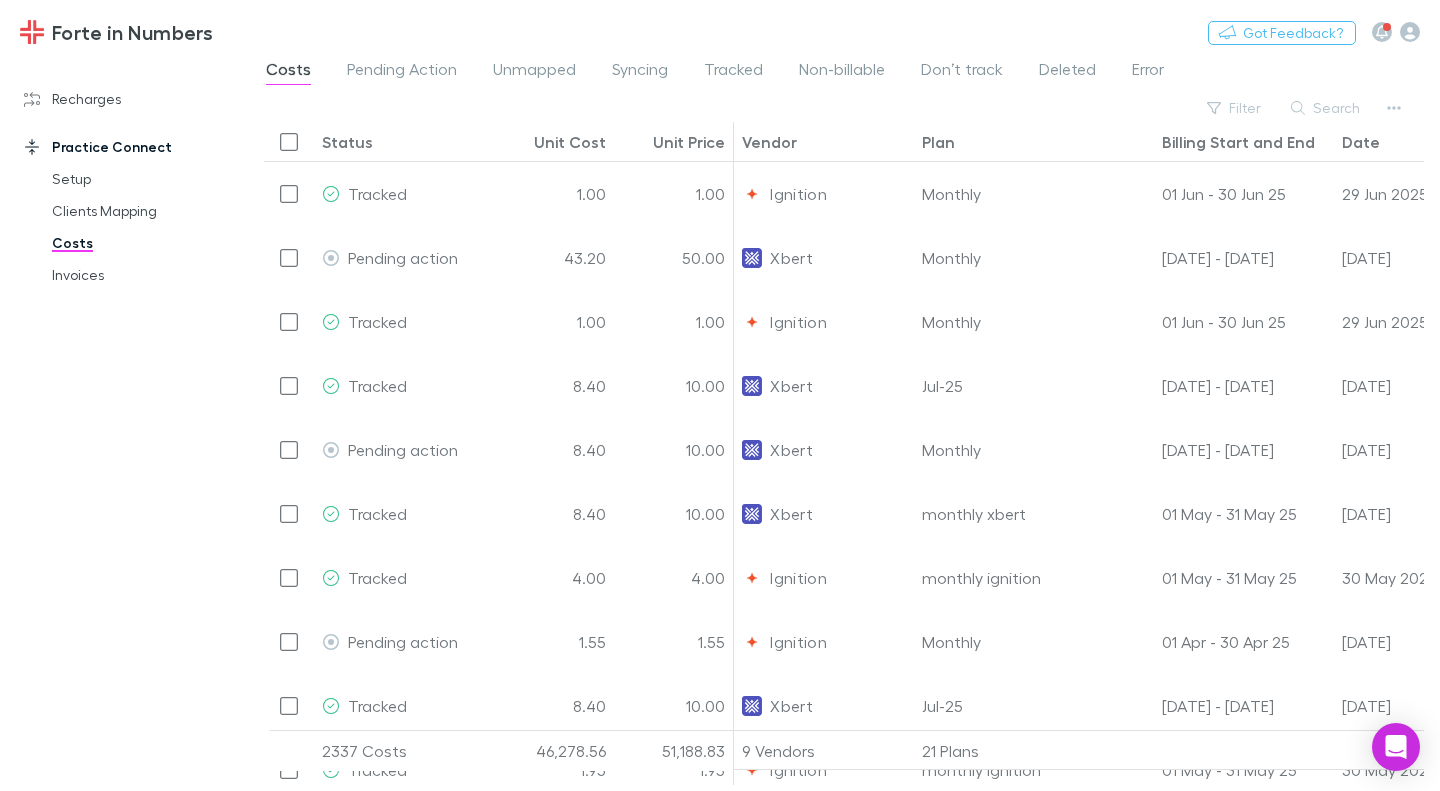 click on "Forte in Numbers Nothing Got Feedback?" at bounding box center (720, 32) 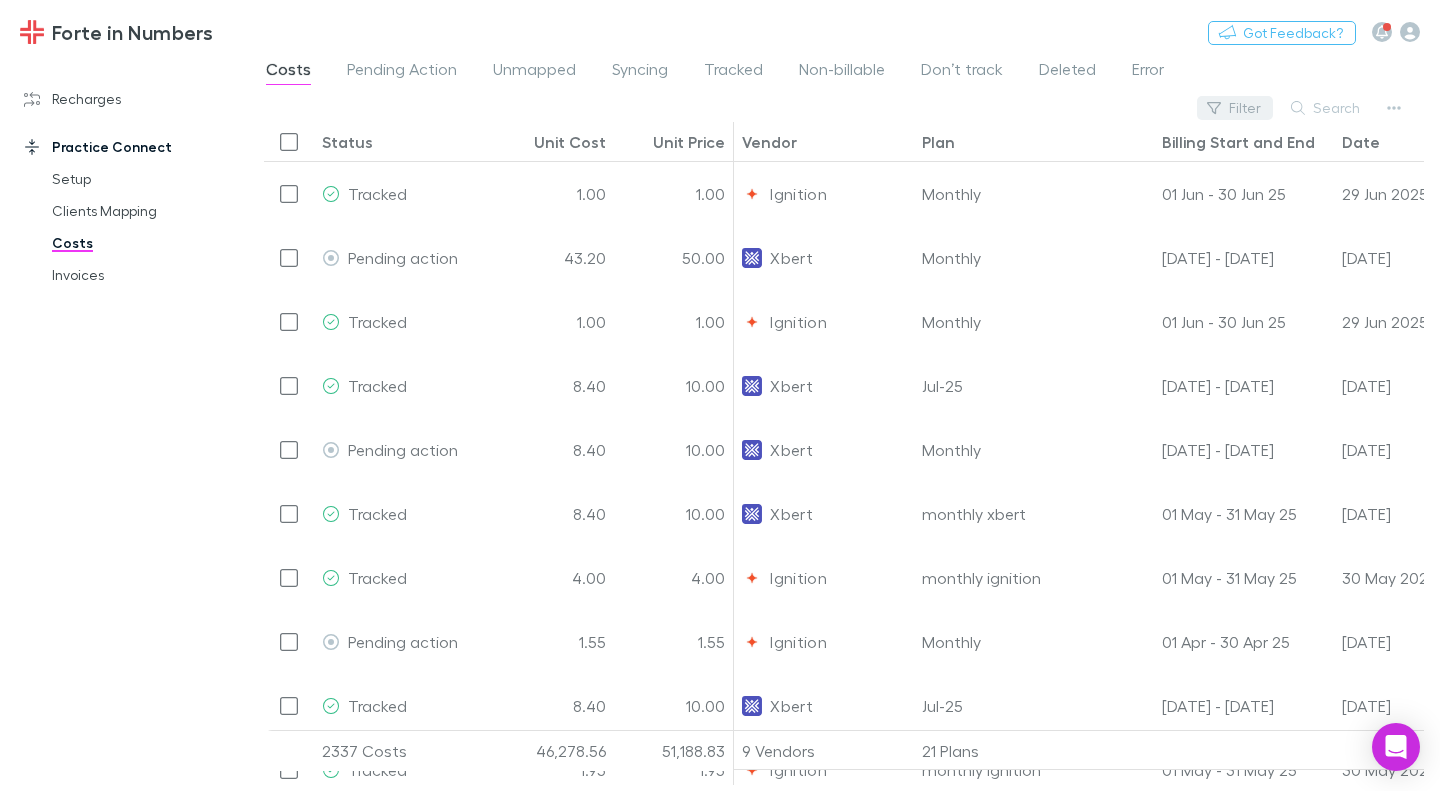 click on "Filter" at bounding box center (1235, 108) 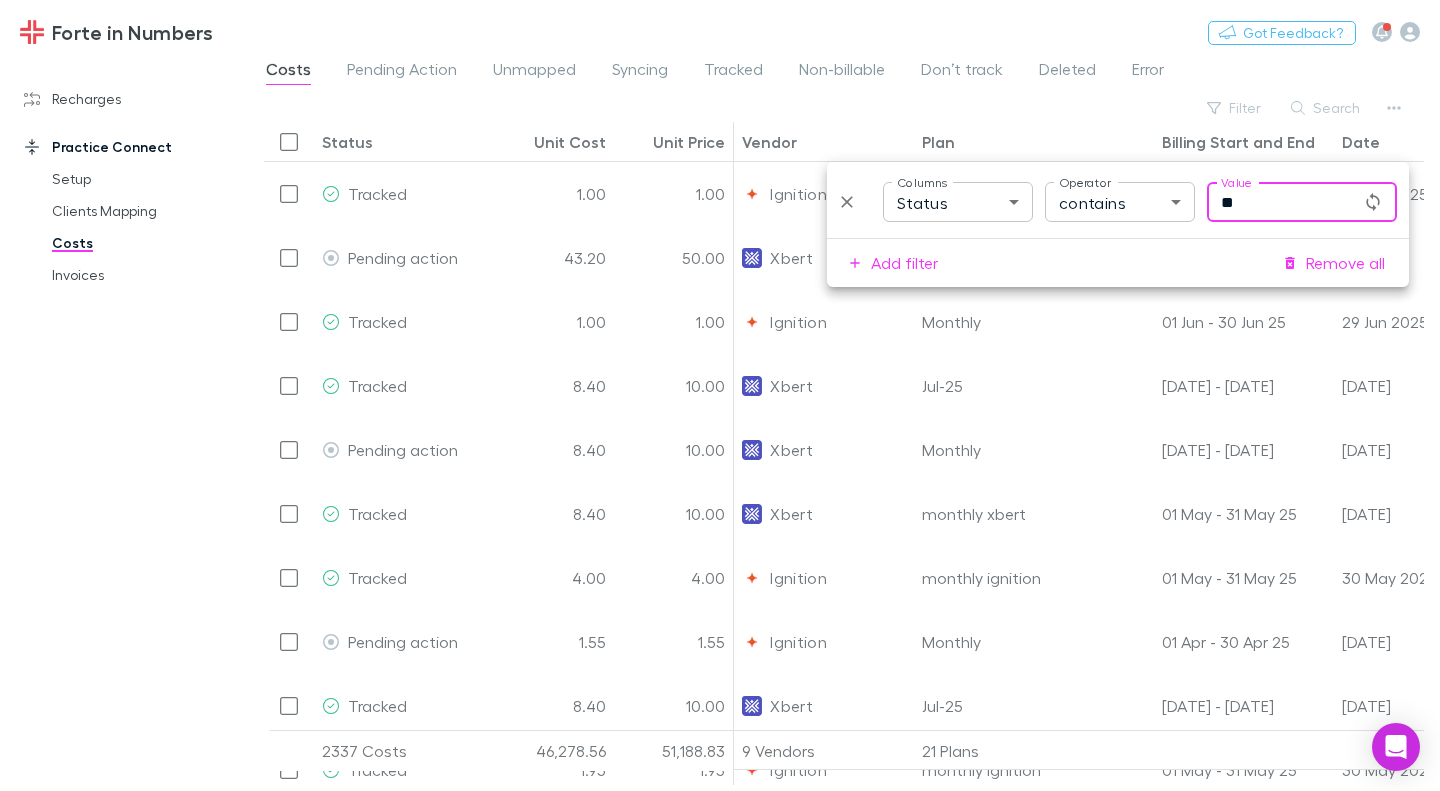click on "Forte in Numbers Nothing Got Feedback? Recharges Setup Imports Charges Mapping Connections Billing Invoices Agreements Practice Connect Setup Clients Mapping Costs Invoices Costs Pending Action Unmapped Syncing Tracked Non-billable Don’t track Deleted Error Filter Search Status Unit Cost Unit Price Vendor Plan Billing Start and End Date Organisation Practice Client Job Number Tracked 1.00 1.00 Ignition Monthly 01 Jun - 30 Jun 25 29 Jun 2025 Victoria Buckley Victoria Buckley J001543 Pending action 43.20 50.00 Xbert Monthly 01 Apr - 01 May 25 20 Apr 2025 Byron Bay Delicatessen Byron Bay Ice Cream Company Pty. Ltd Tracked 1.00 1.00 Ignition Monthly 01 Jun - 30 Jun 25 29 Jun 2025 Victoria Buckley Victoria Buckley J001543 Tracked 8.40 10.00 Xbert Jul-25 20 Jun - 20 Jul 25 19 Jun 2025 Dr. Viswanathan Venkatachalam Pty Ltd Krishna Service Trust J001503 Pending action 8.40 10.00 Xbert Monthly 01 Apr - 01 May 25 20 Apr 2025 (FIN) Dr Monisha Gupta - Macarthur Dermatology Monisha Gupta Tracked 8.40 10.00 Xbert J001521" at bounding box center (720, 395) 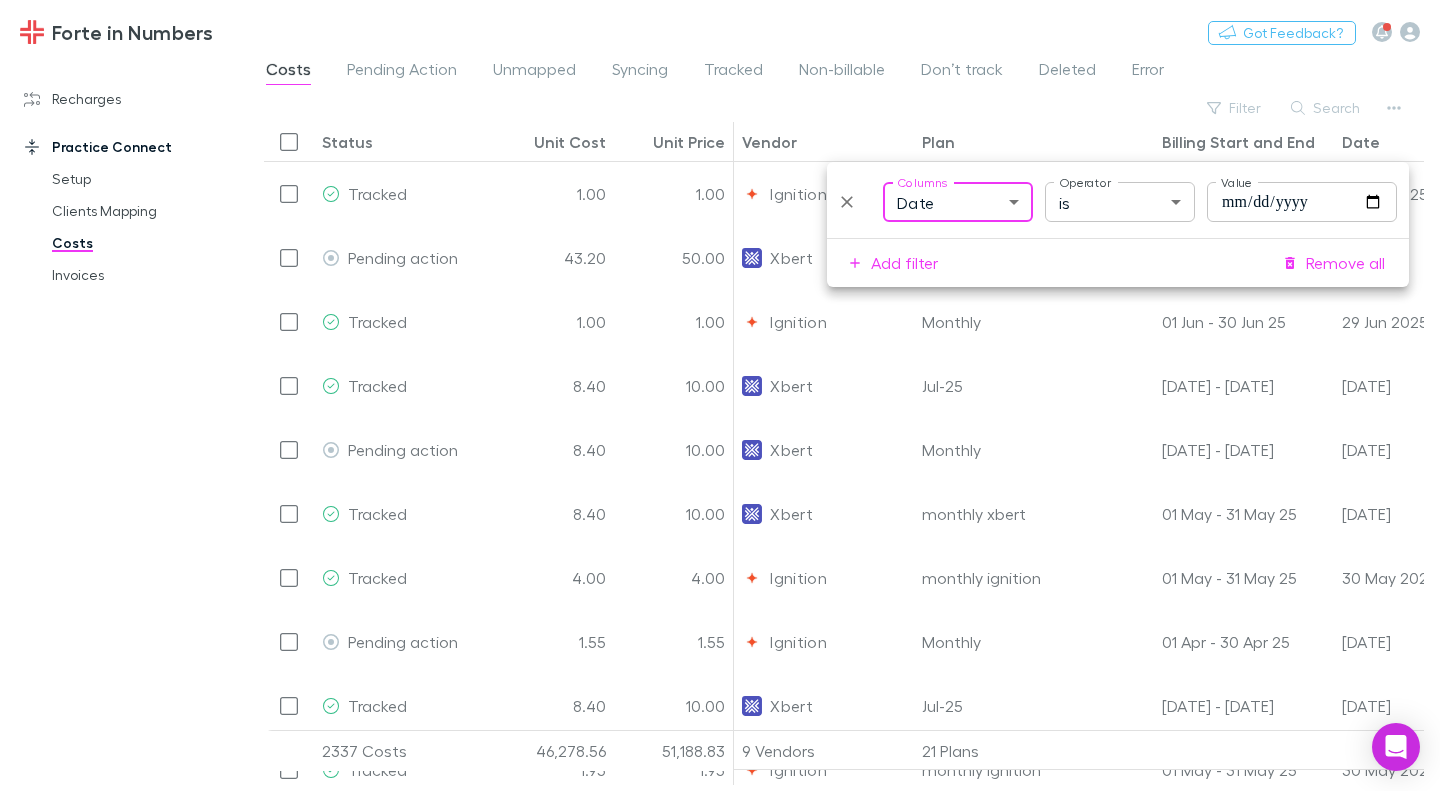 type on "*******" 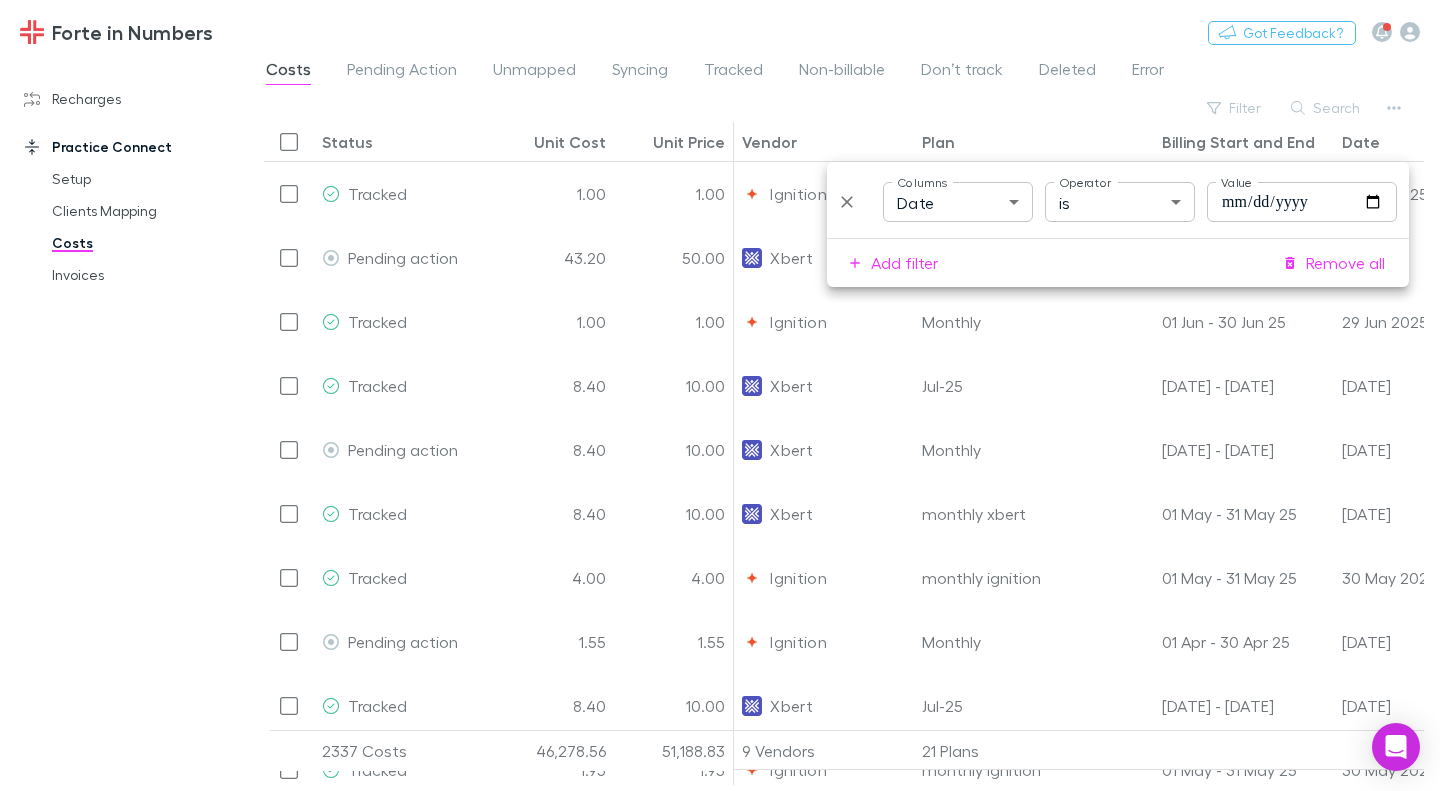 click at bounding box center (720, 395) 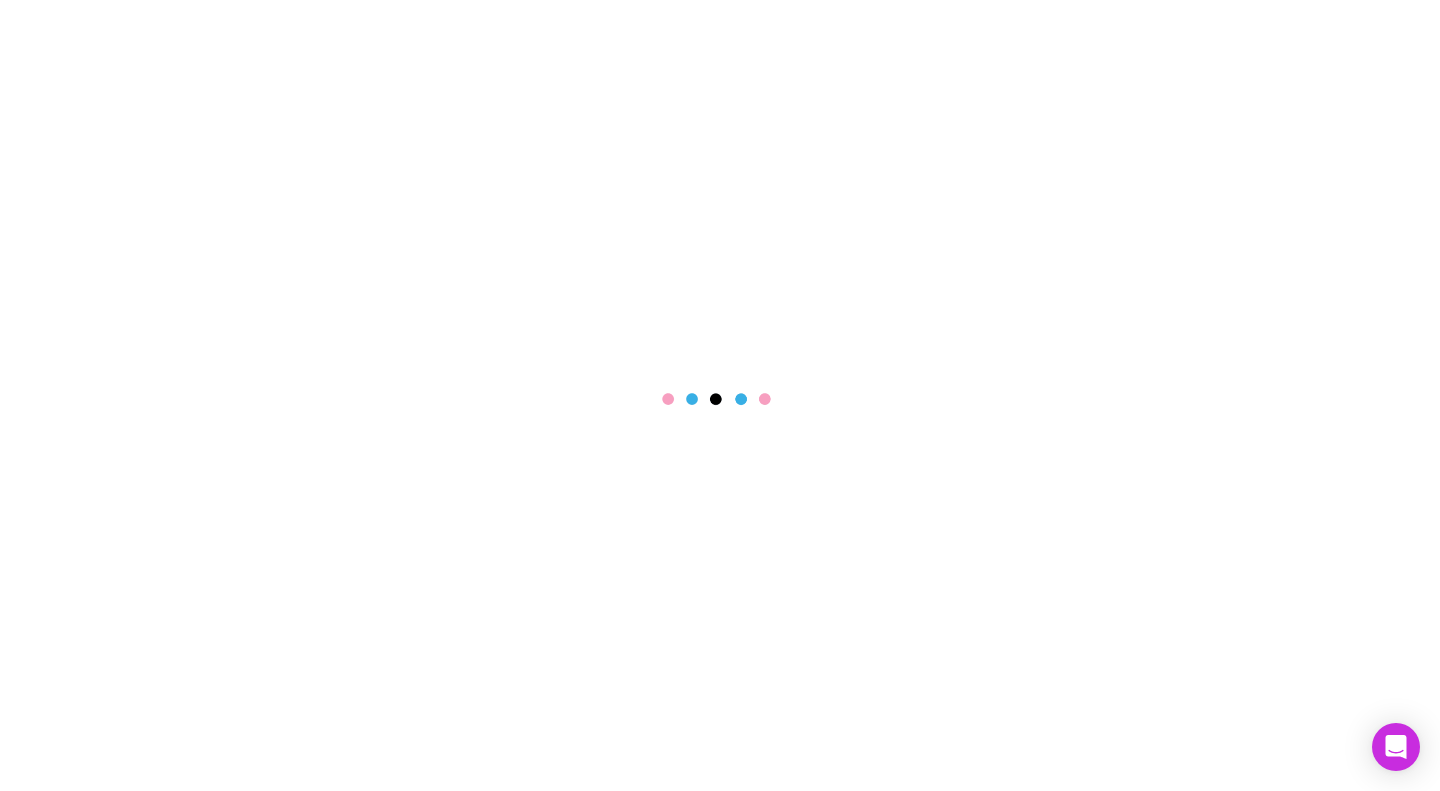 scroll, scrollTop: 0, scrollLeft: 0, axis: both 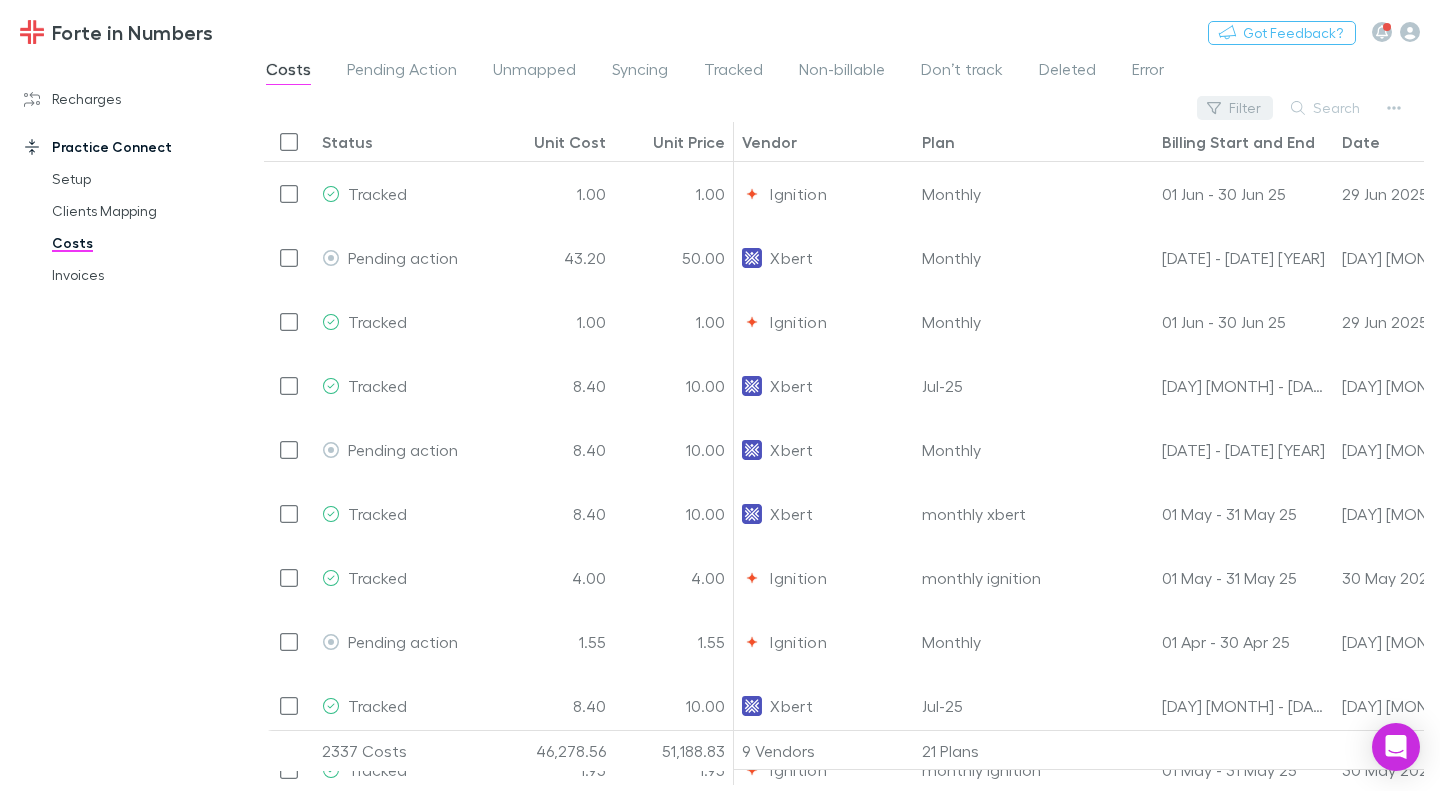 click on "Filter" at bounding box center (1235, 108) 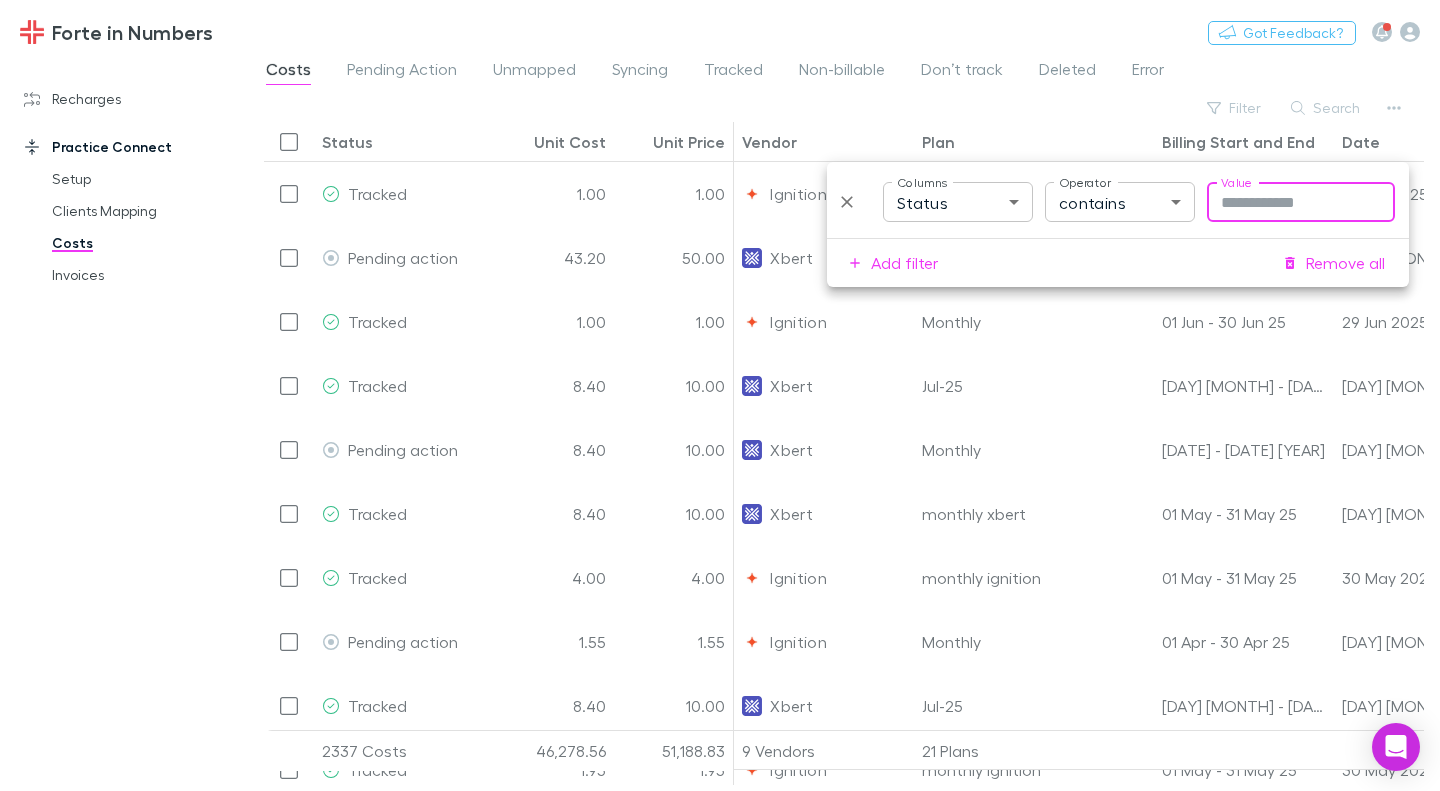 click on "Forte in Numbers Nothing Got Feedback? Recharges Setup Imports Charges Mapping Connections Billing Invoices Agreements Practice Connect Setup Clients Mapping Costs Invoices Costs Pending Action Unmapped Syncing Tracked Non-billable Don’t track Deleted Error Filter Search Status Unit Cost Unit Price Vendor Plan Billing Start and End Date Organisation Practice Client Job Number Tracked 1.00 1.00 Ignition Monthly 01 Jun - 30 Jun 25 29 Jun 2025 Victoria Buckley Victoria Buckley J001543 Pending action 43.20 50.00 Xbert Monthly 01 Apr - 01 May 25 20 Apr 2025 Byron Bay Delicatessen Byron Bay Ice Cream Company Pty. Ltd Tracked 1.00 1.00 Ignition Monthly 01 Jun - 30 Jun 25 29 Jun 2025 Victoria Buckley Victoria Buckley J001543 Tracked 8.40 10.00 Xbert Jul-25 20 Jun - 20 Jul 25 19 Jun 2025 Dr. Viswanathan Venkatachalam Pty Ltd Krishna Service Trust J001503 Pending action 8.40 10.00 Xbert Monthly 01 Apr - 01 May 25 20 Apr 2025 (FIN) Dr Monisha Gupta - Macarthur Dermatology Monisha Gupta Tracked 8.40 10.00 Xbert J001521" at bounding box center [720, 395] 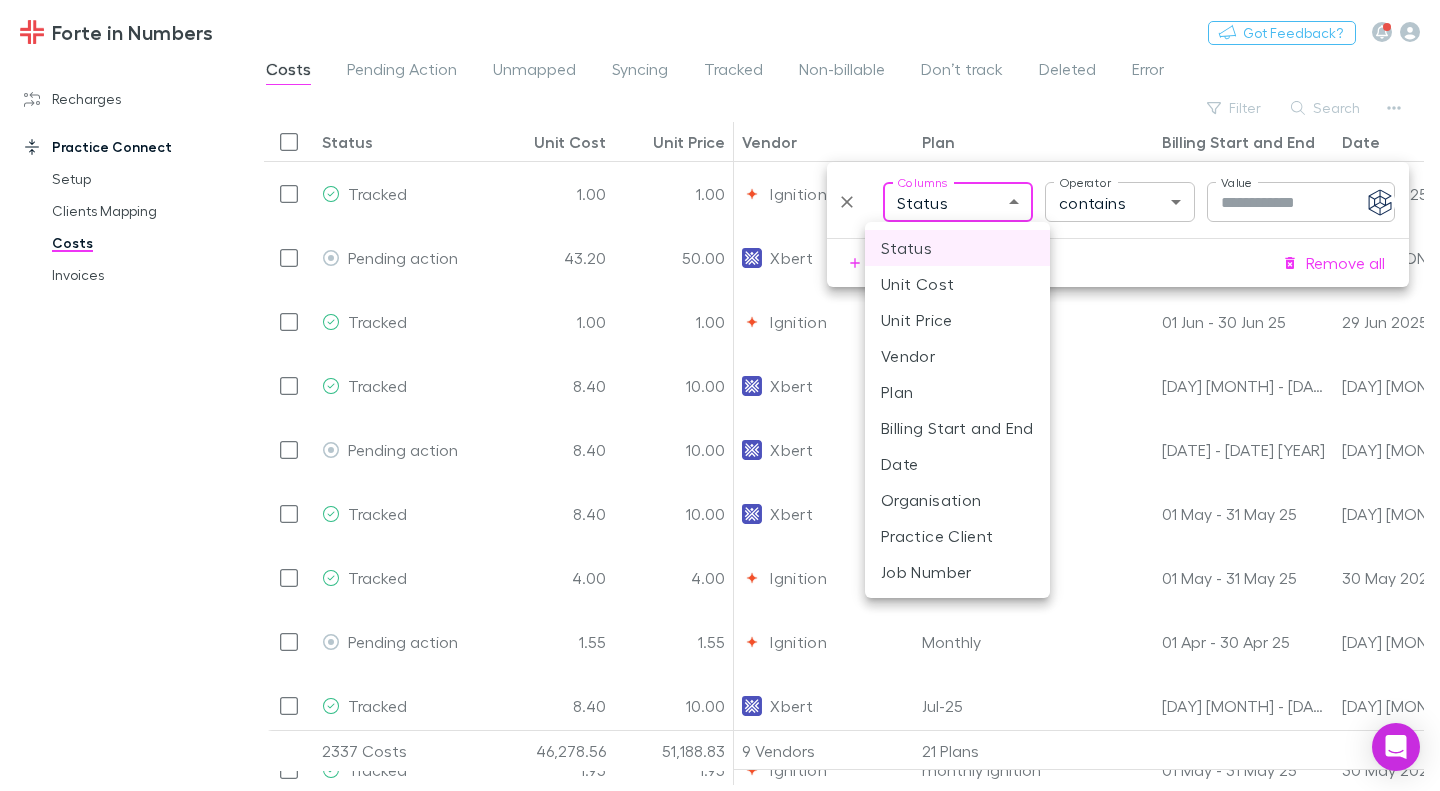 click on "Vendor" at bounding box center [957, 356] 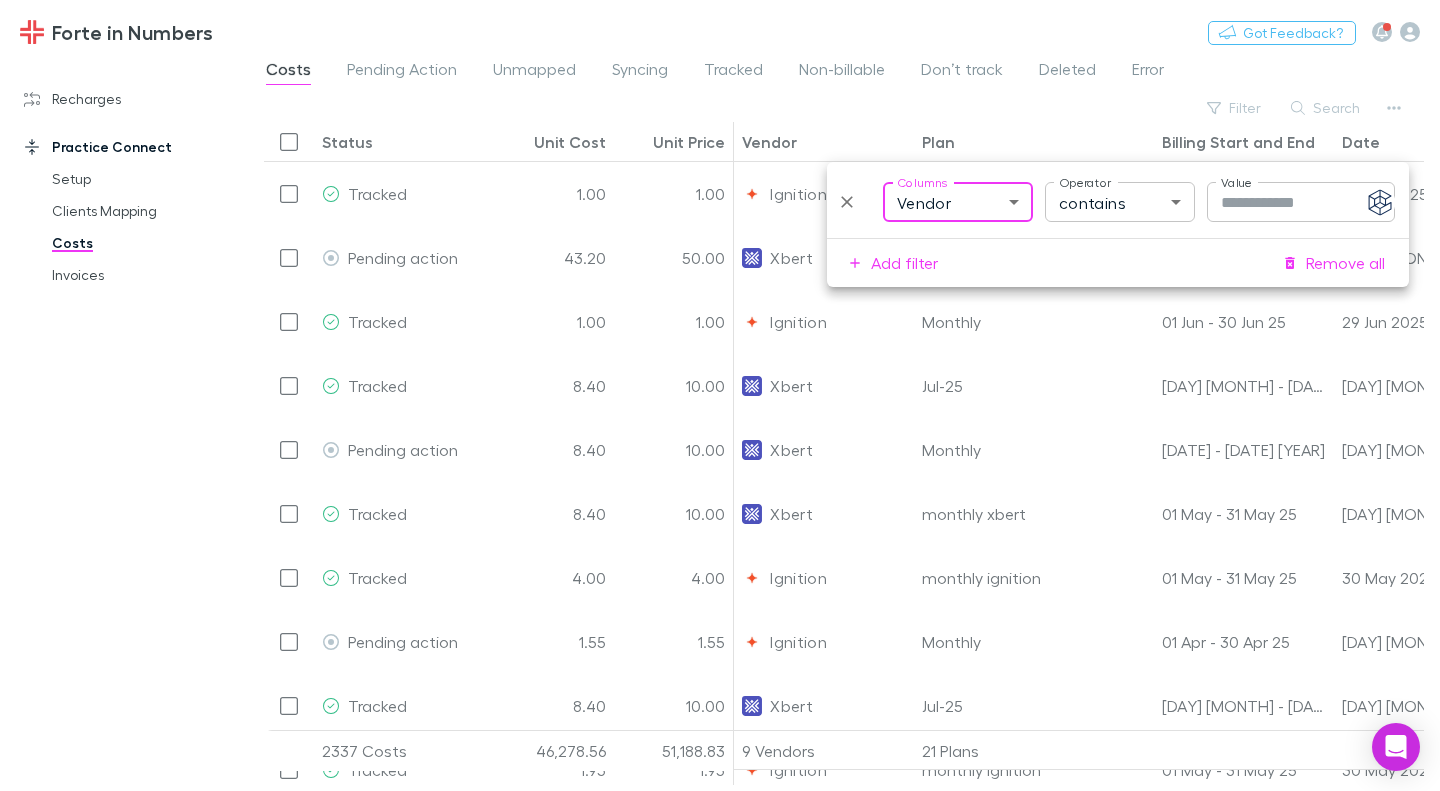 click on "Value" at bounding box center (1301, 202) 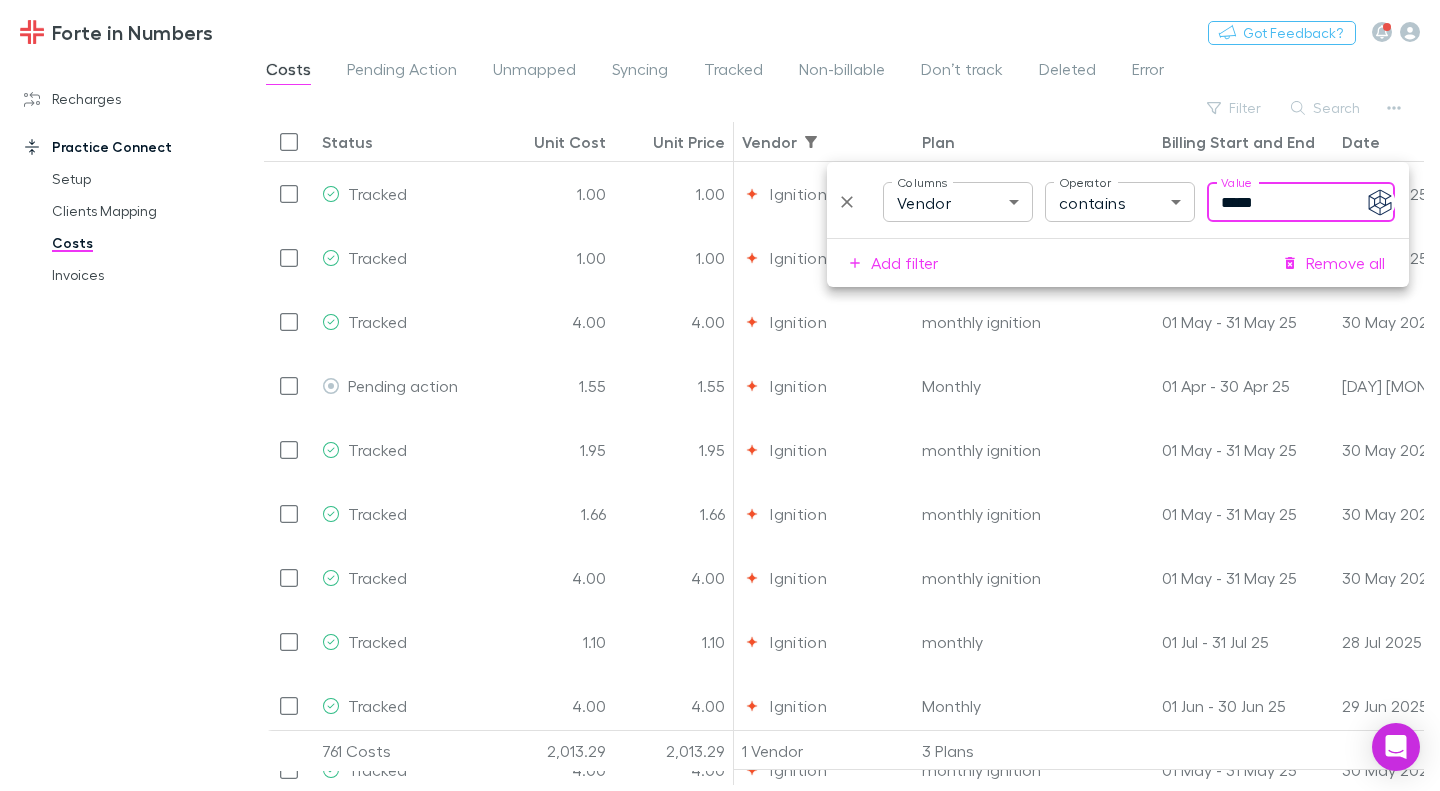 type on "*****" 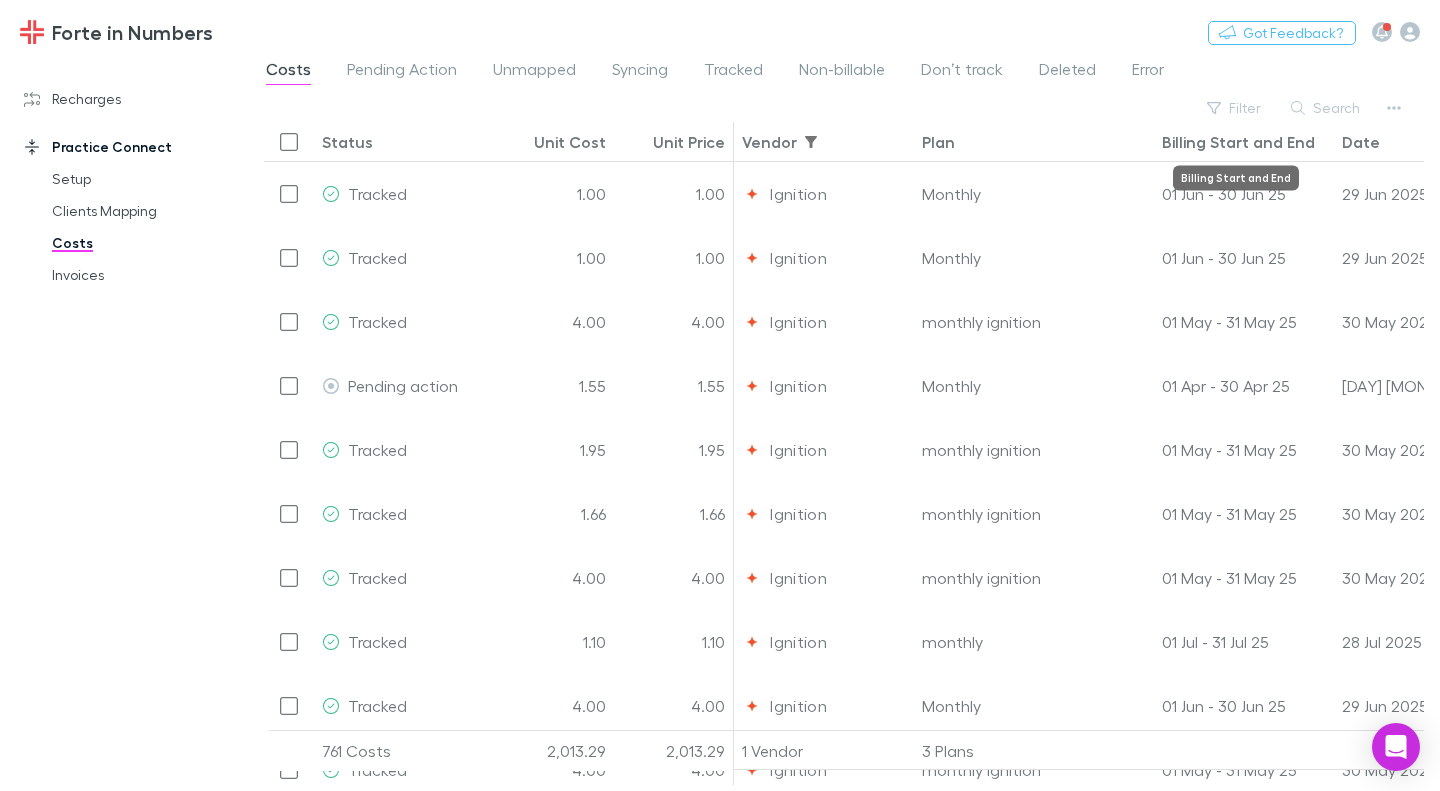 click on "Billing Start and End" at bounding box center [1238, 142] 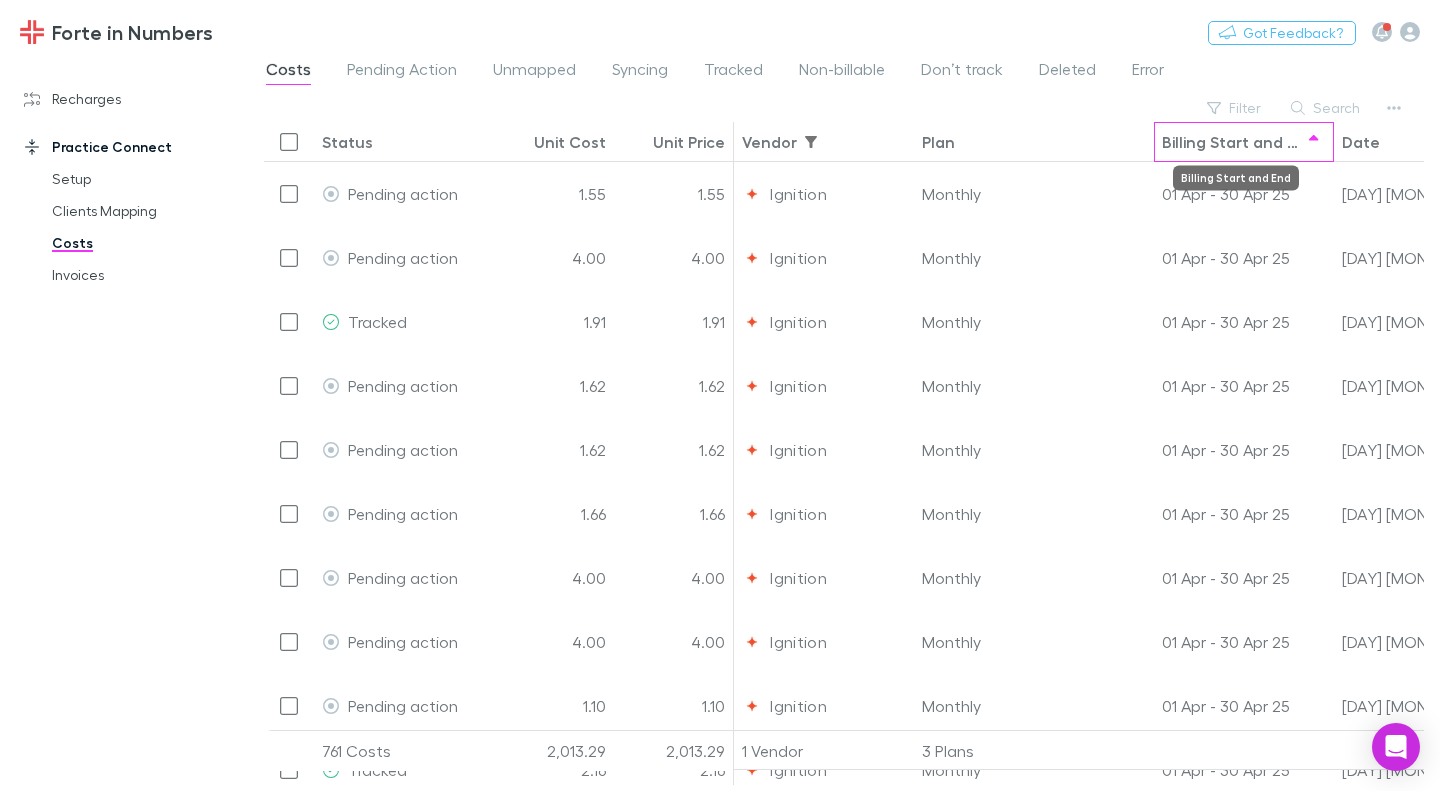 click on "Billing Start and End" at bounding box center (1231, 142) 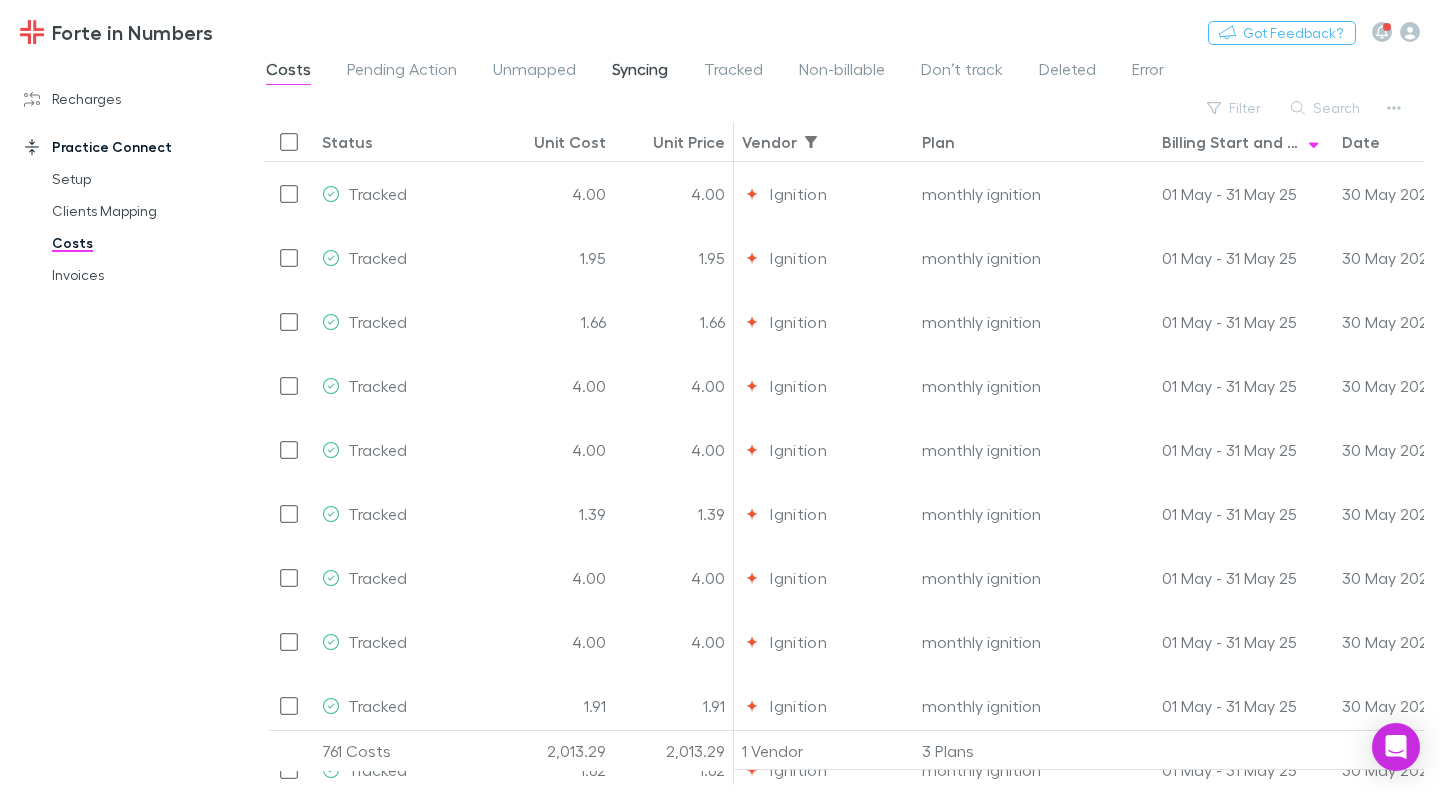 click on "Syncing" at bounding box center (640, 72) 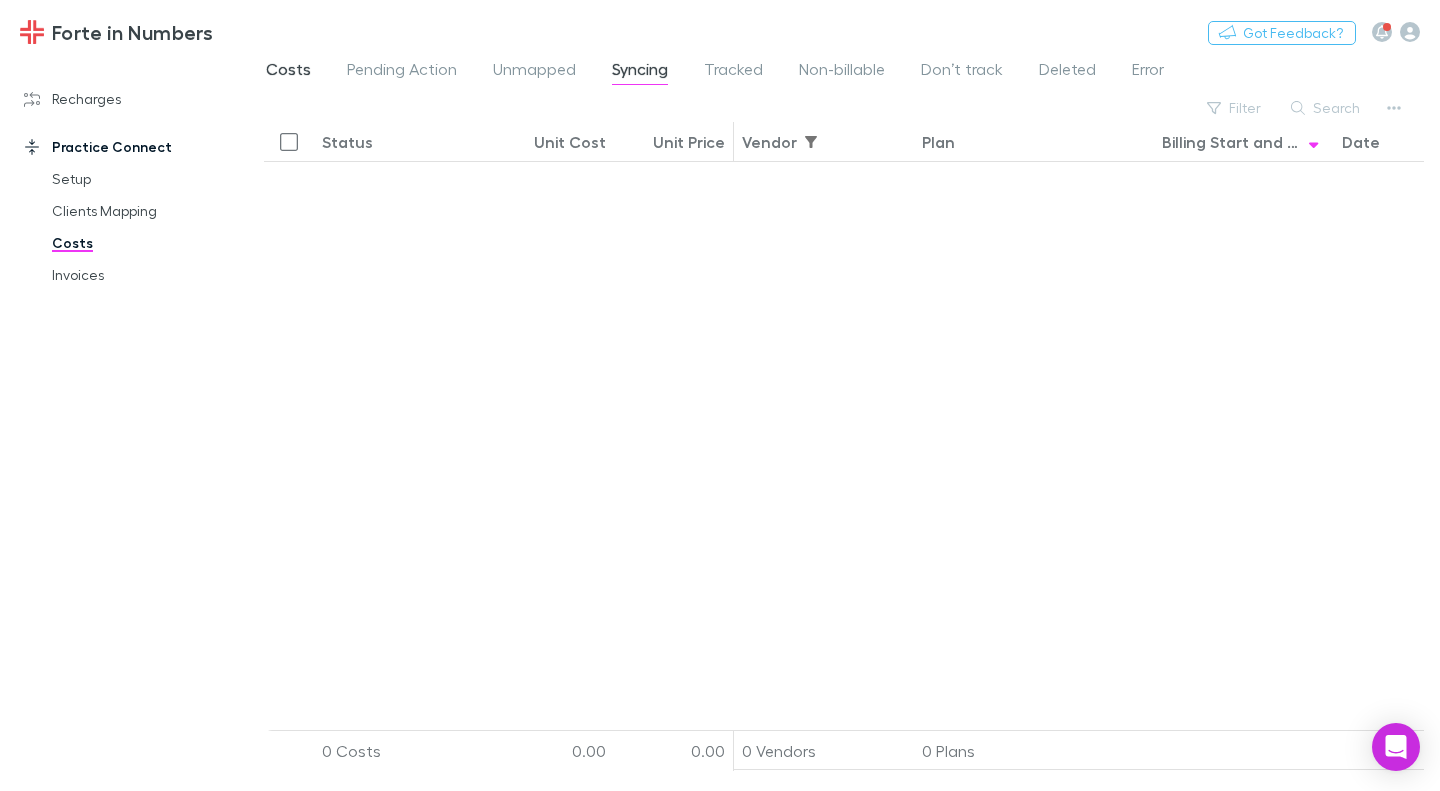 click on "Costs" at bounding box center (288, 72) 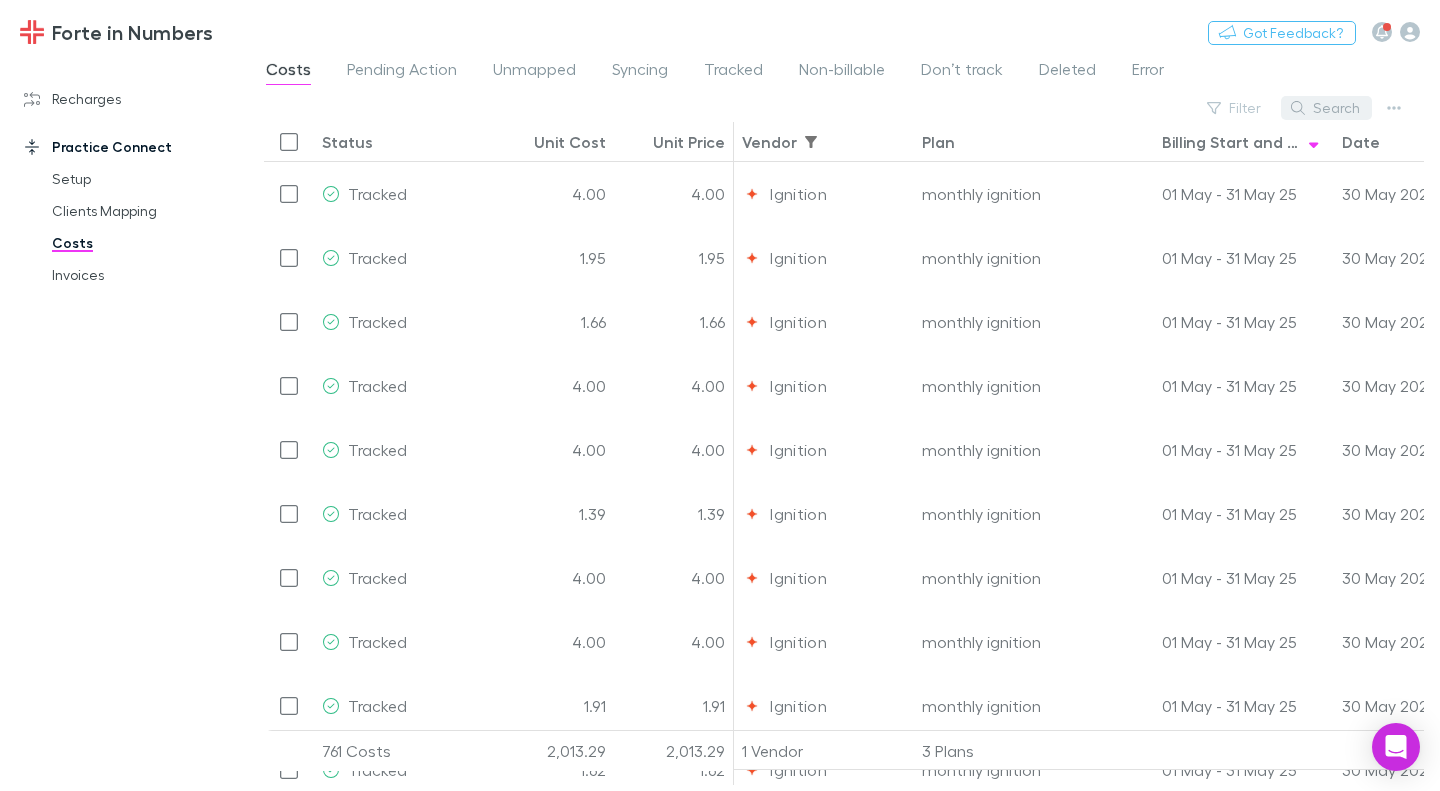 click on "Search" at bounding box center (1326, 108) 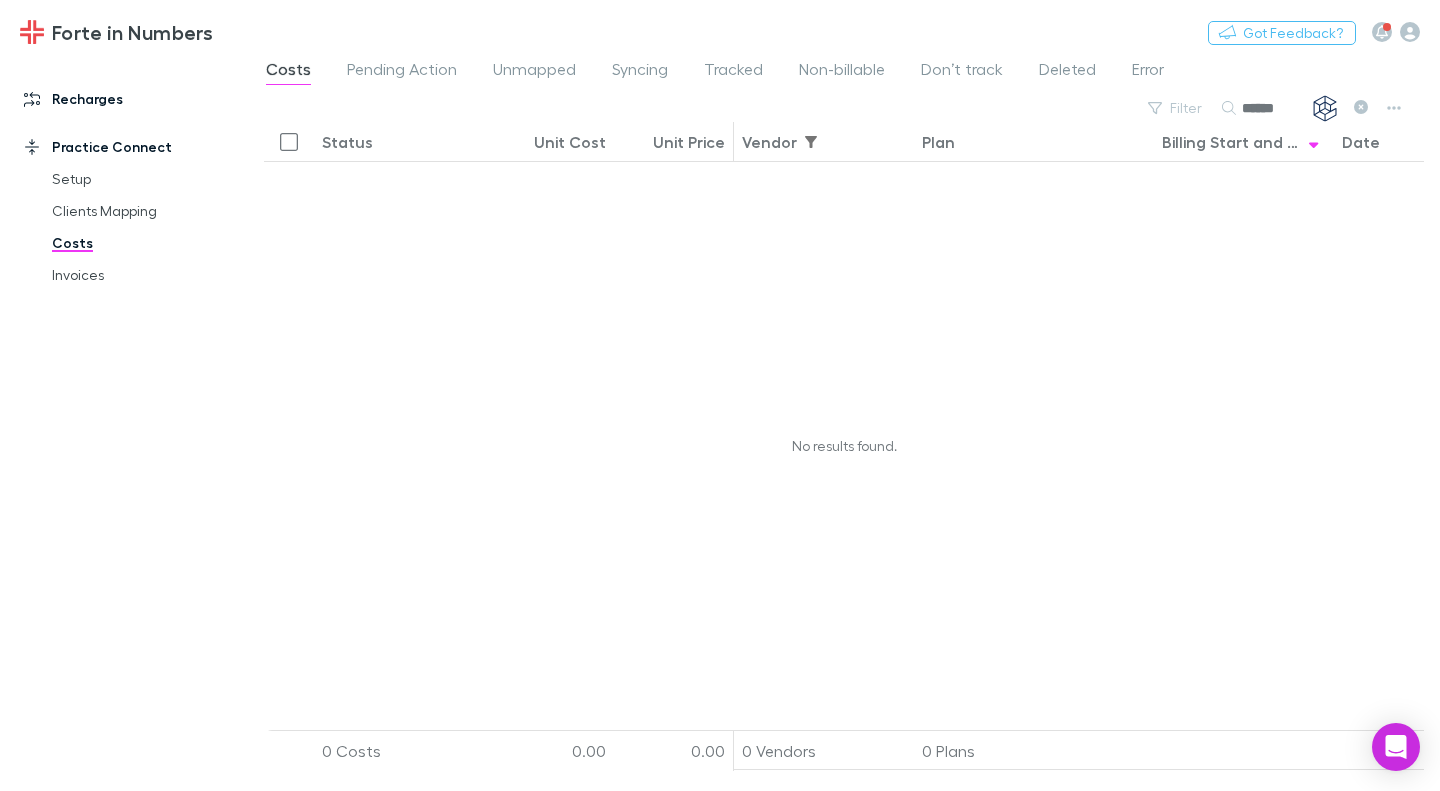 type on "******" 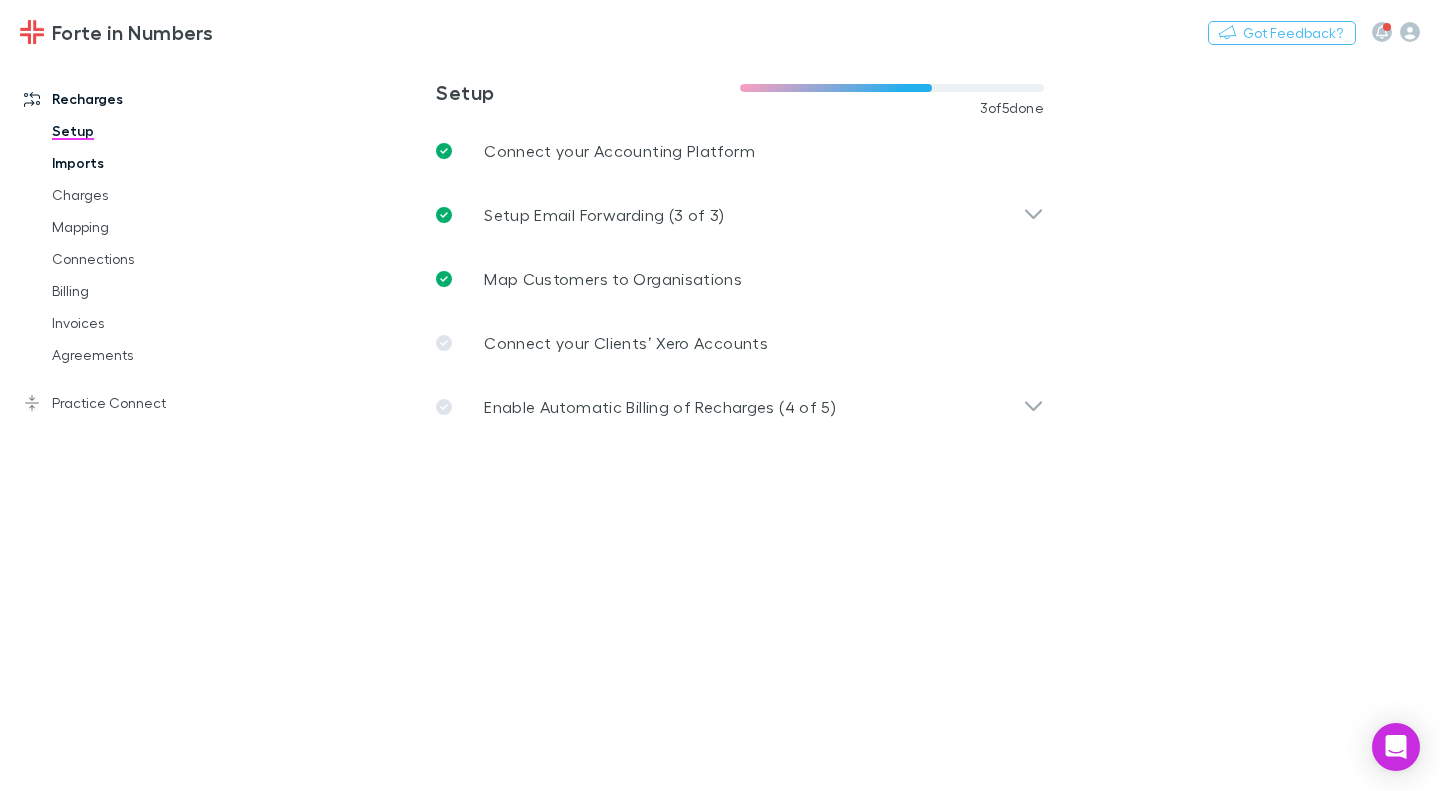 click on "Imports" at bounding box center [145, 163] 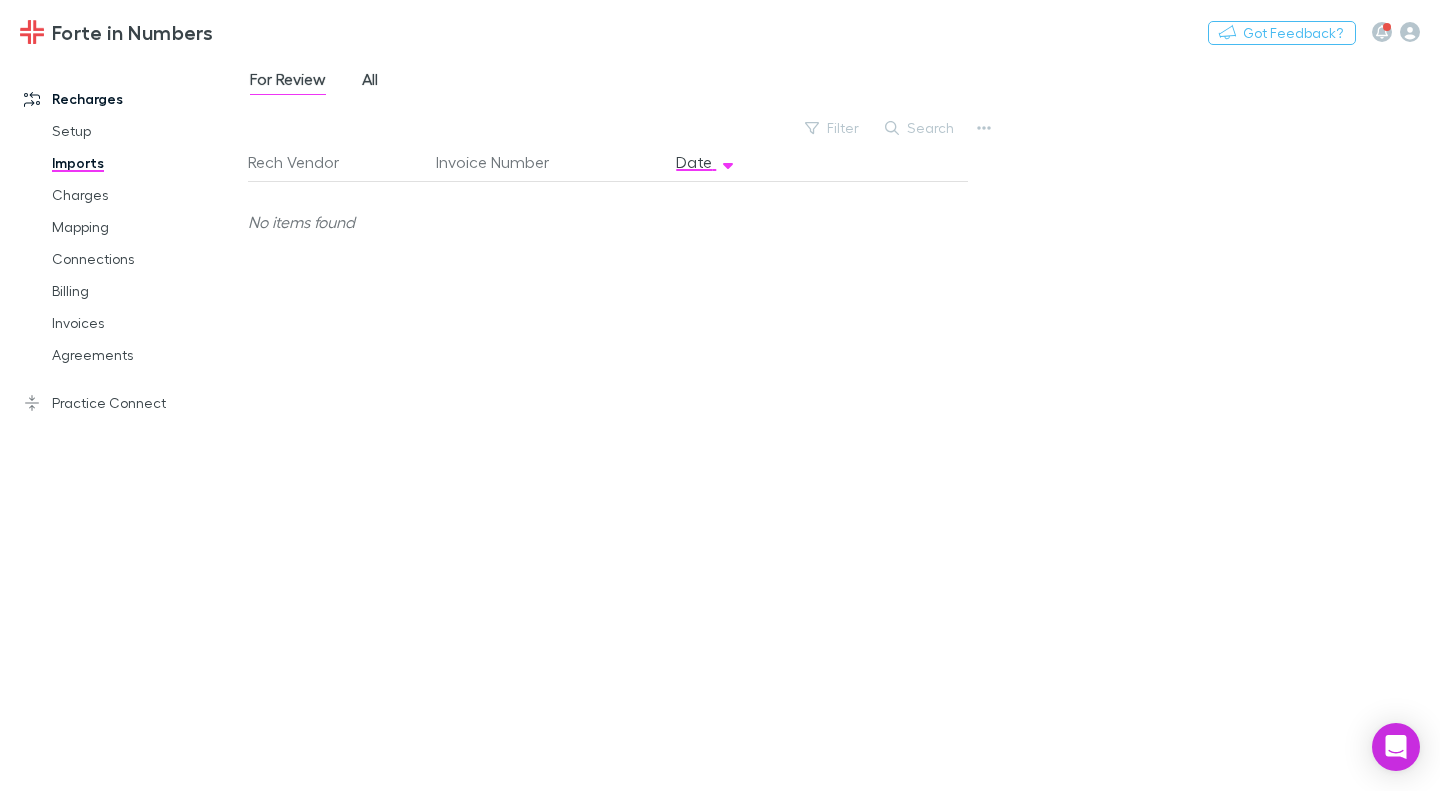 click on "All" at bounding box center (370, 82) 